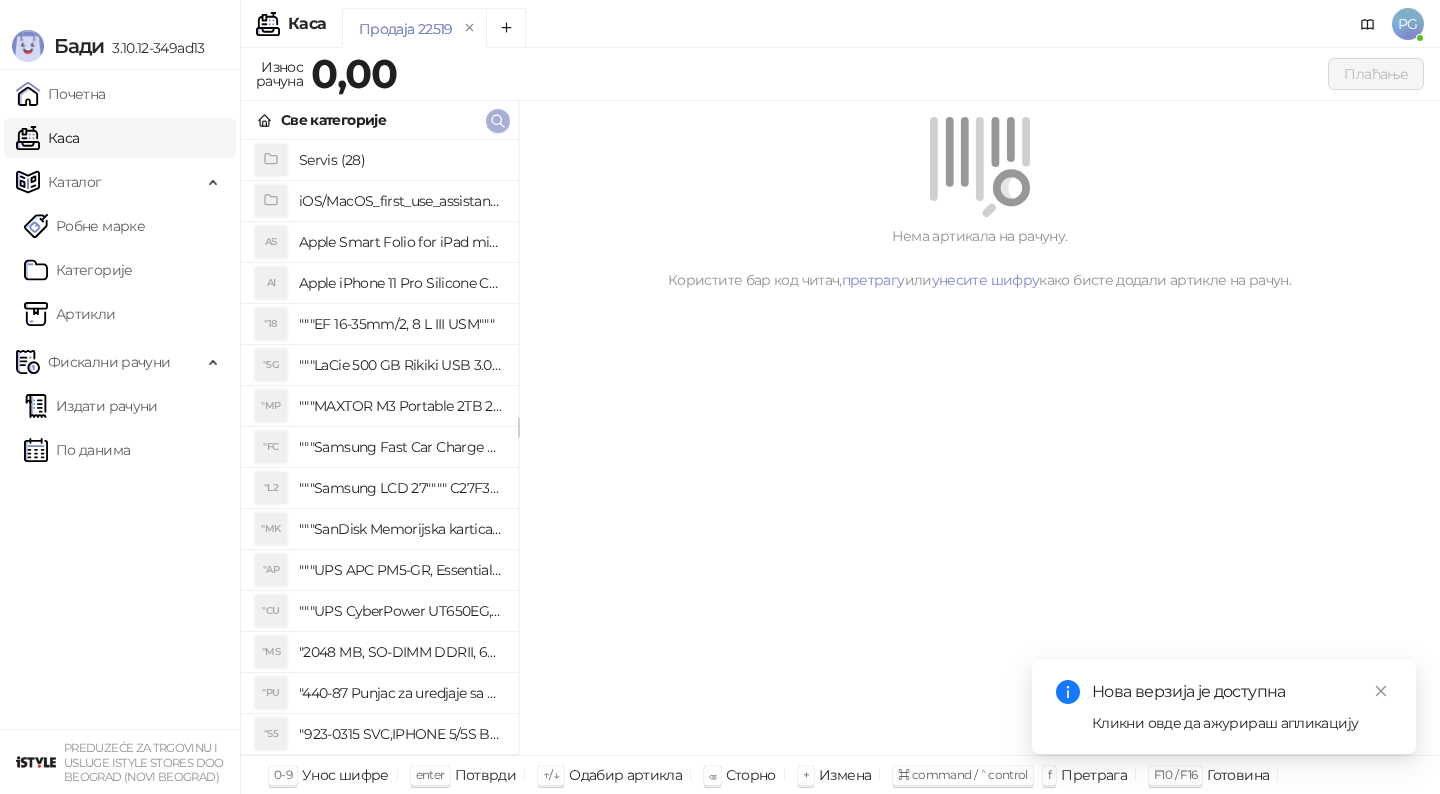 scroll, scrollTop: 0, scrollLeft: 0, axis: both 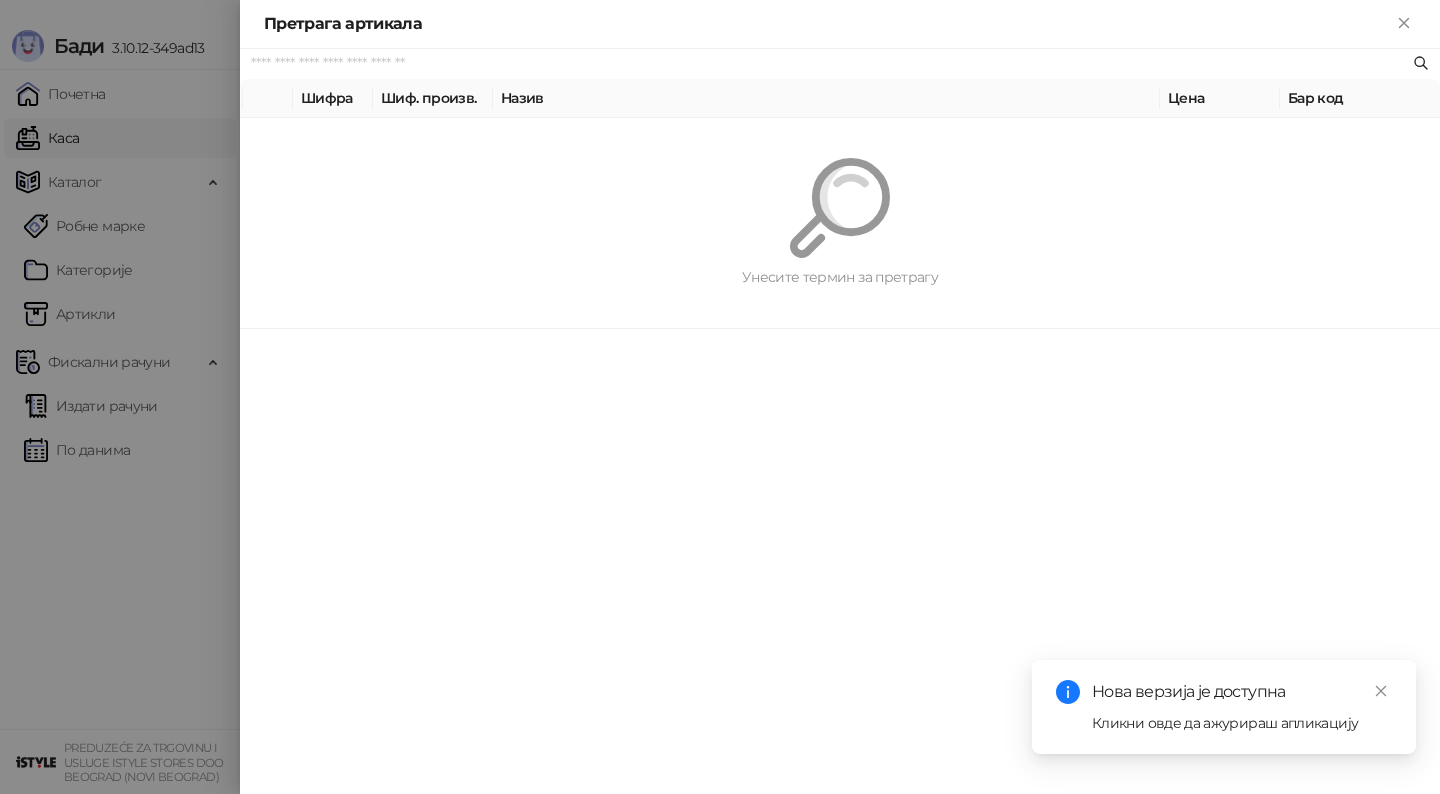 paste on "*********" 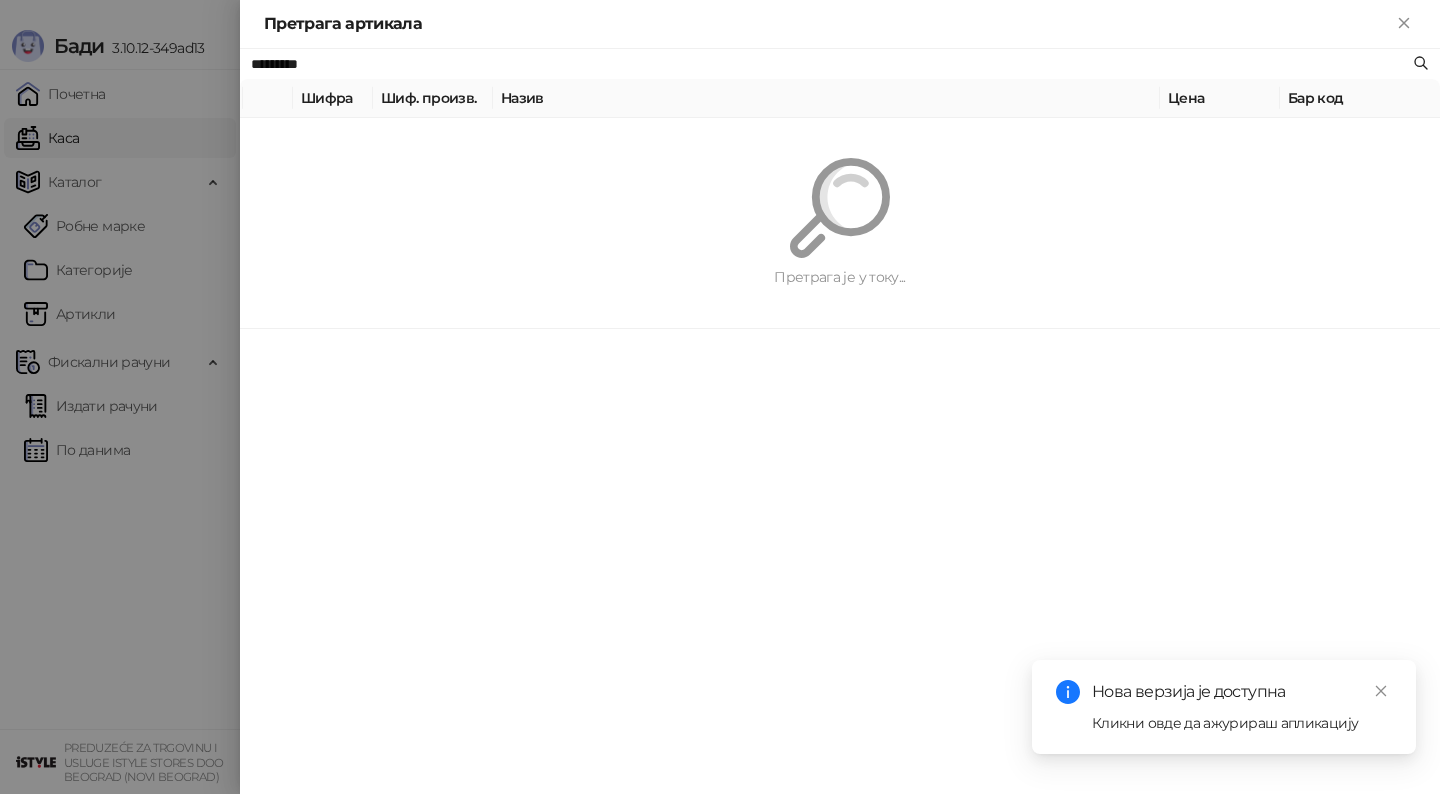 type on "*********" 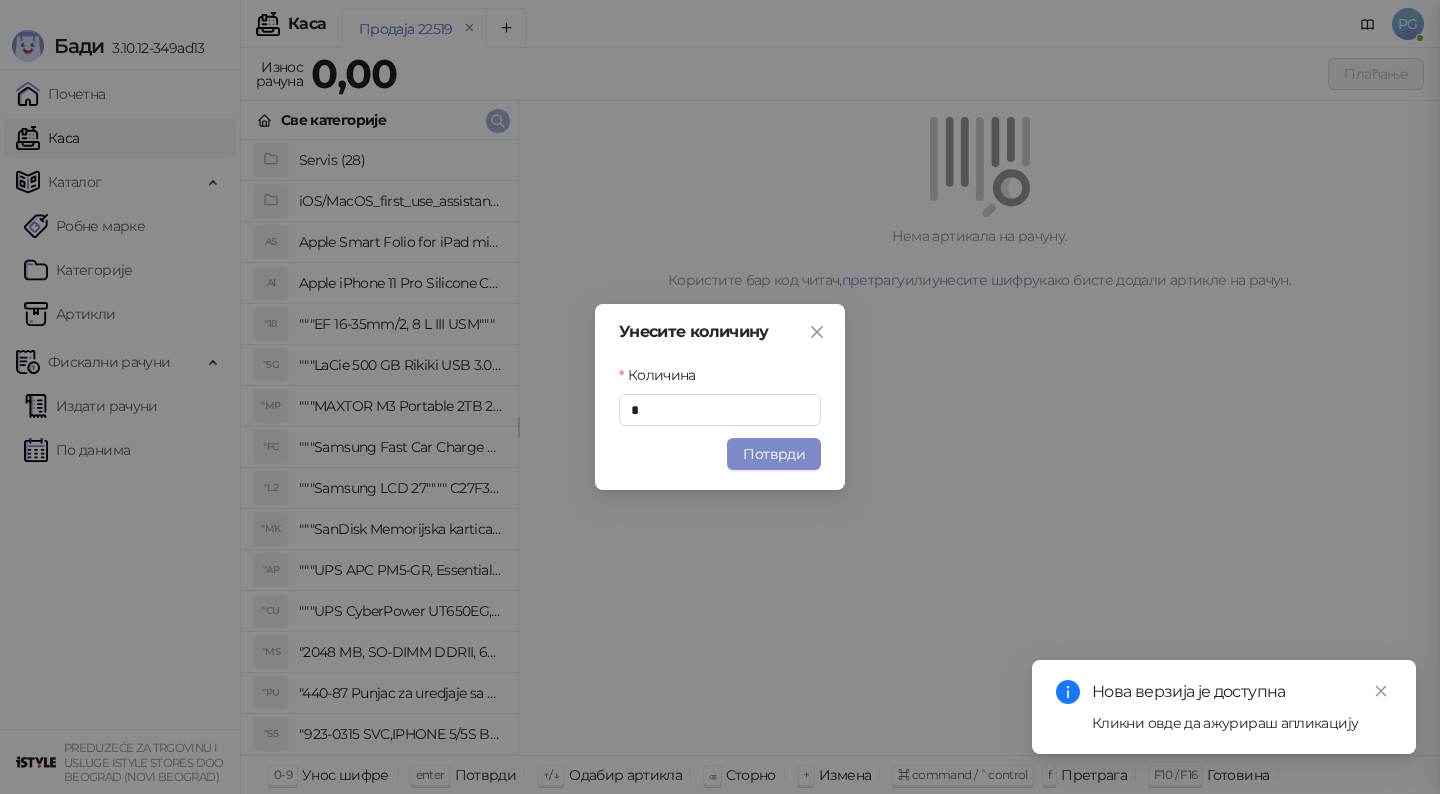 type 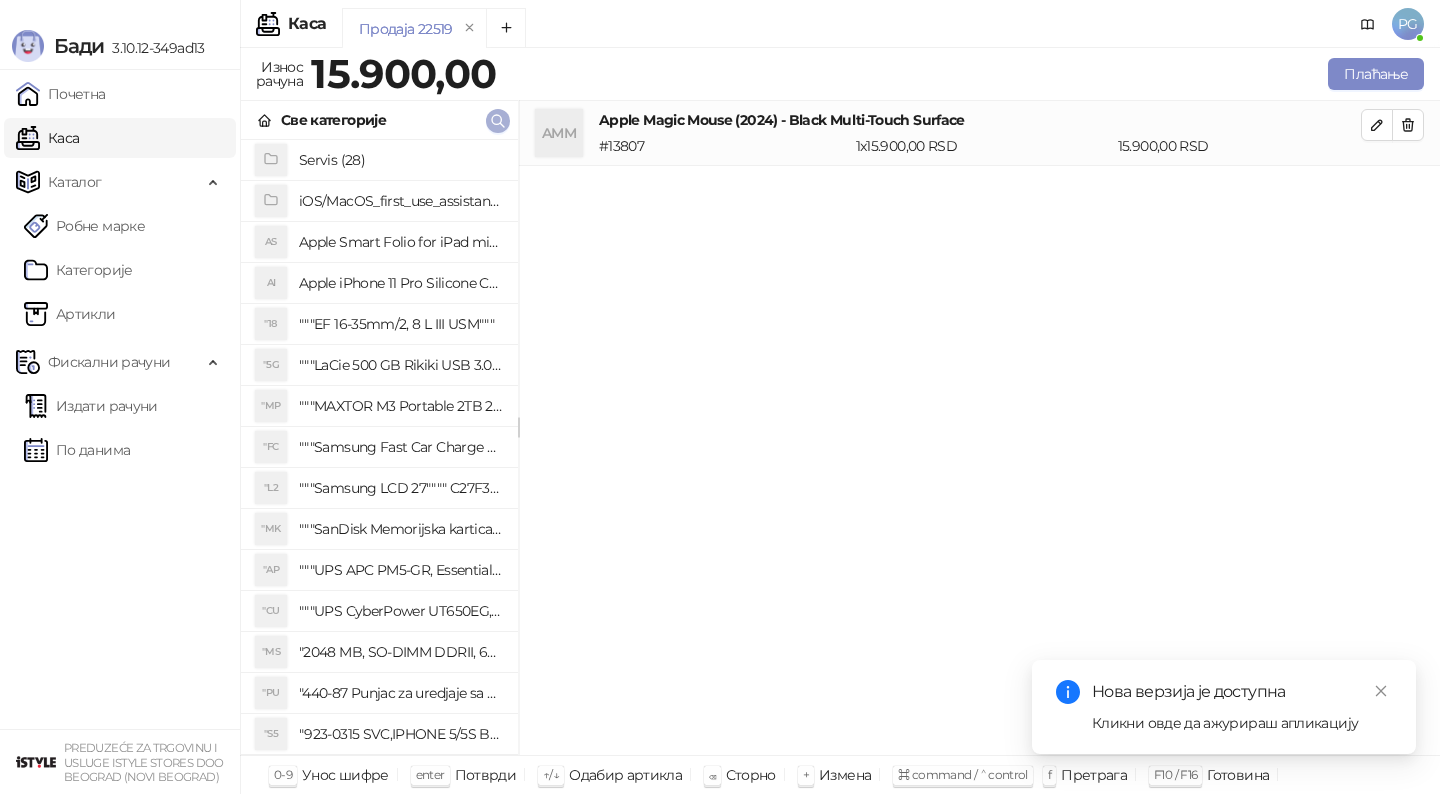 click 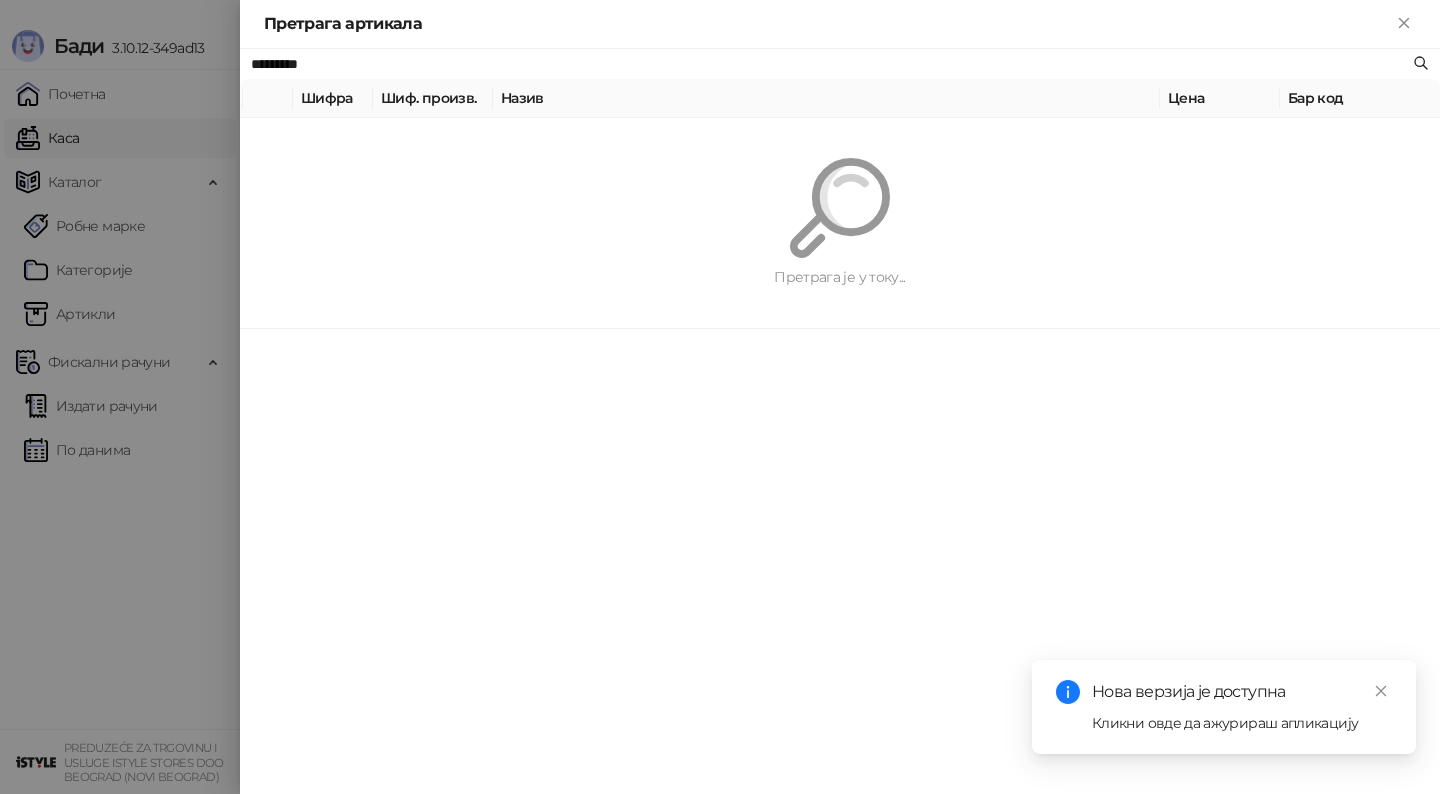 paste 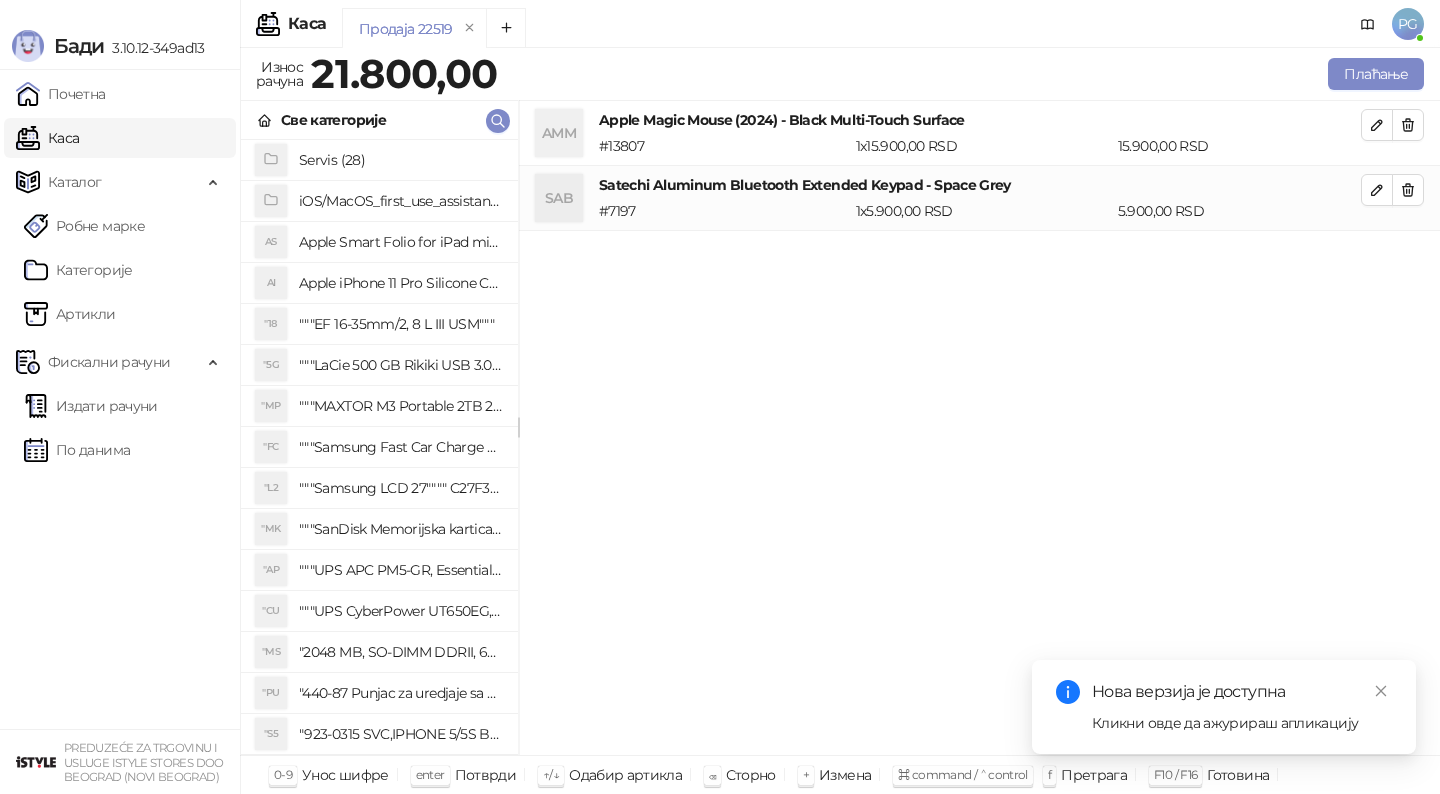 click on "Износ рачуна [PRICE] Плаћање" at bounding box center (840, 77) 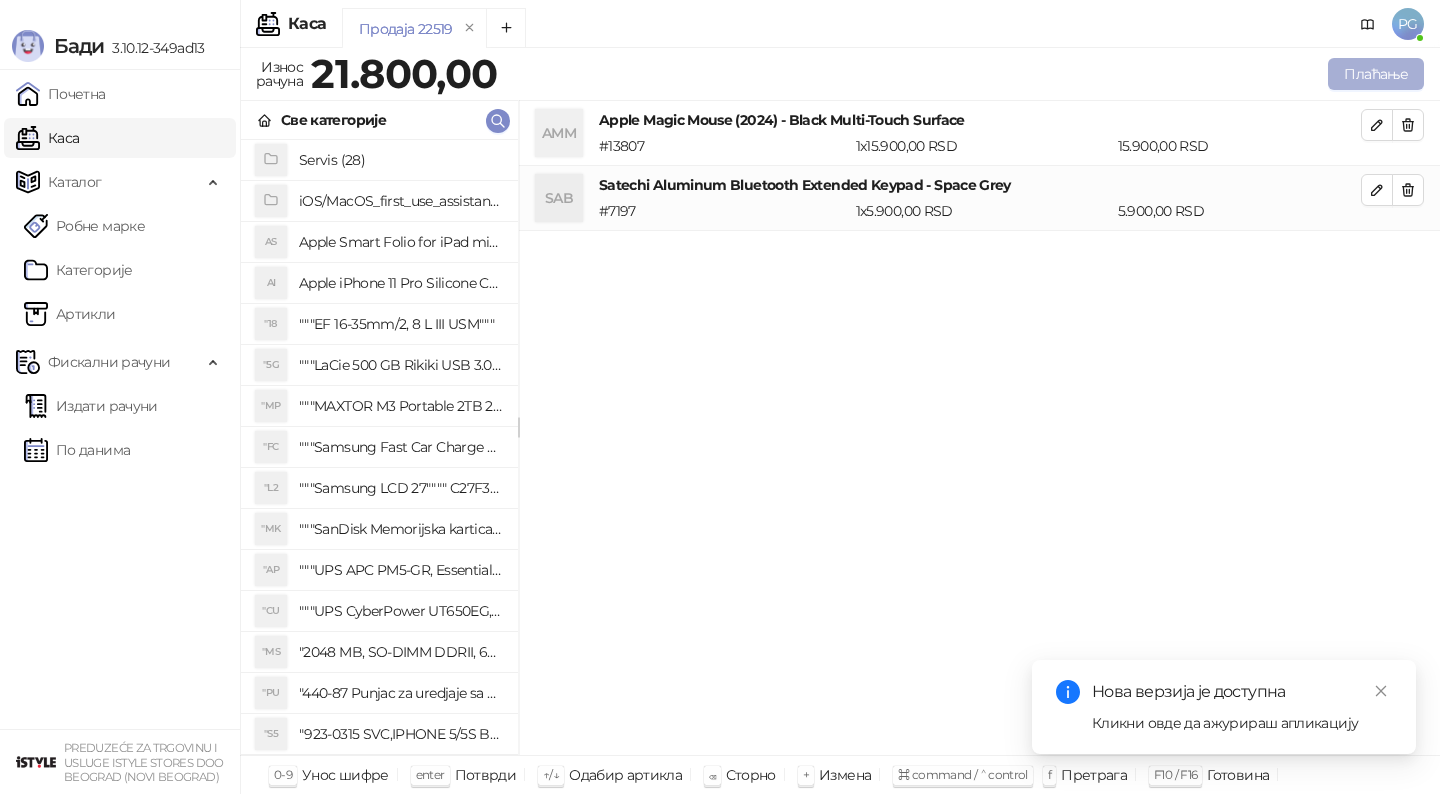 click on "Плаћање" at bounding box center [1376, 74] 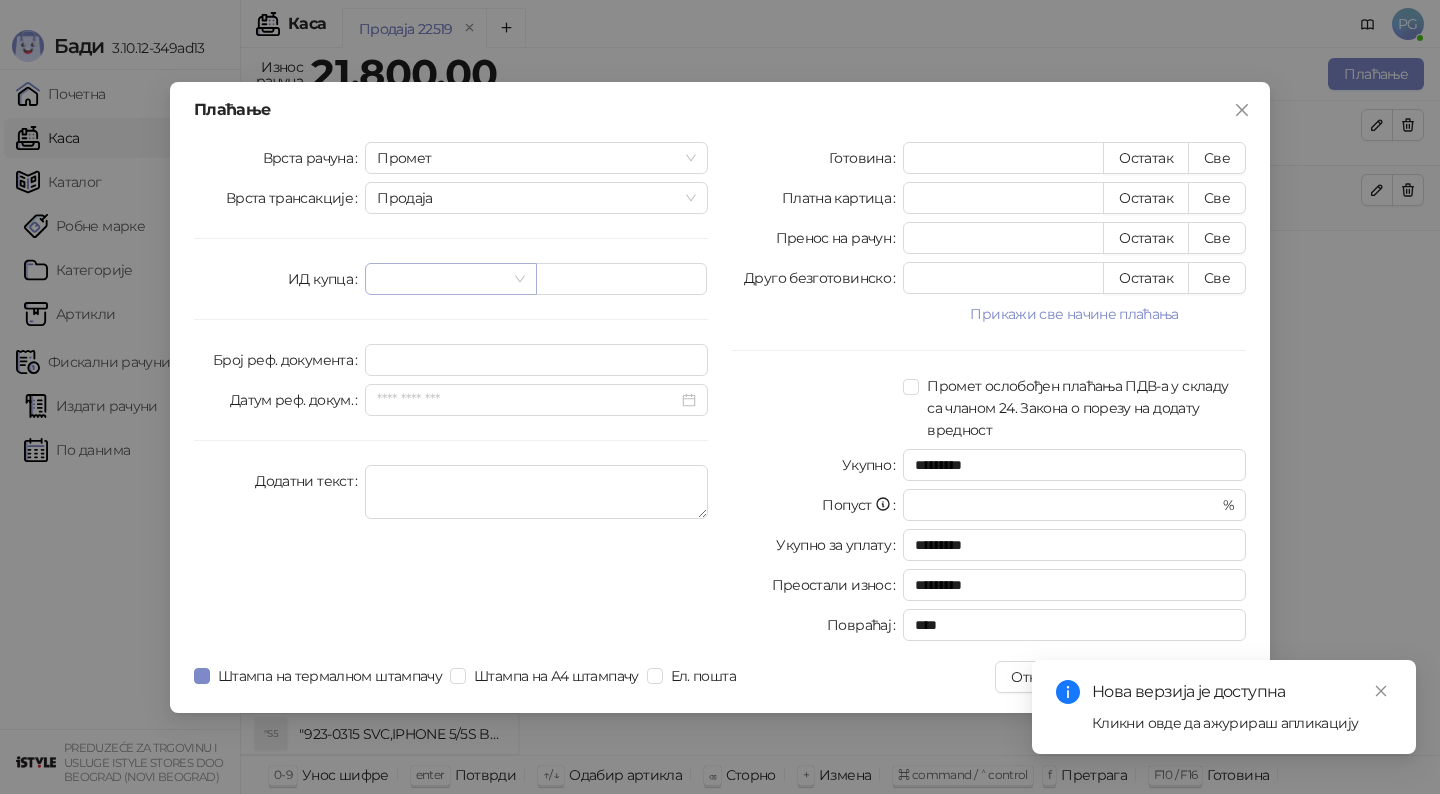 click at bounding box center (441, 279) 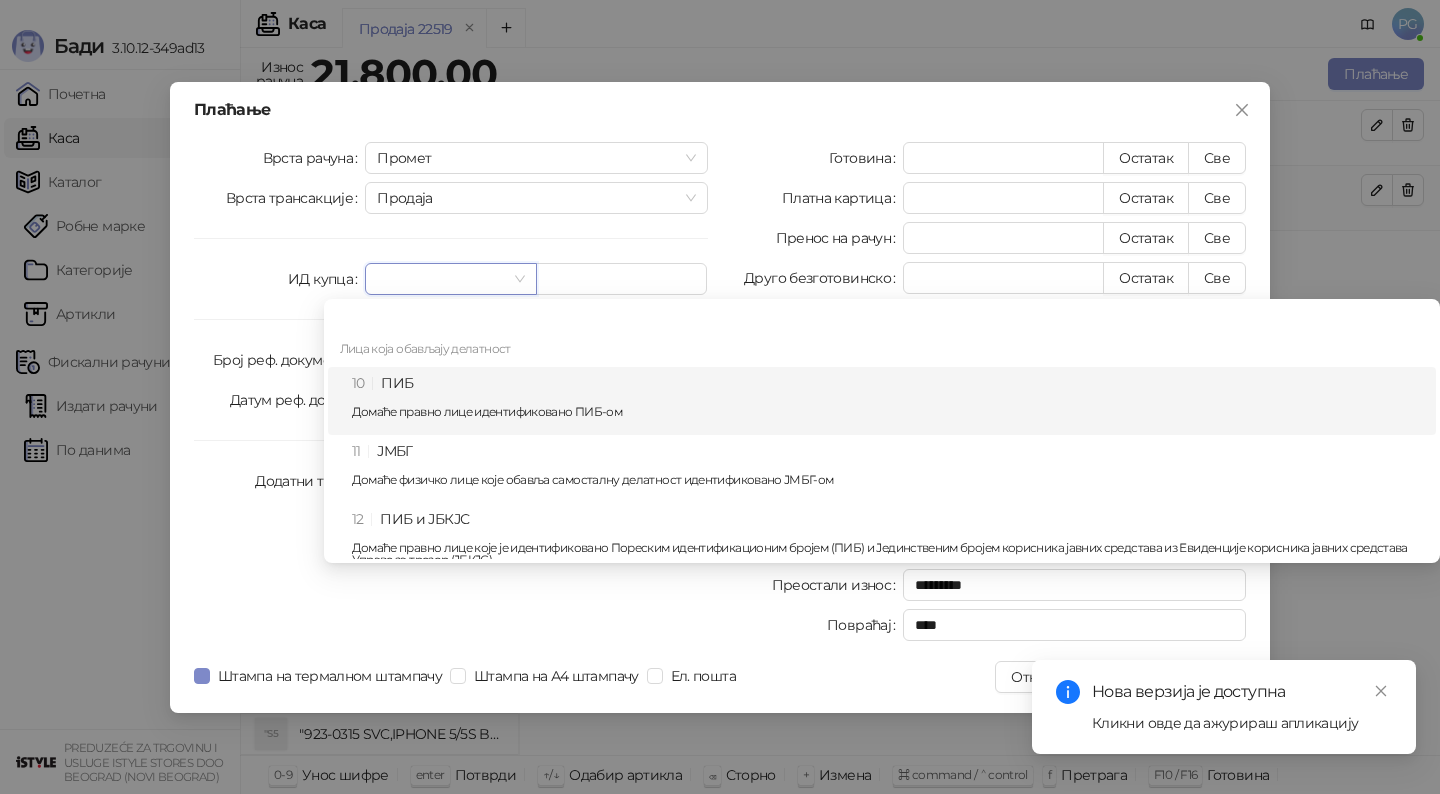 click on "10 ПИБ Домаће правно лице идентификовано ПИБ-ом" at bounding box center [888, 401] 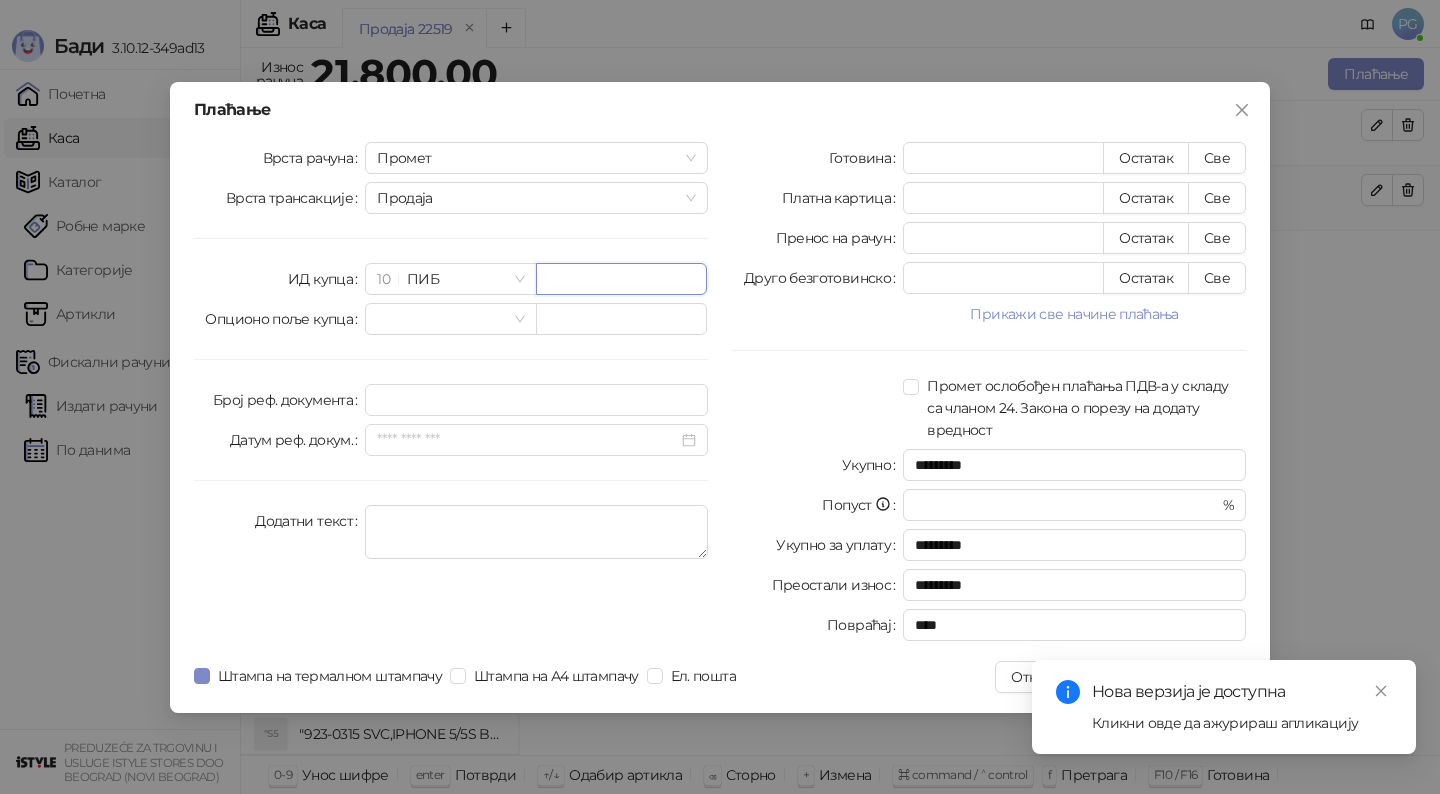 paste on "*********" 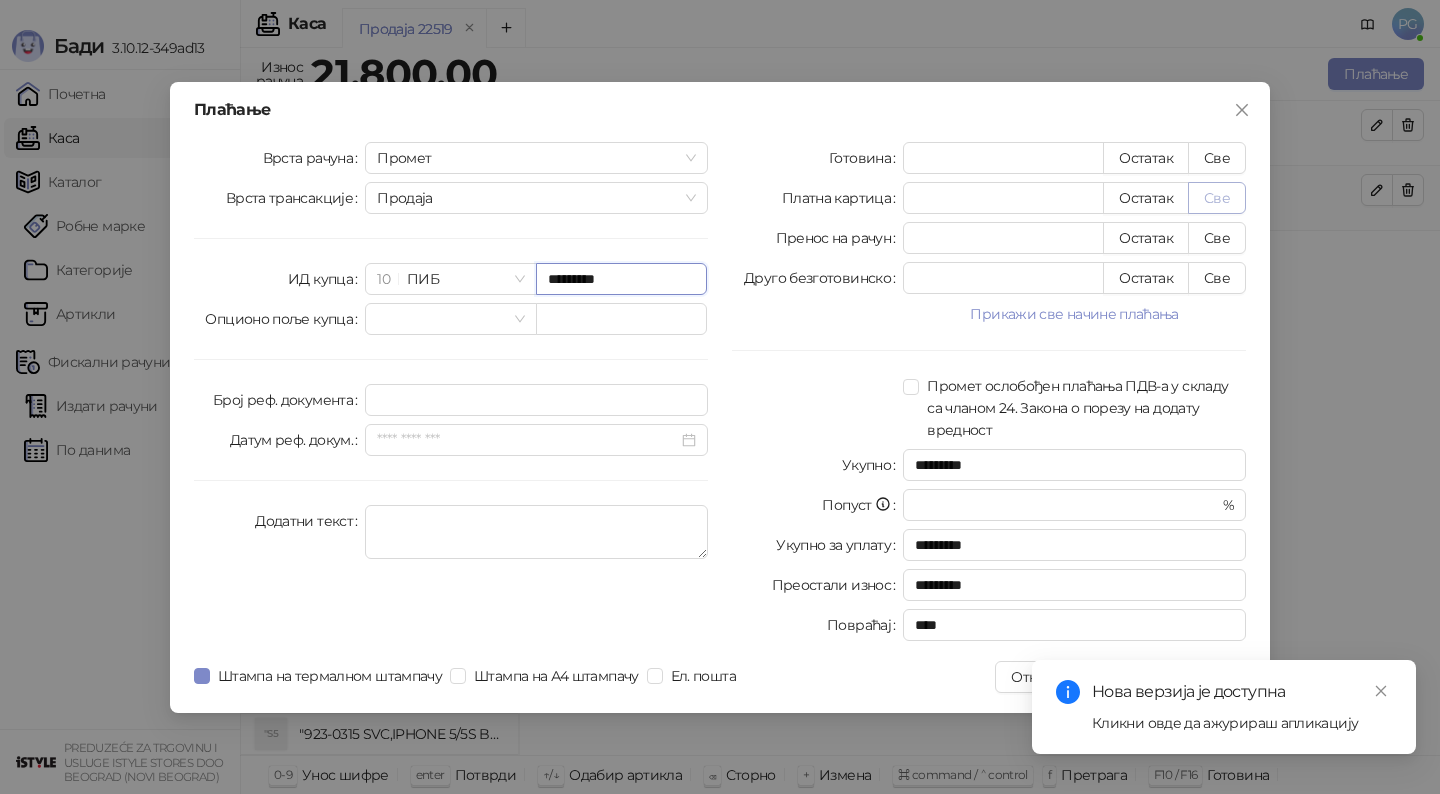 type on "*********" 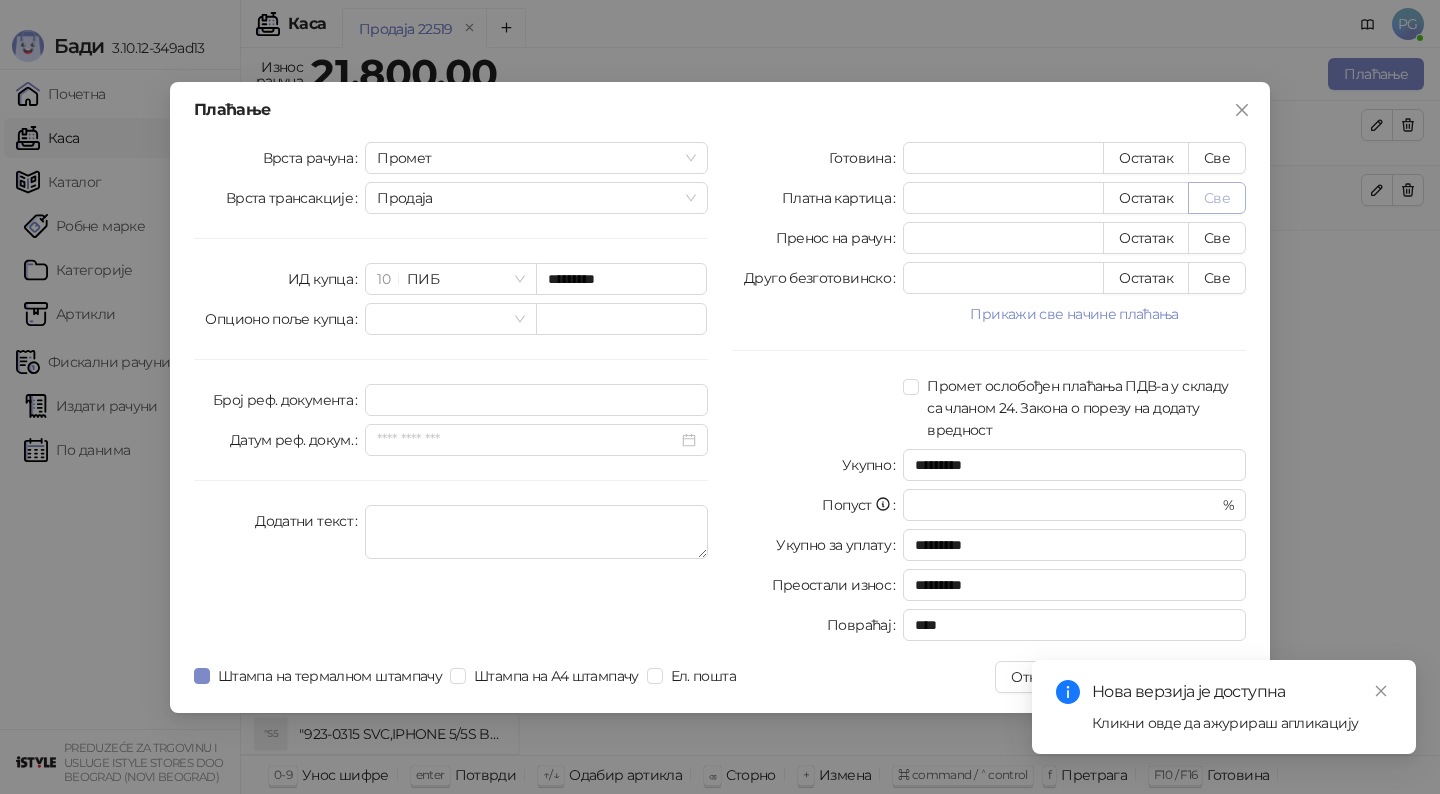 click on "Све" at bounding box center [1217, 198] 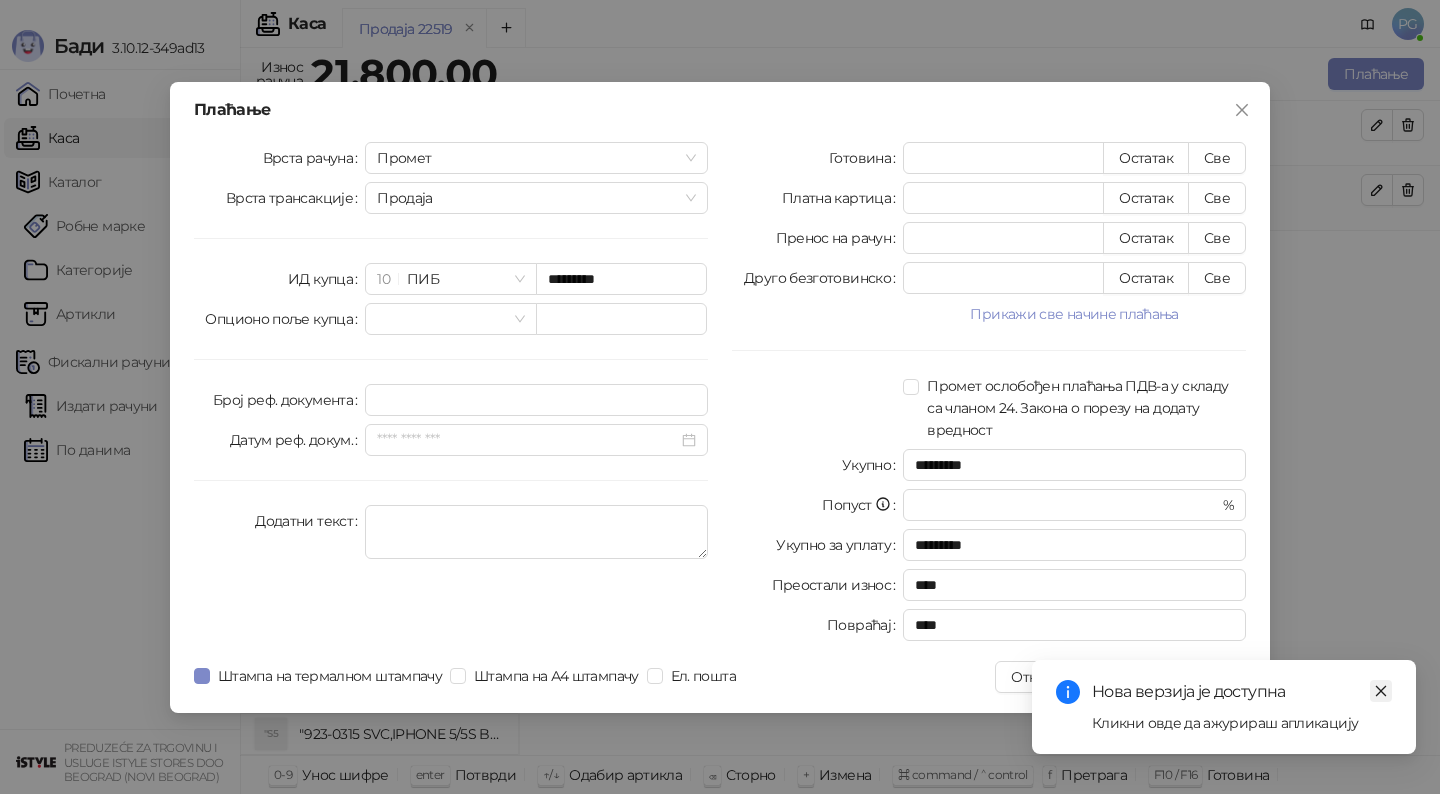 click at bounding box center [1381, 691] 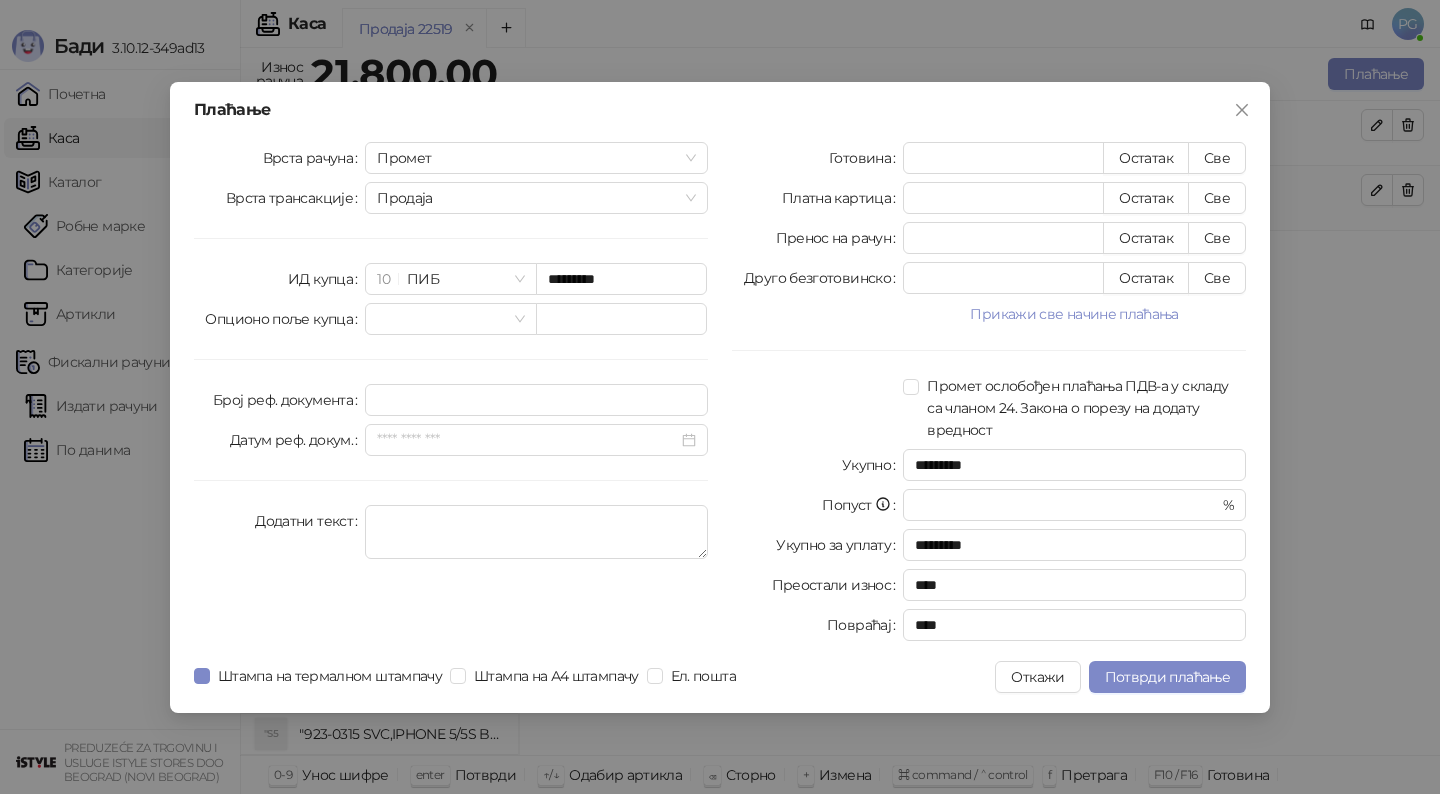 click on "Плаћање Врста рачуна Промет Врста трансакције Продаја ИД купца [NUMBER] ПИБ ********* Опционо поље купца Број реф. документа Датум реф. докум. Додатни текст Готовина * Остатак Све Платна картица ***** Остатак Све Пренос на рачун * Остатак Све Друго безготовинско * Остатак Све Прикажи све начине плаћања Чек * Остатак Све Ваучер * Остатак Све Инстант плаћање * Остатак Све   Промет ослобођен плаћања ПДВ-а у складу са чланом 24. Закона о порезу на додату вредност Укупно ********* Попуст   * % Укупно за уплату ********* Преостали износ **** Повраћај **** Штампа на термалном штампачу Ел. пошта" at bounding box center [720, 397] 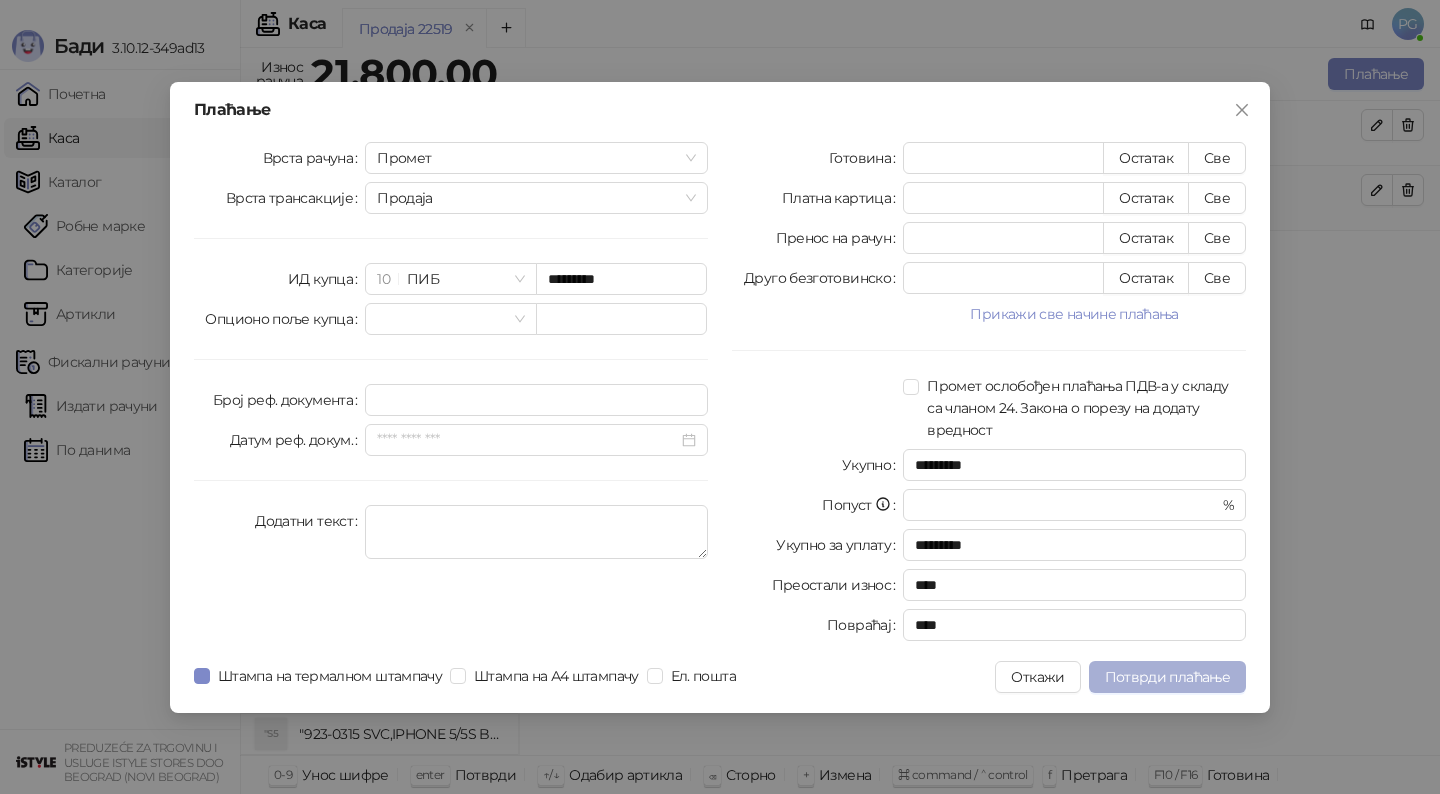 click on "Потврди плаћање" at bounding box center [1167, 677] 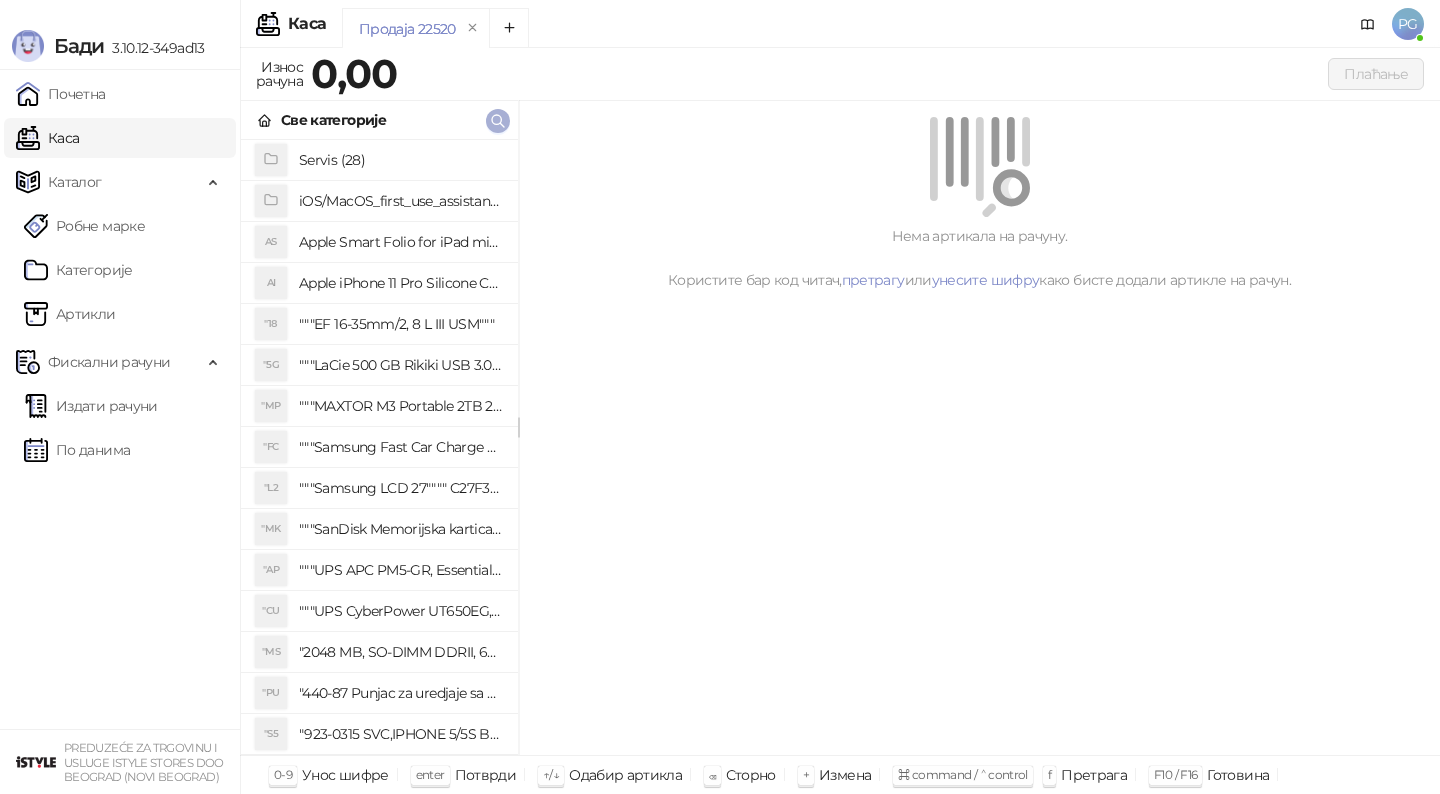 click 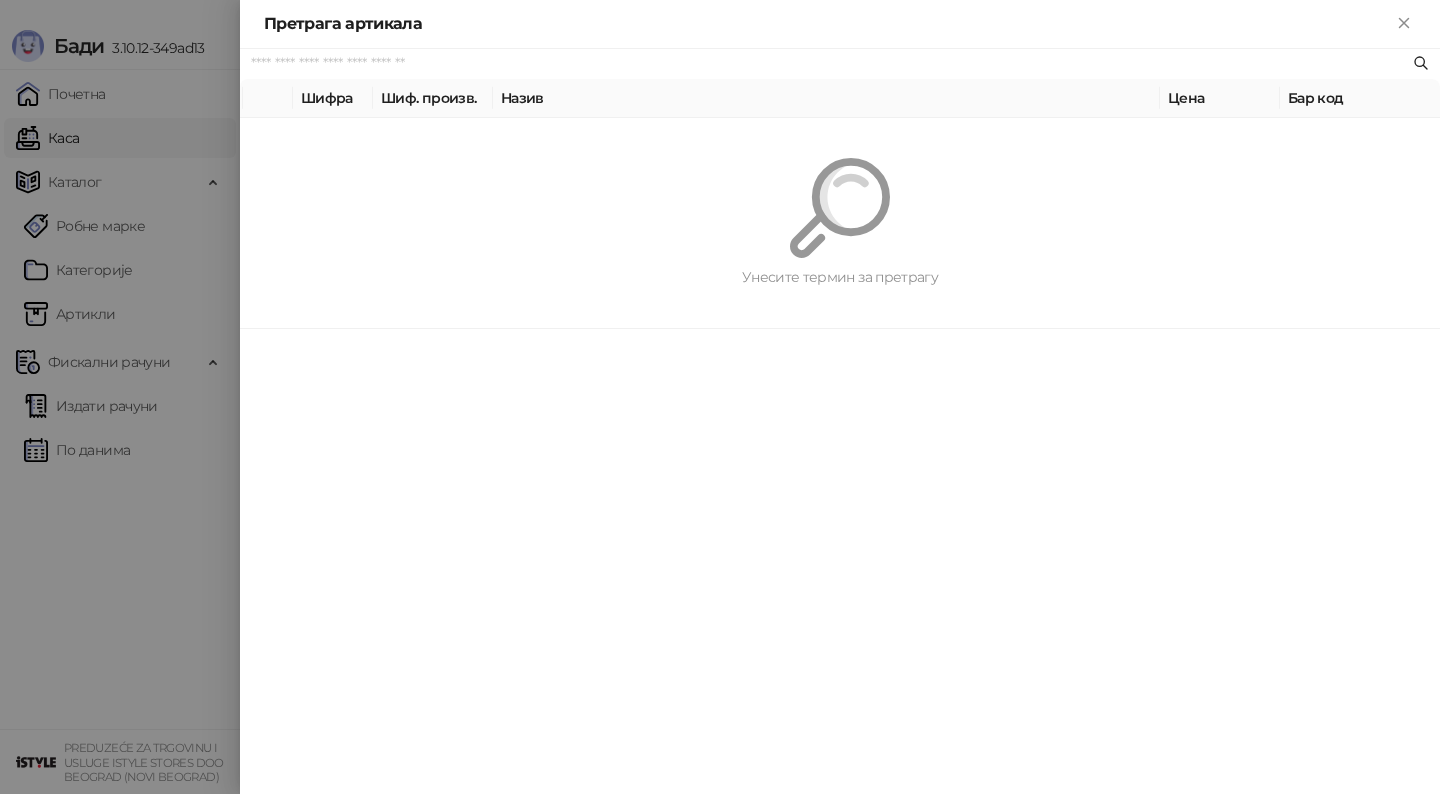 paste on "*********" 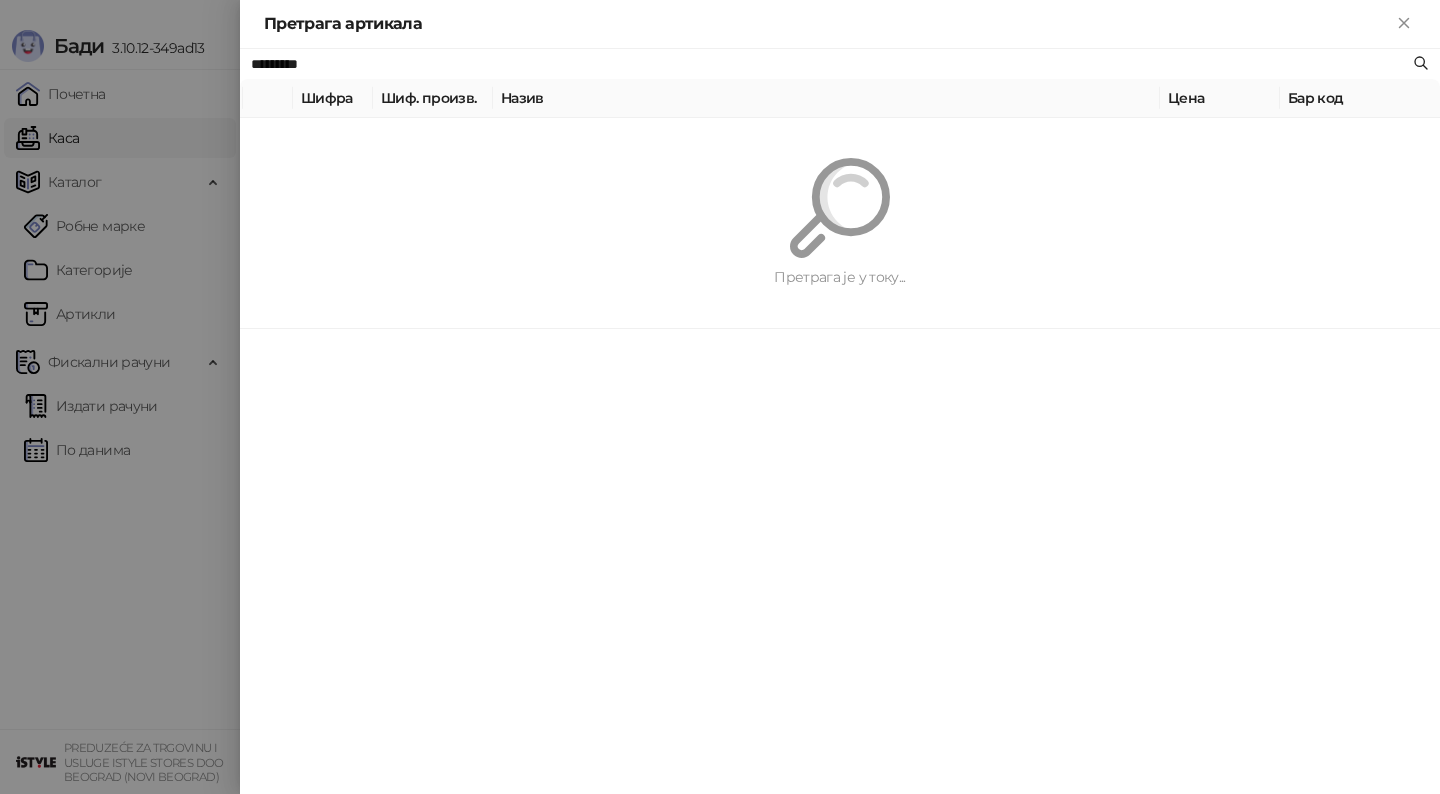 type on "*********" 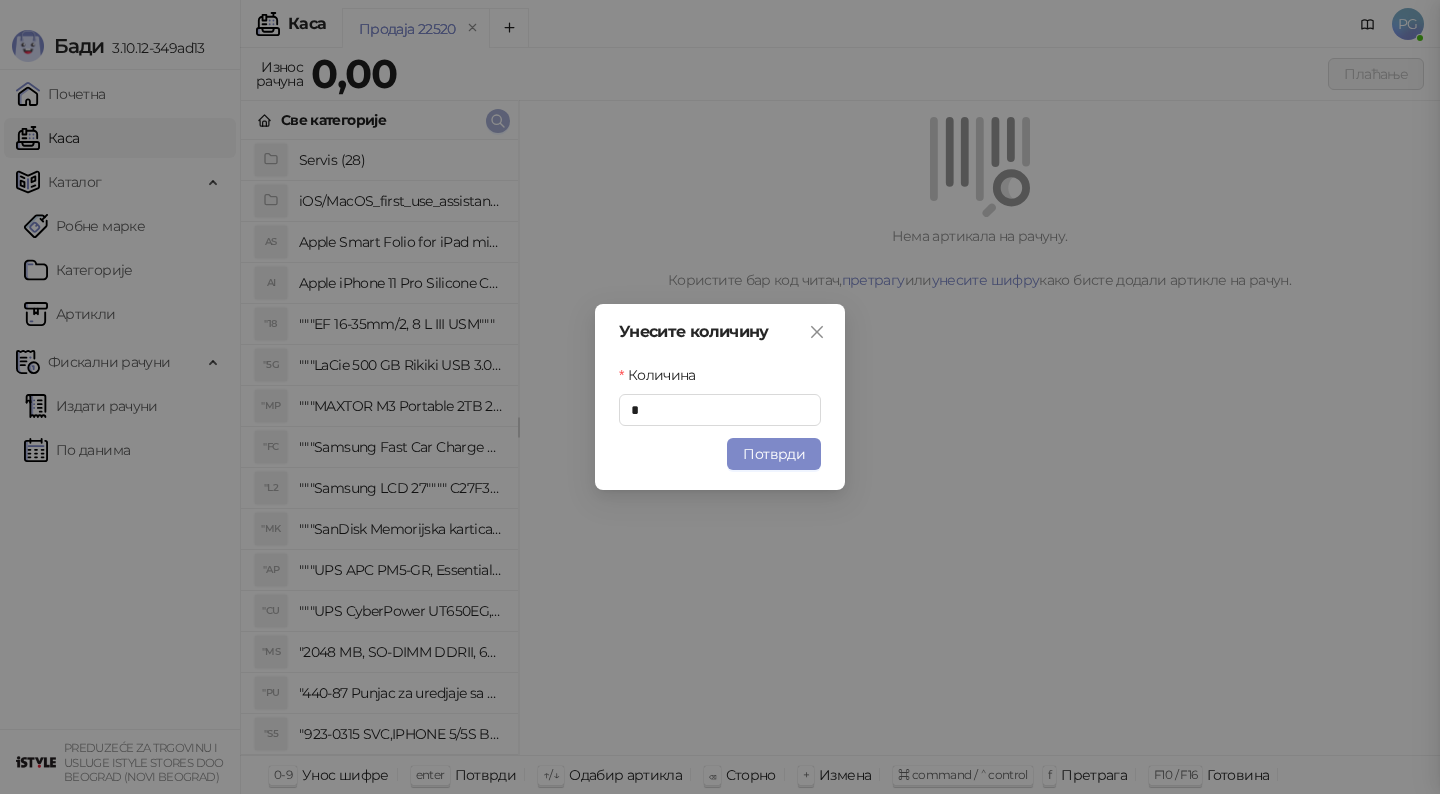 type 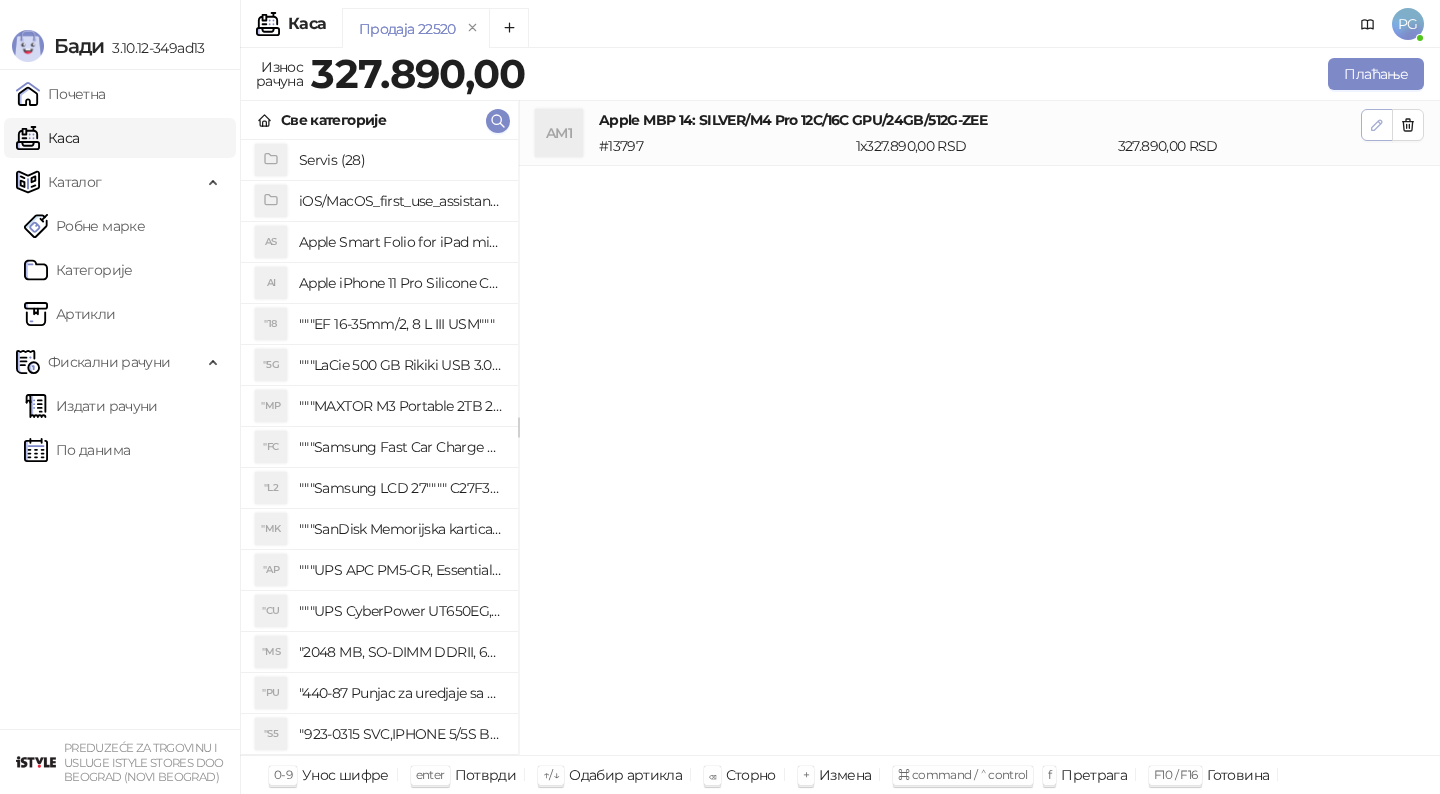 drag, startPoint x: 1401, startPoint y: 126, endPoint x: 1378, endPoint y: 133, distance: 24.04163 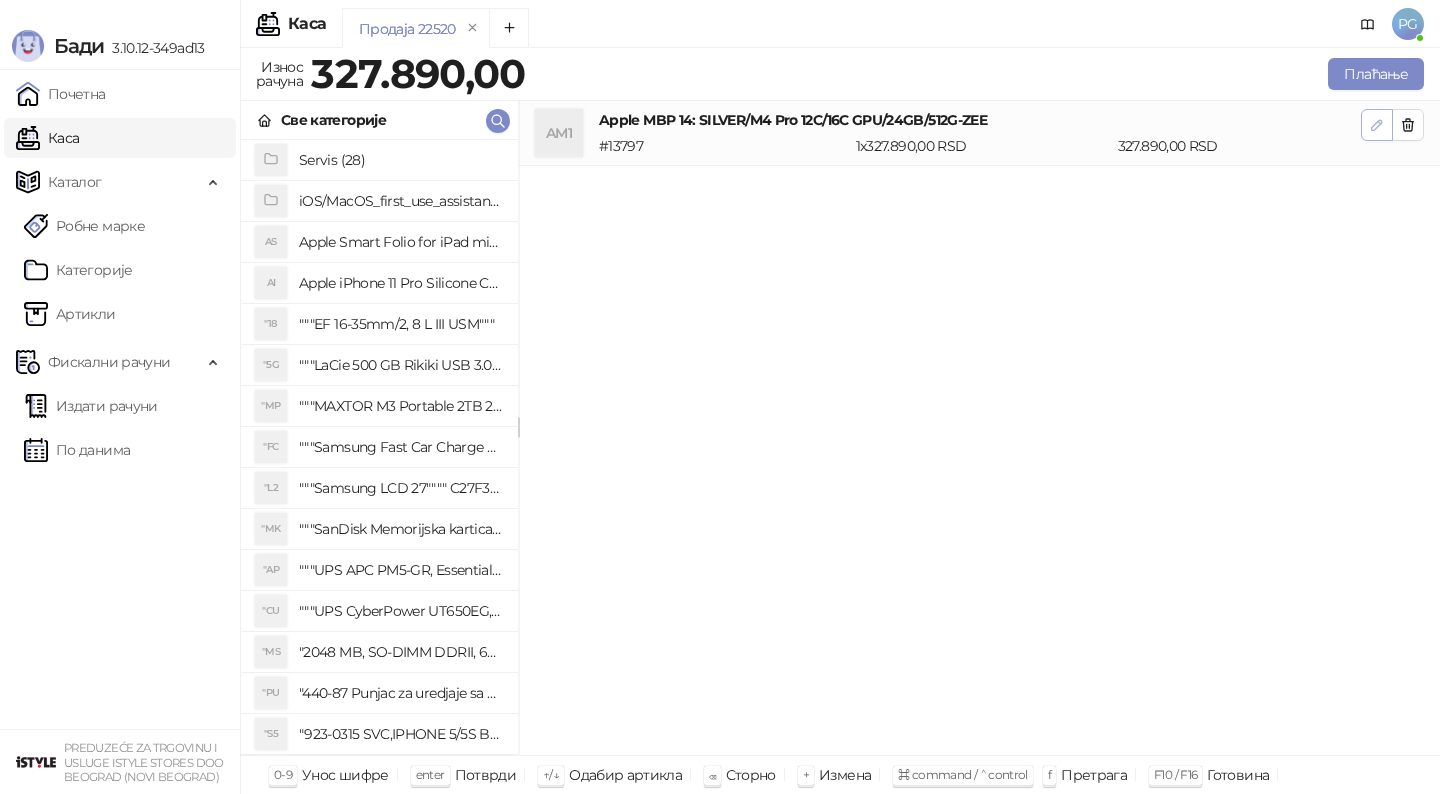 click at bounding box center (1377, 124) 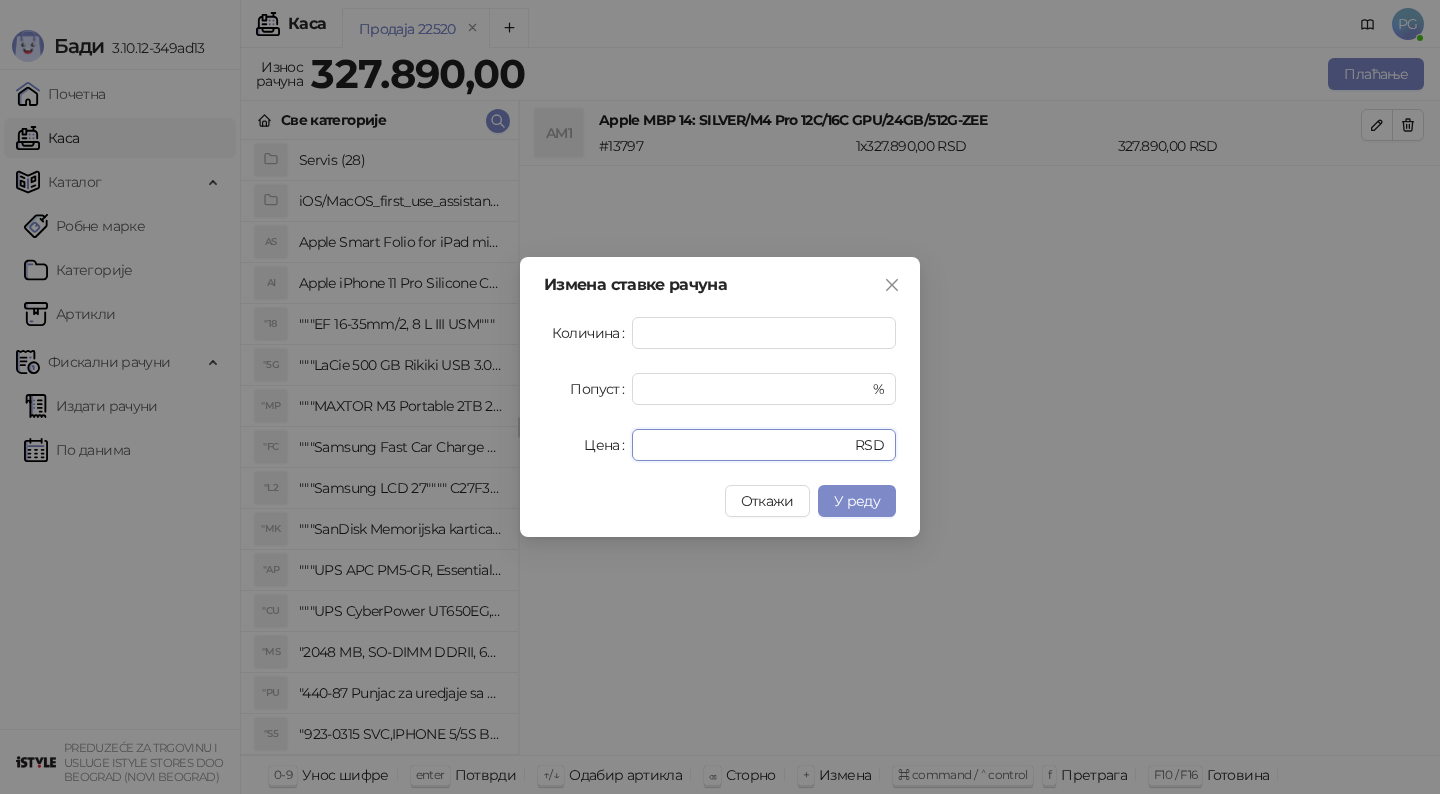 drag, startPoint x: 718, startPoint y: 440, endPoint x: 549, endPoint y: 439, distance: 169.00296 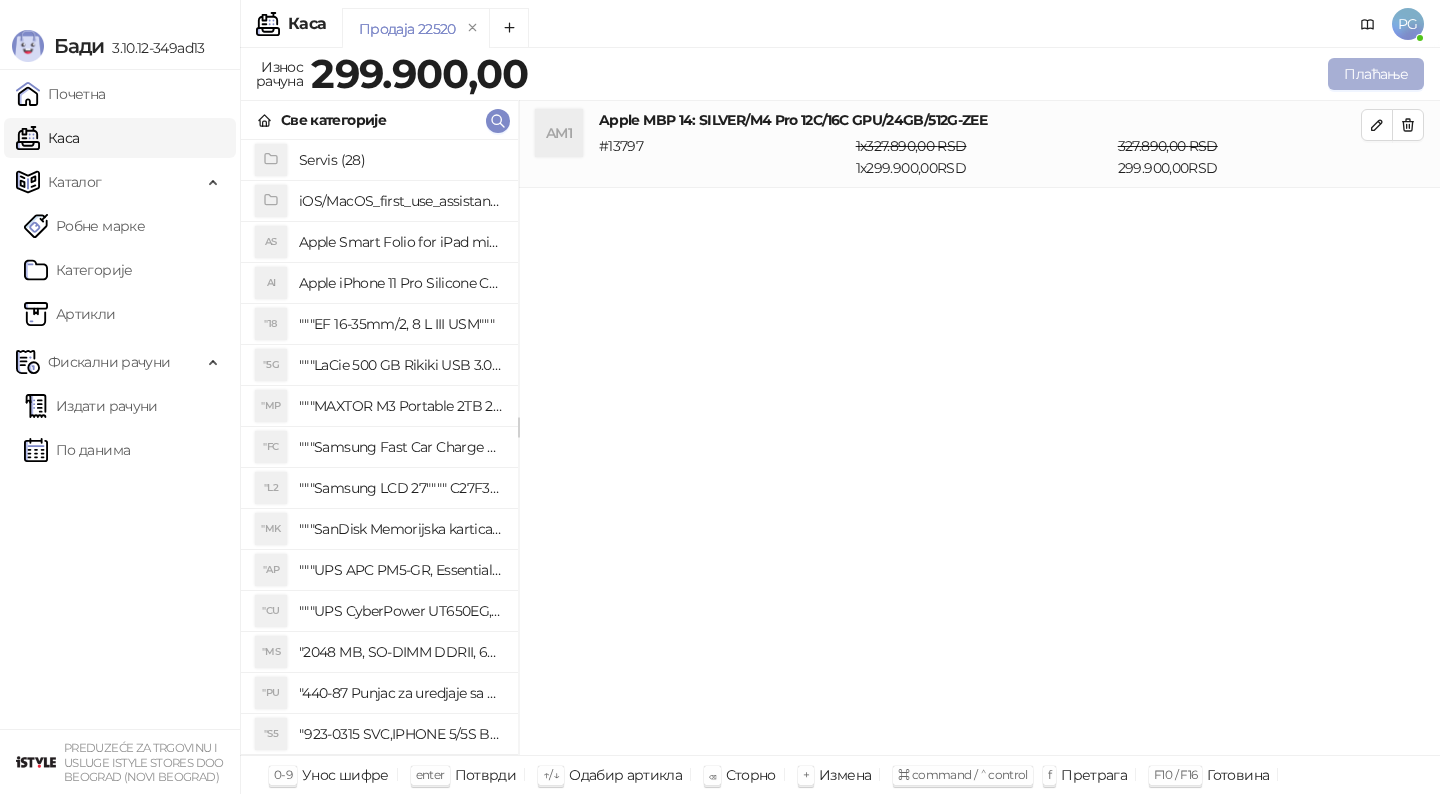 click on "Плаћање" at bounding box center (1376, 74) 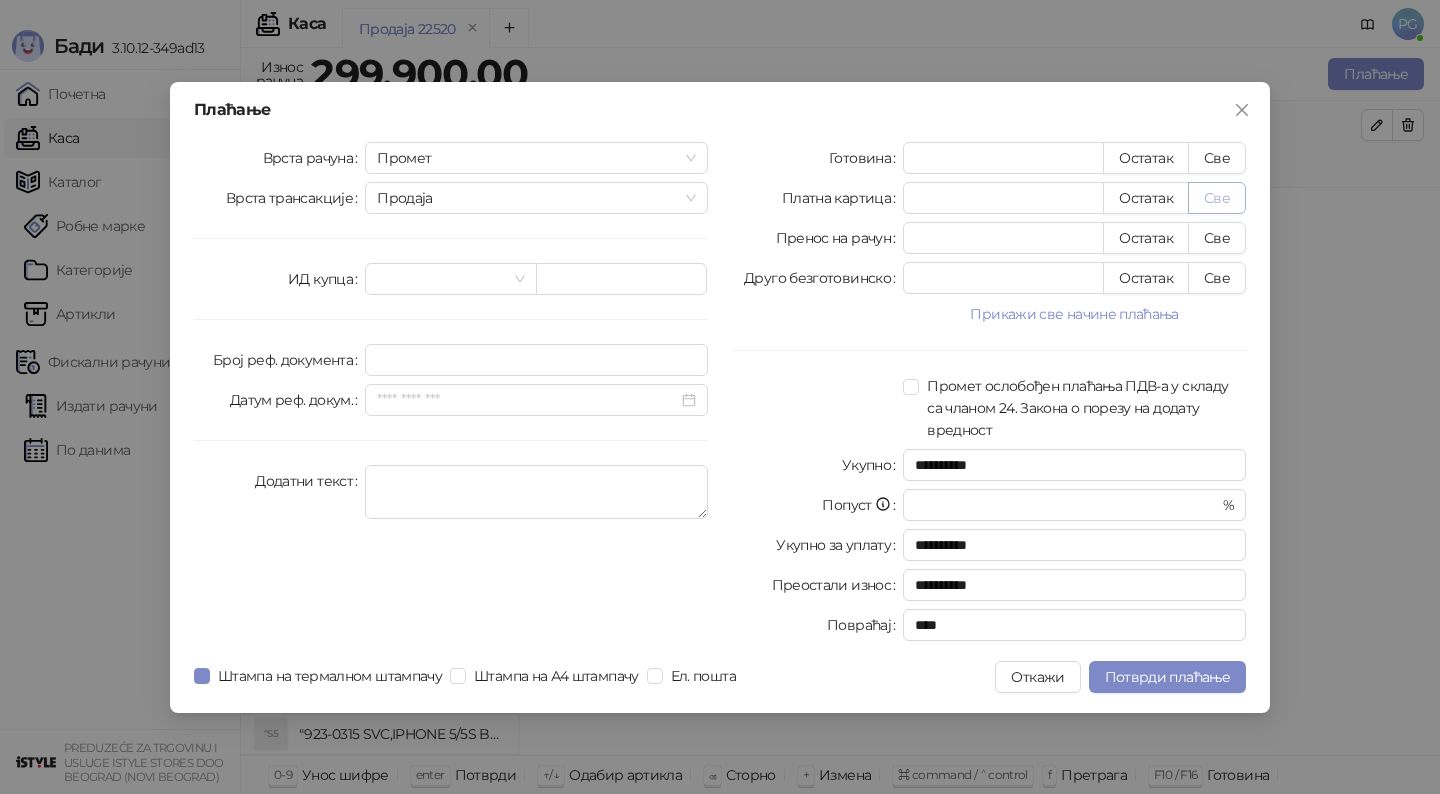 click on "Све" at bounding box center (1217, 198) 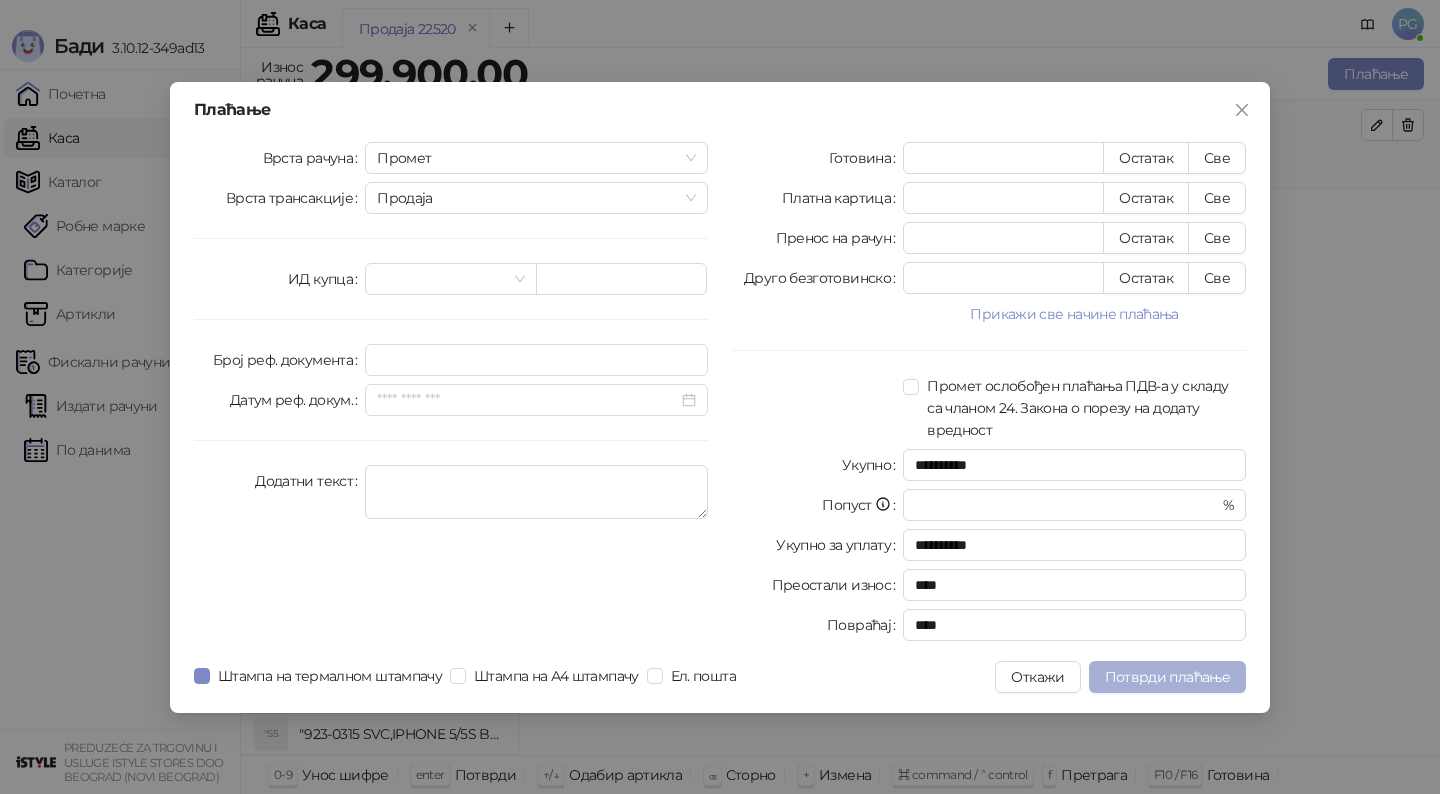 click on "Потврди плаћање" at bounding box center [1167, 677] 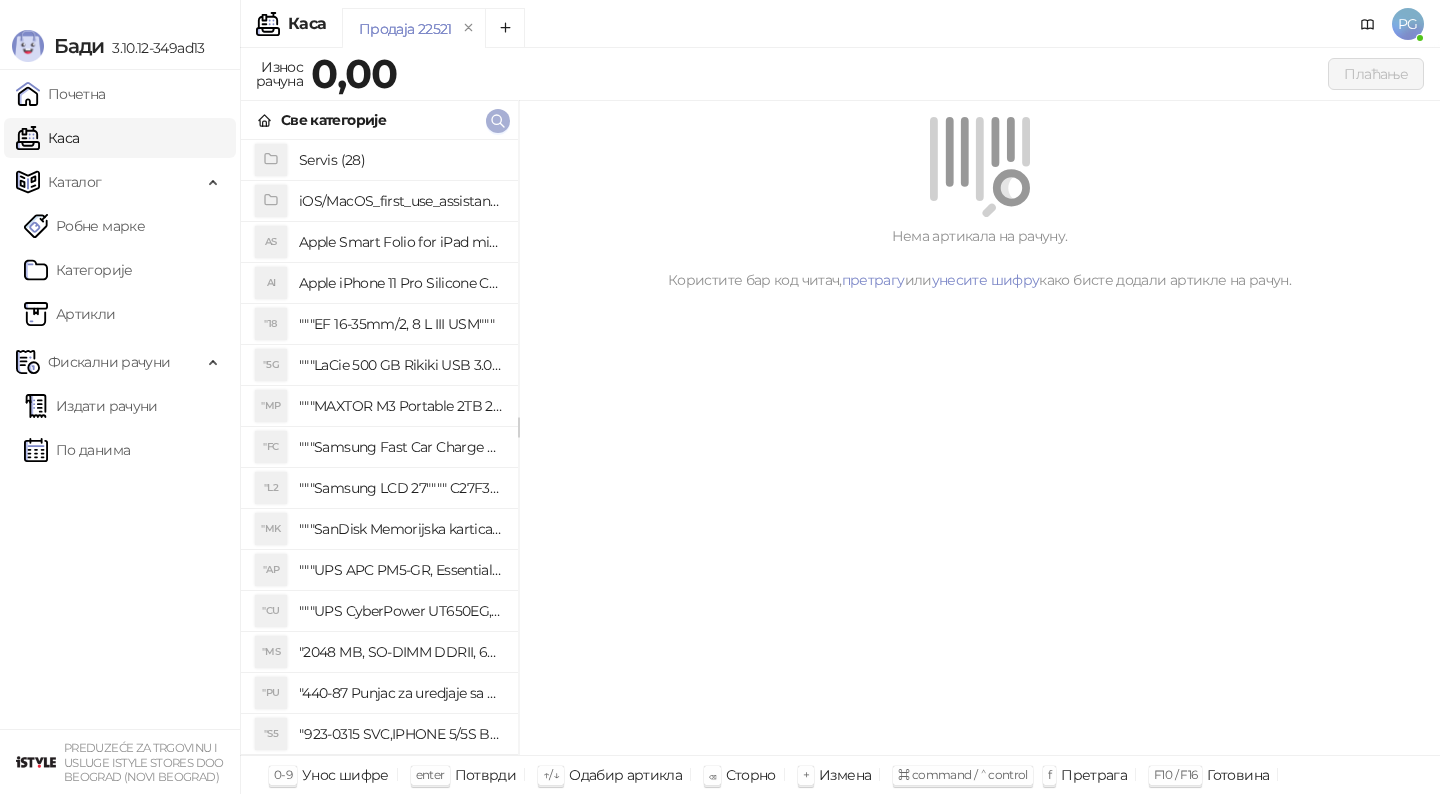 click 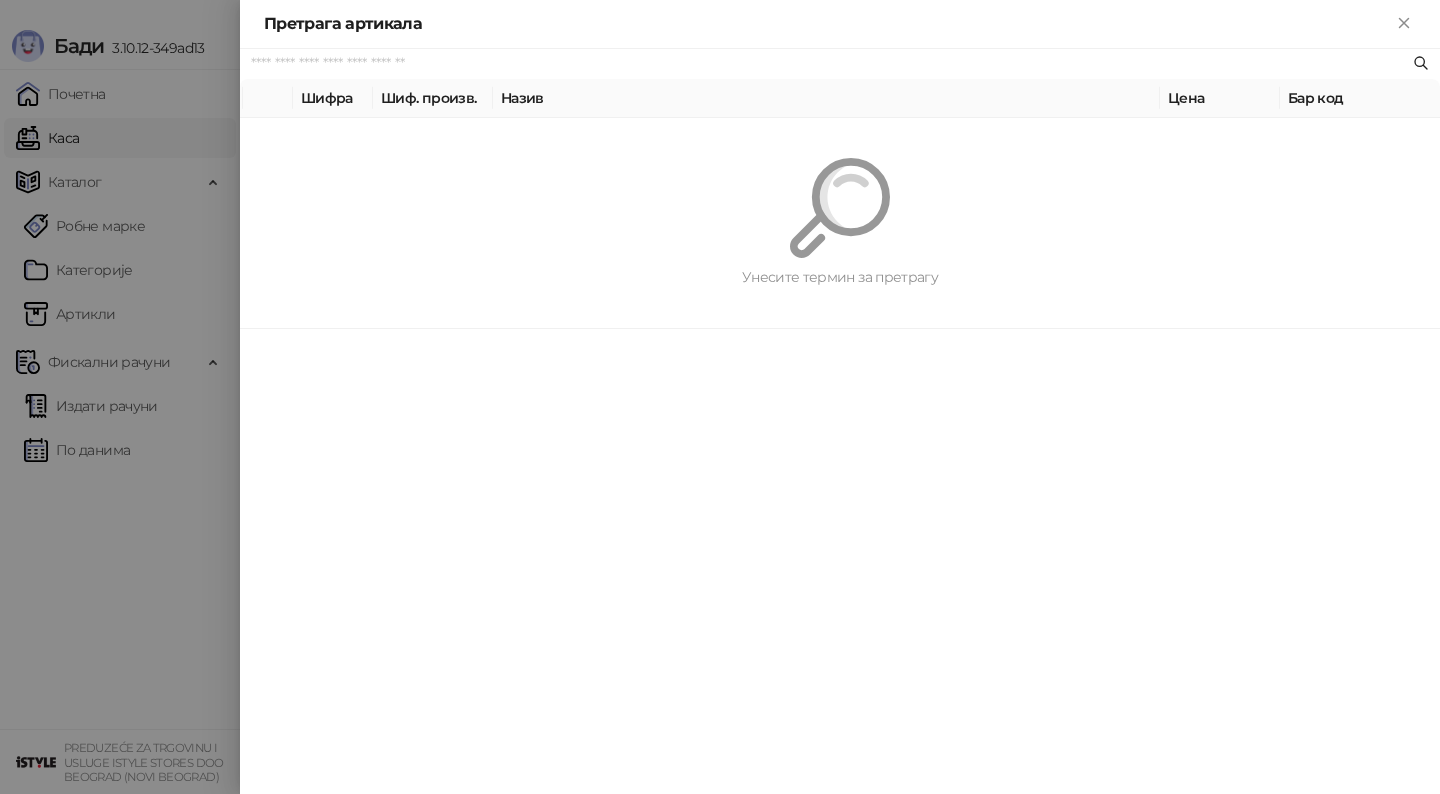 paste on "**********" 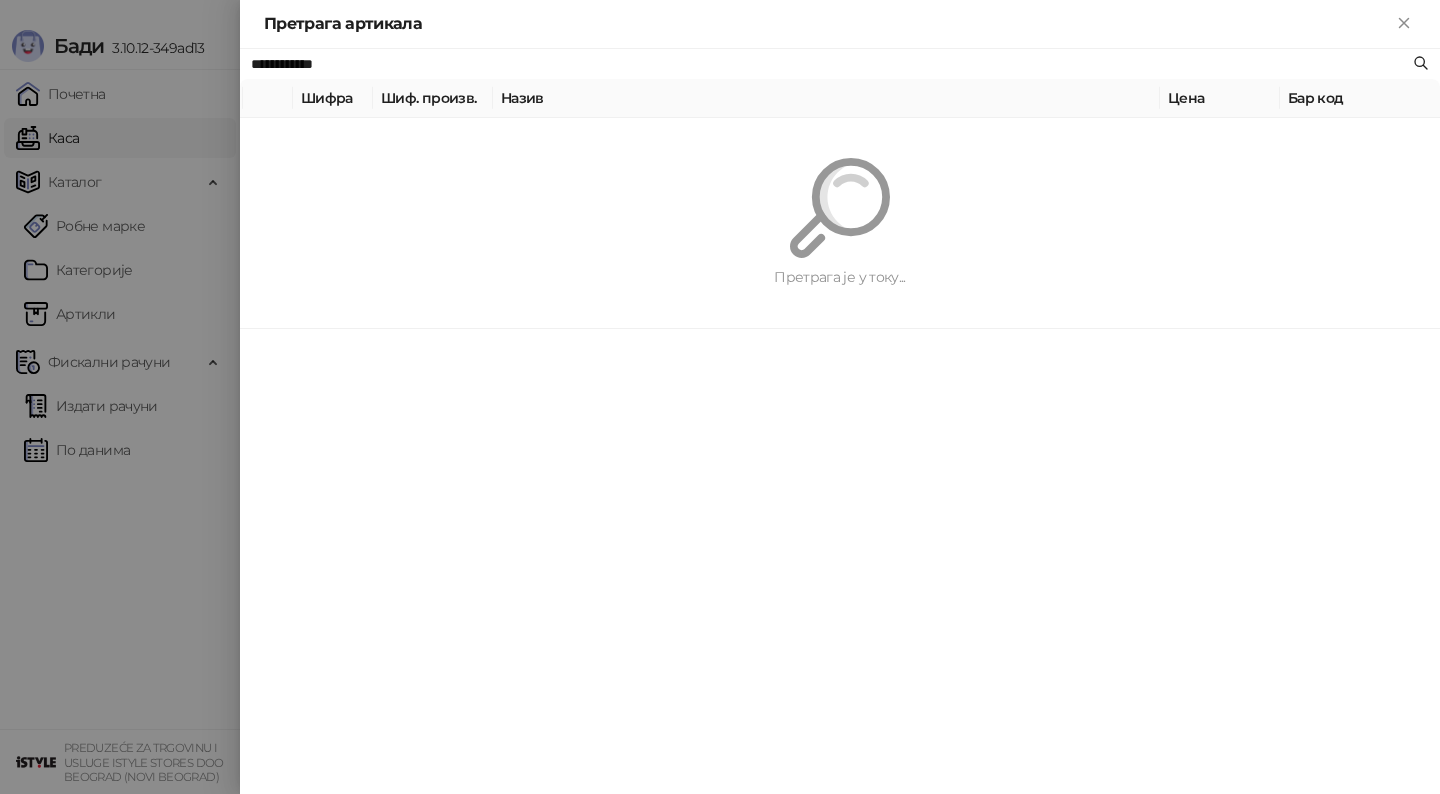 type on "**********" 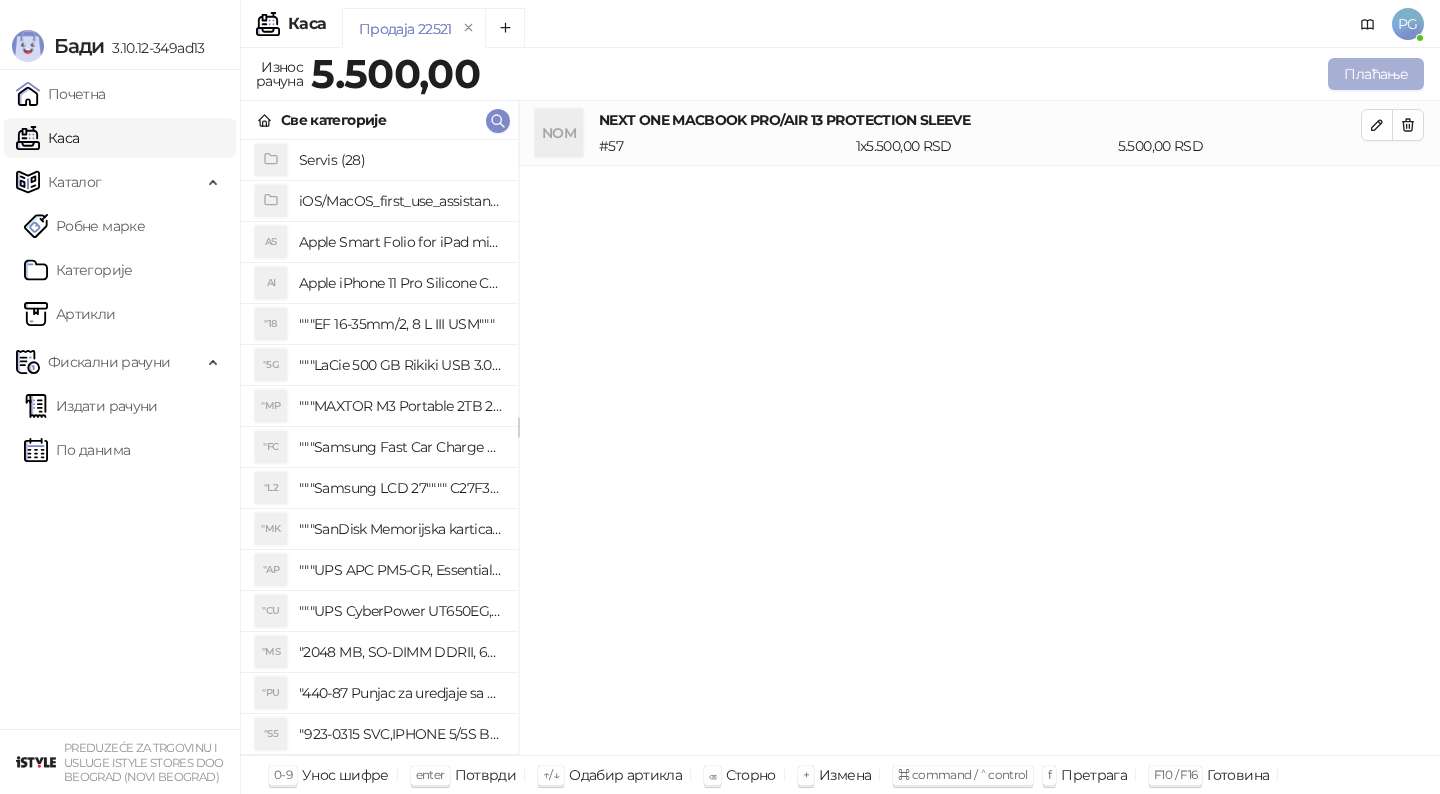 click on "Плаћање" at bounding box center [1376, 74] 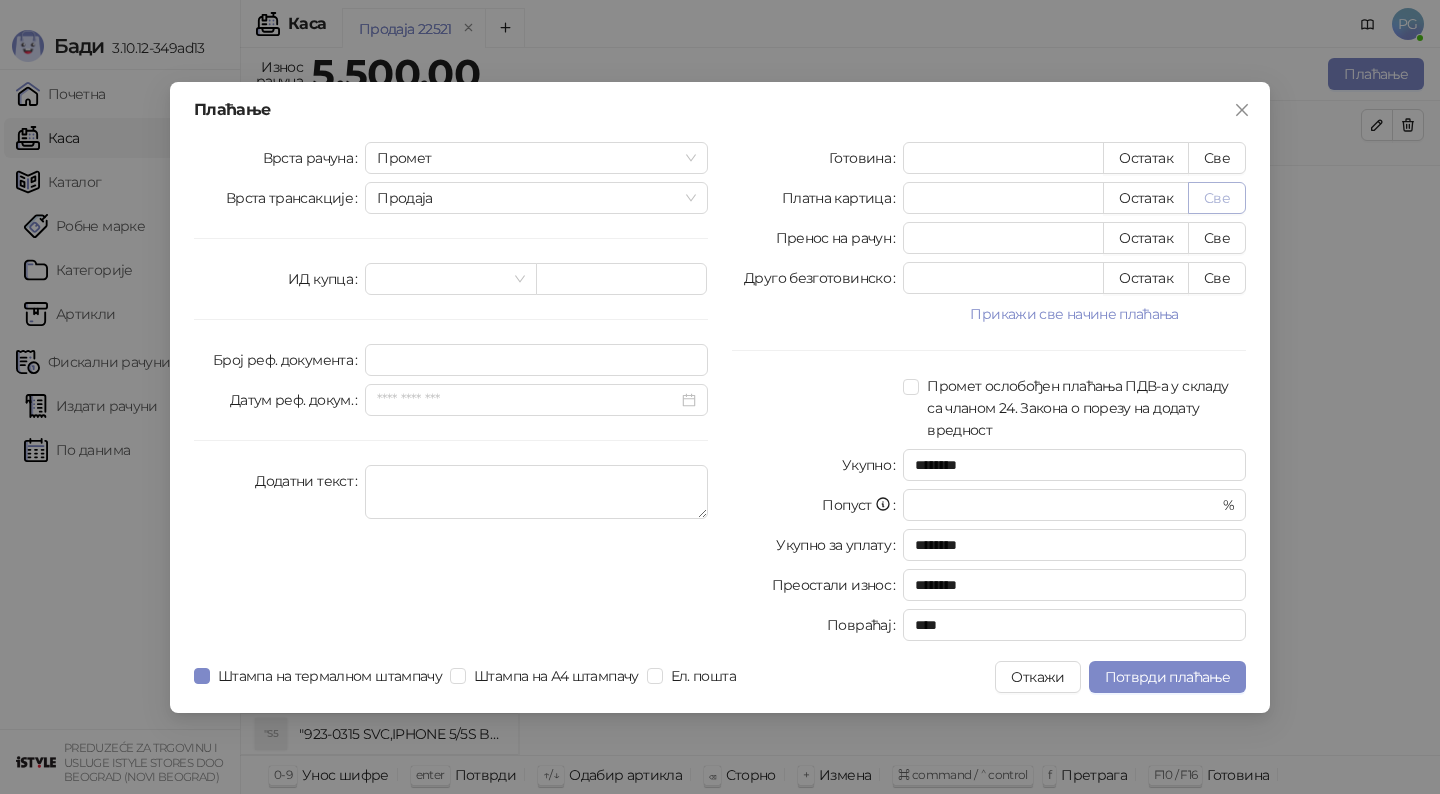 click on "Све" at bounding box center (1217, 198) 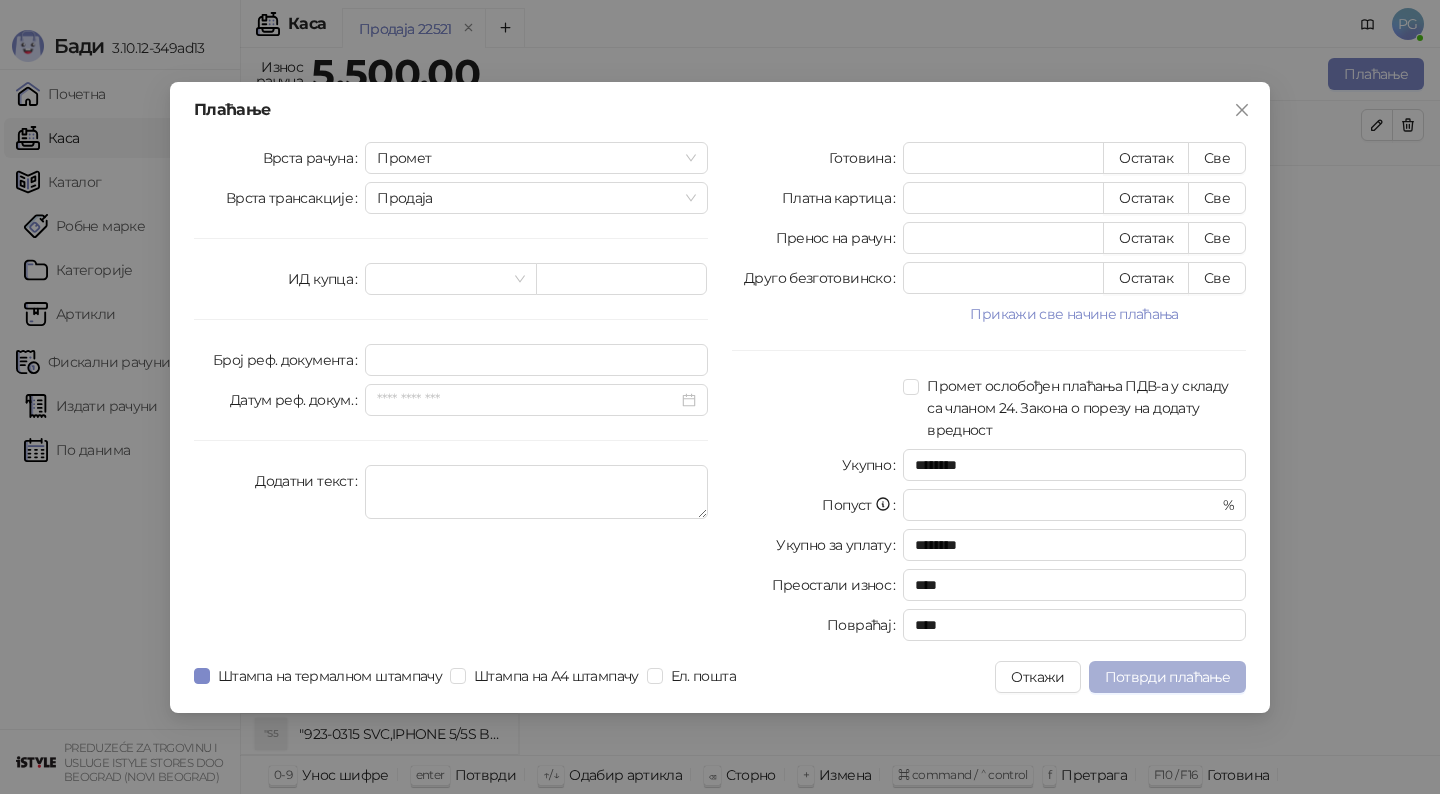click on "Потврди плаћање" at bounding box center [1167, 677] 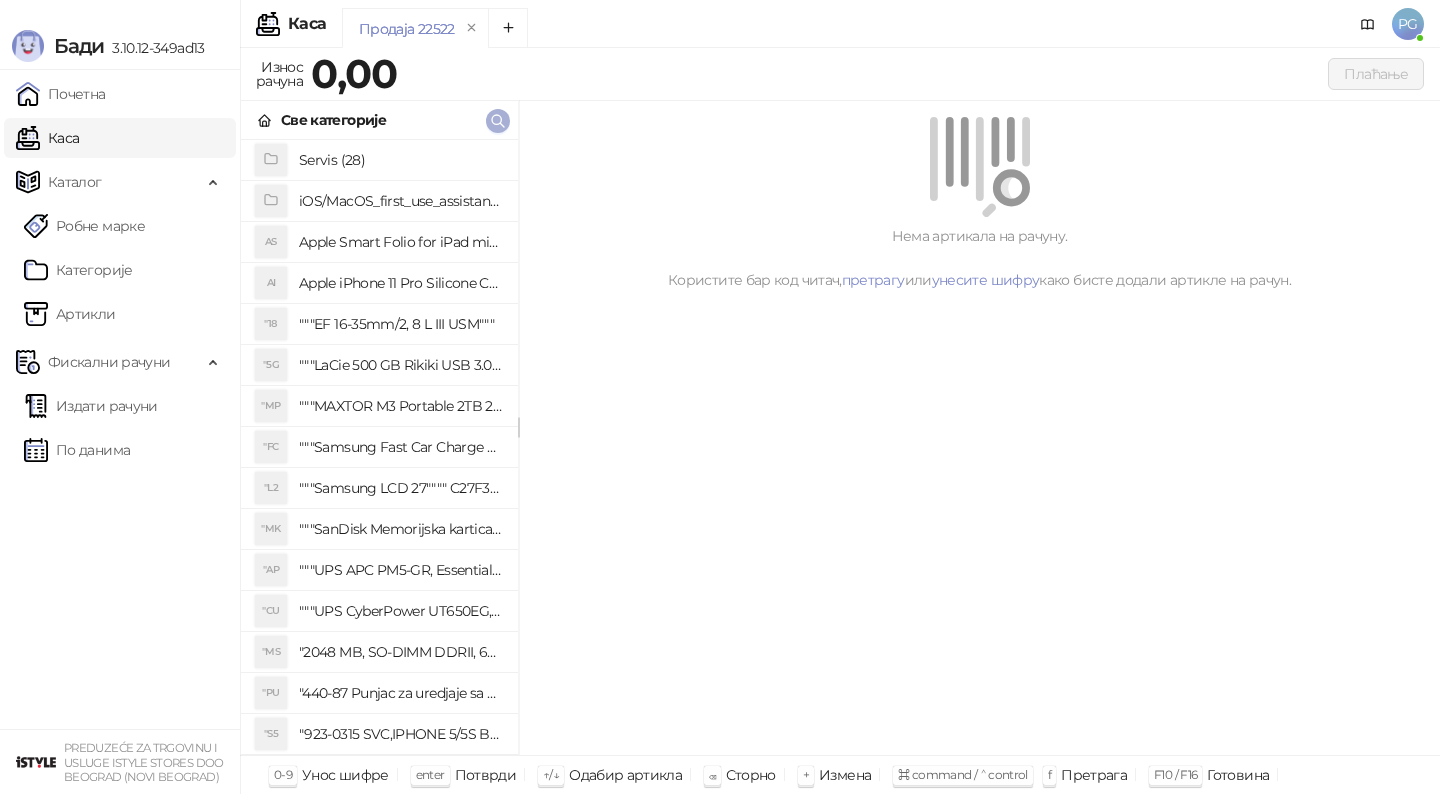 click 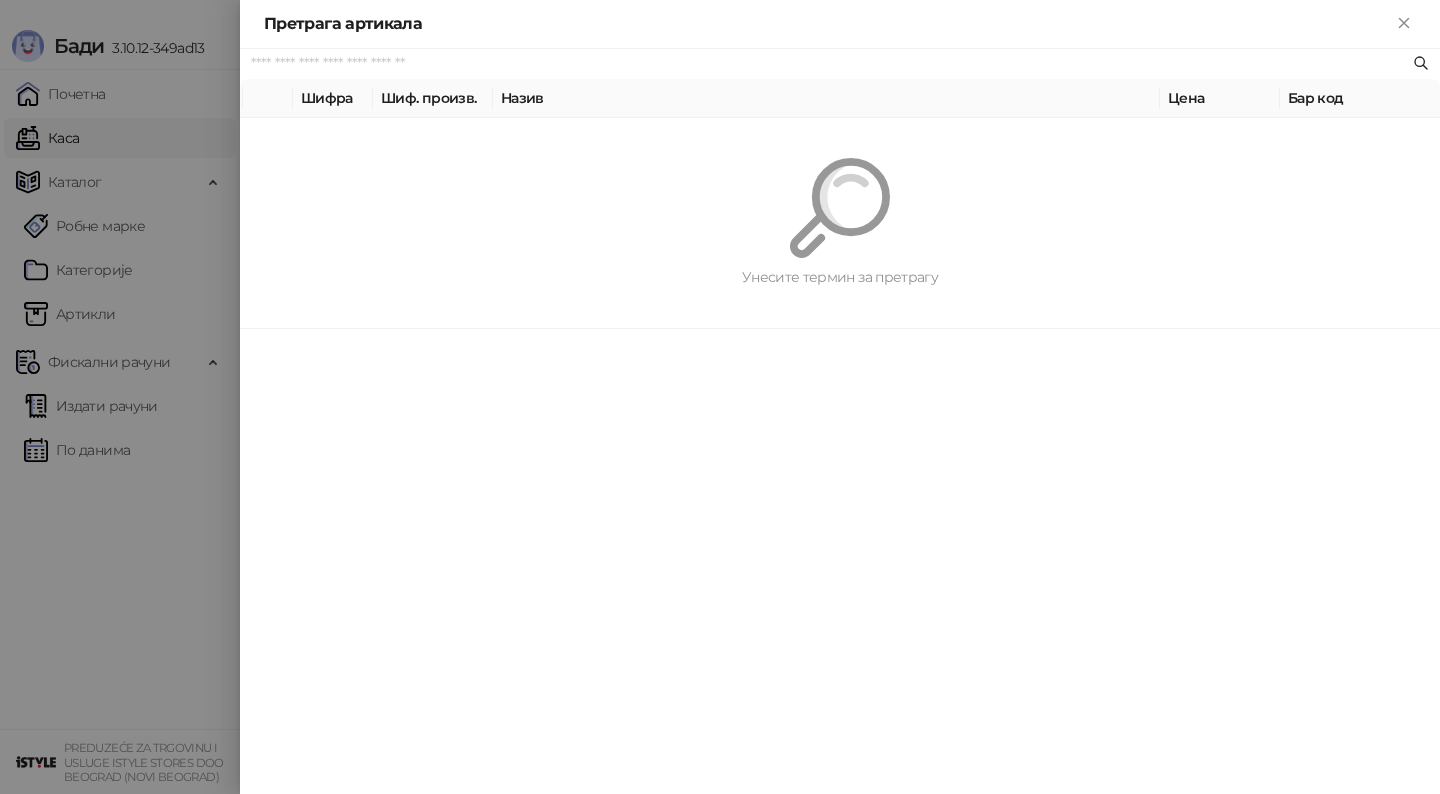 paste on "*********" 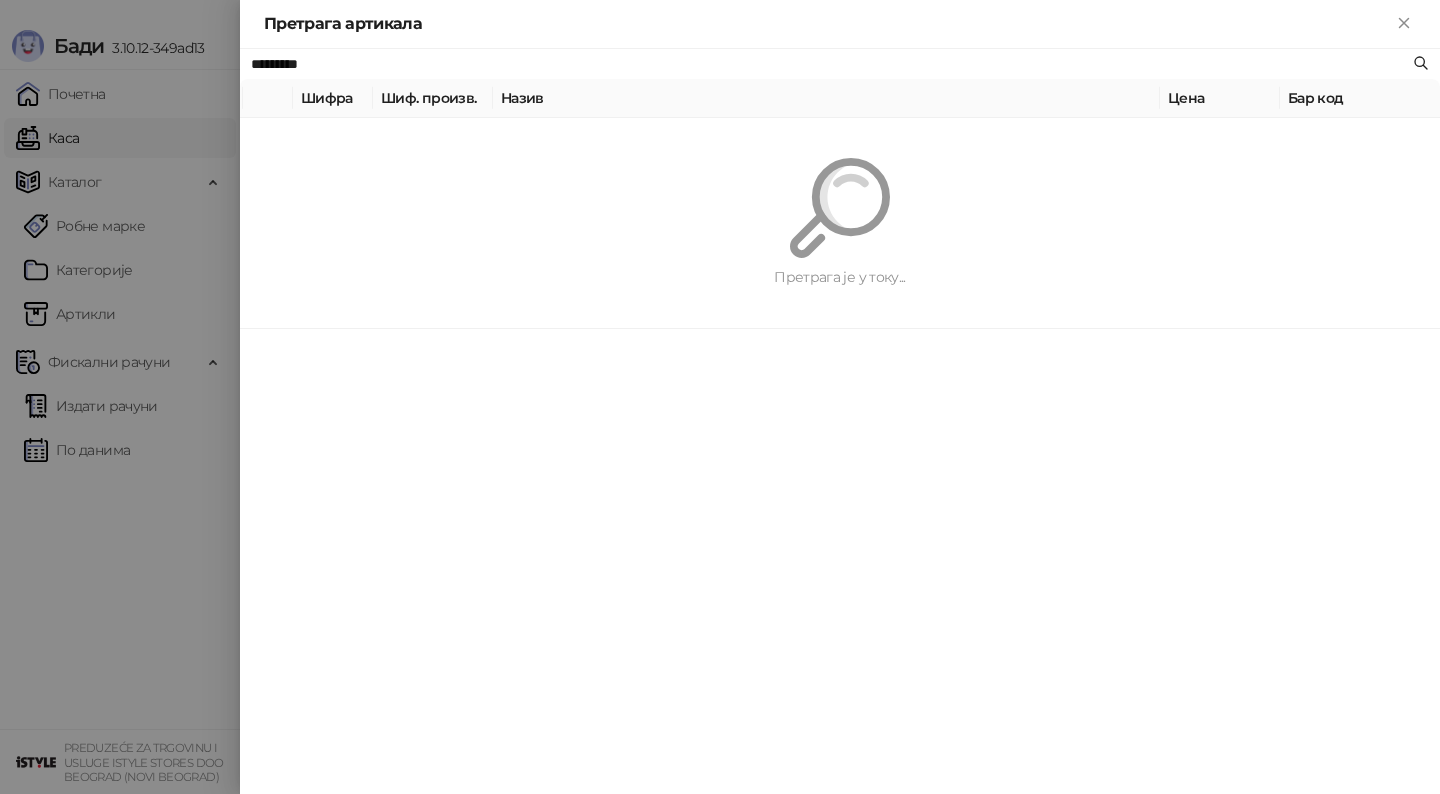 type on "*********" 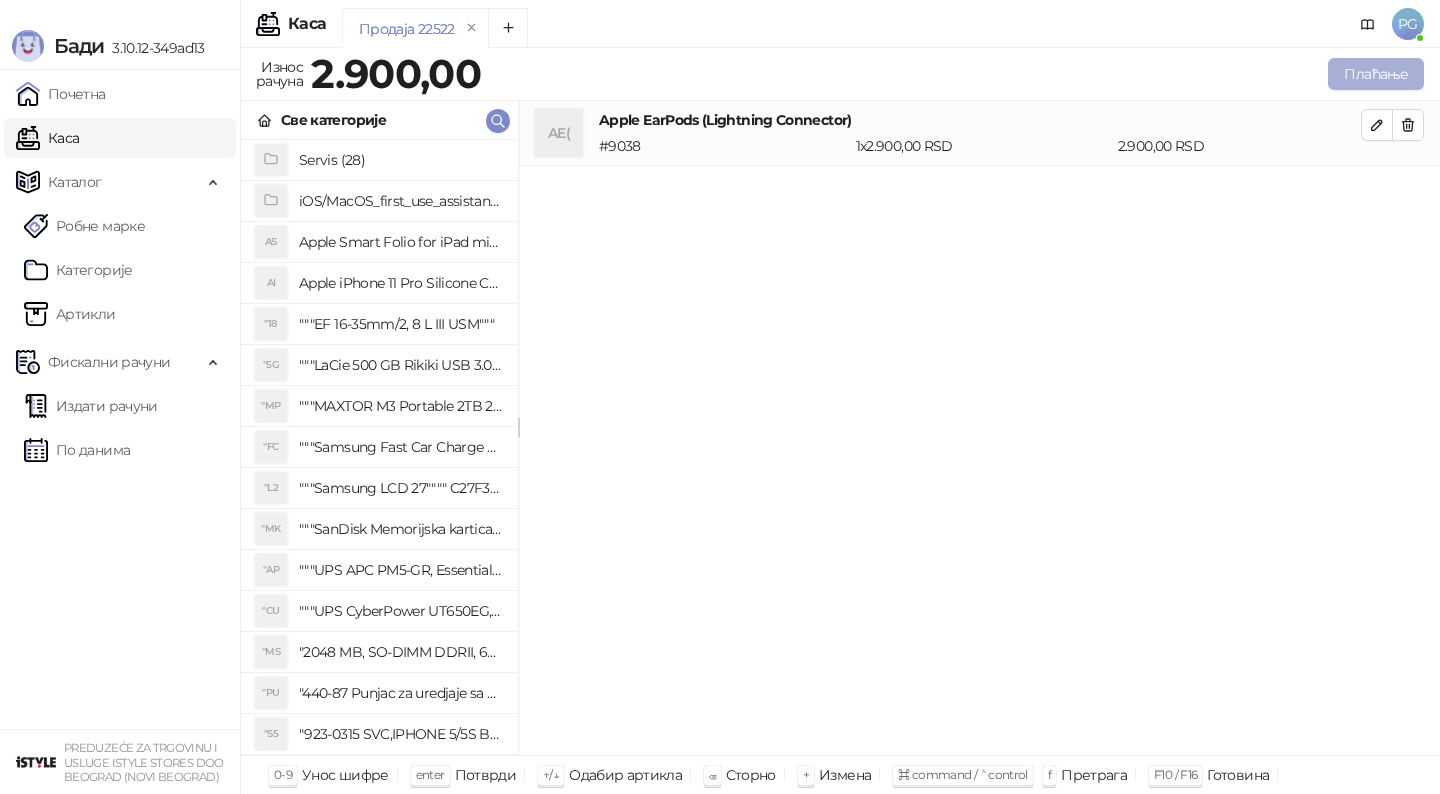 click on "Плаћање" at bounding box center (1376, 74) 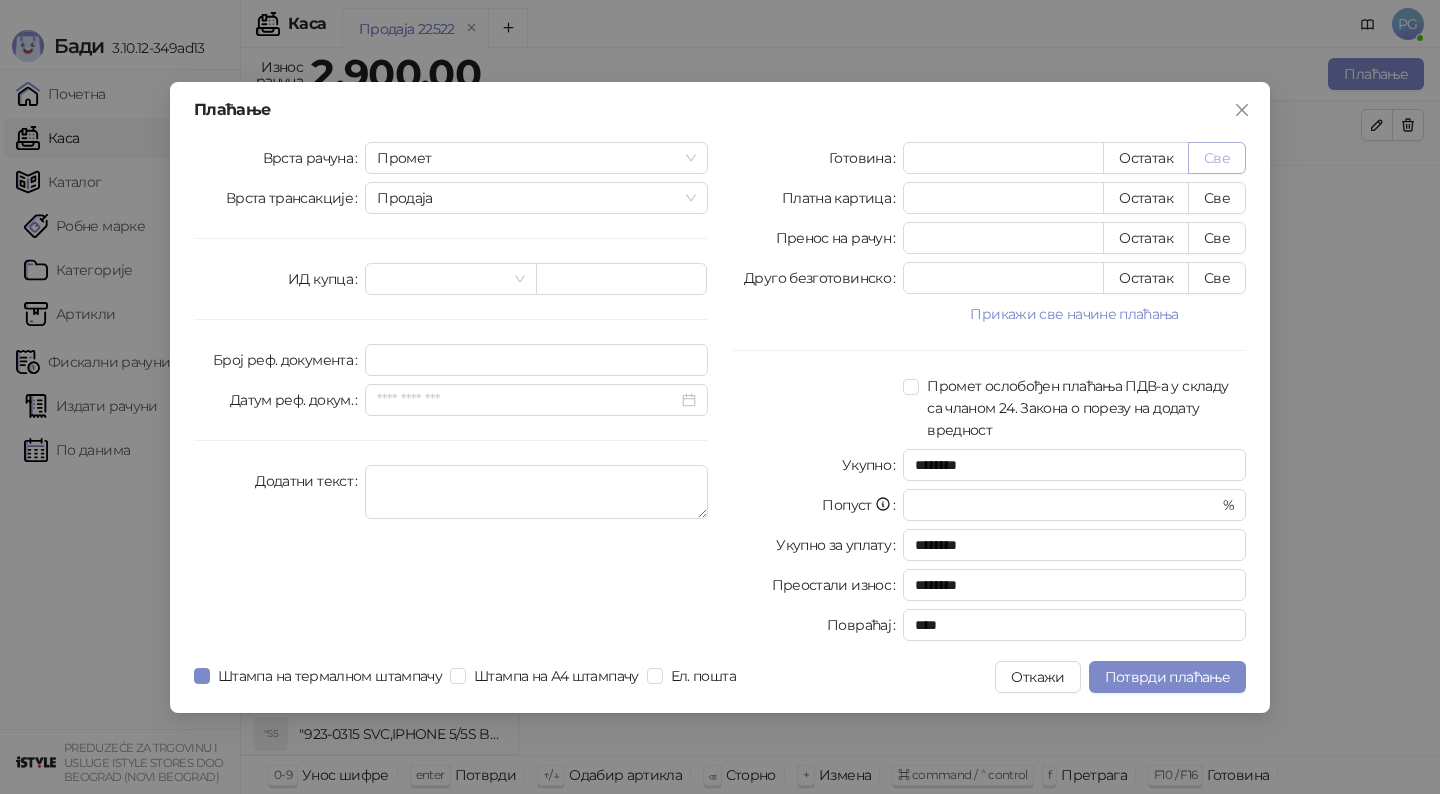 click on "Све" at bounding box center [1217, 158] 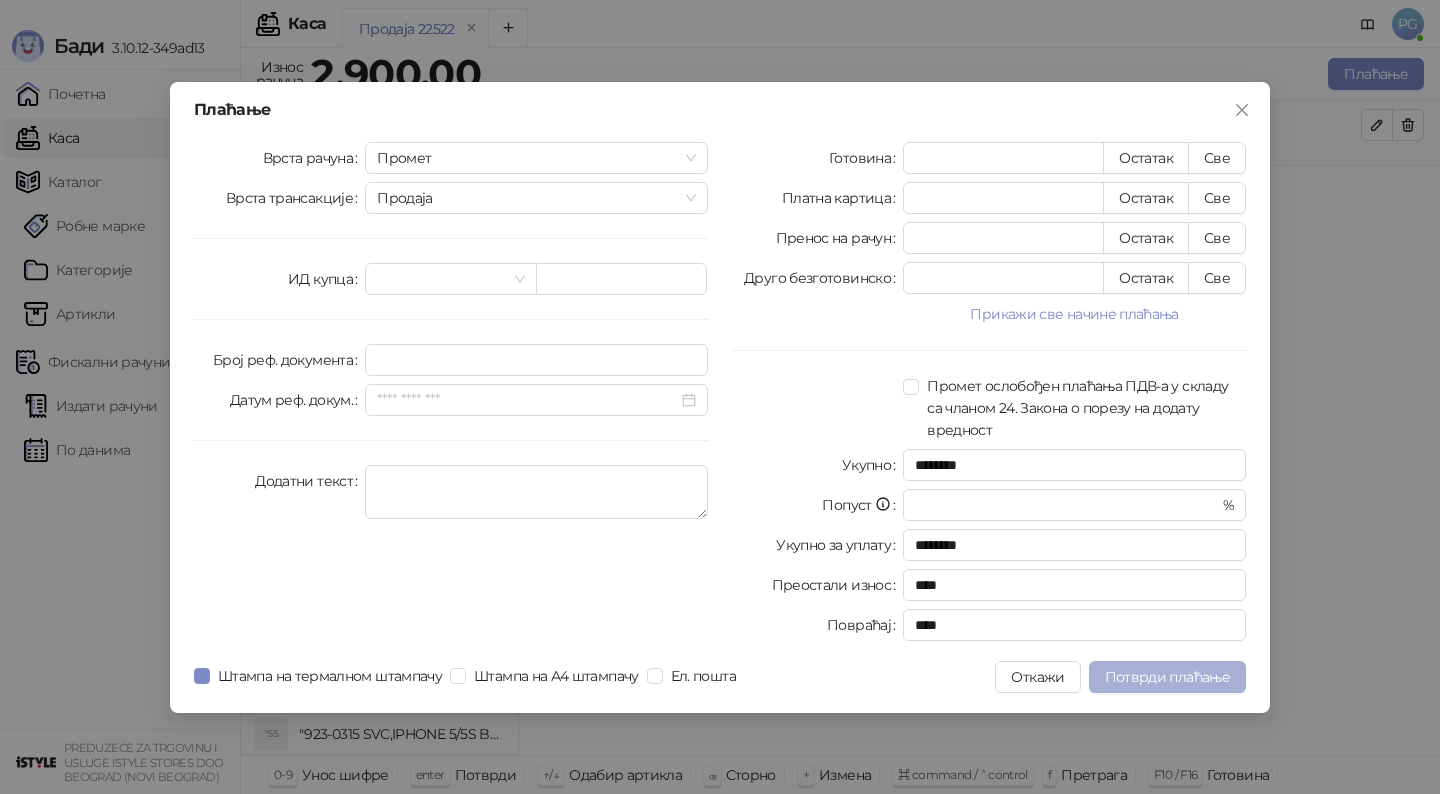 click on "Потврди плаћање" at bounding box center (1167, 677) 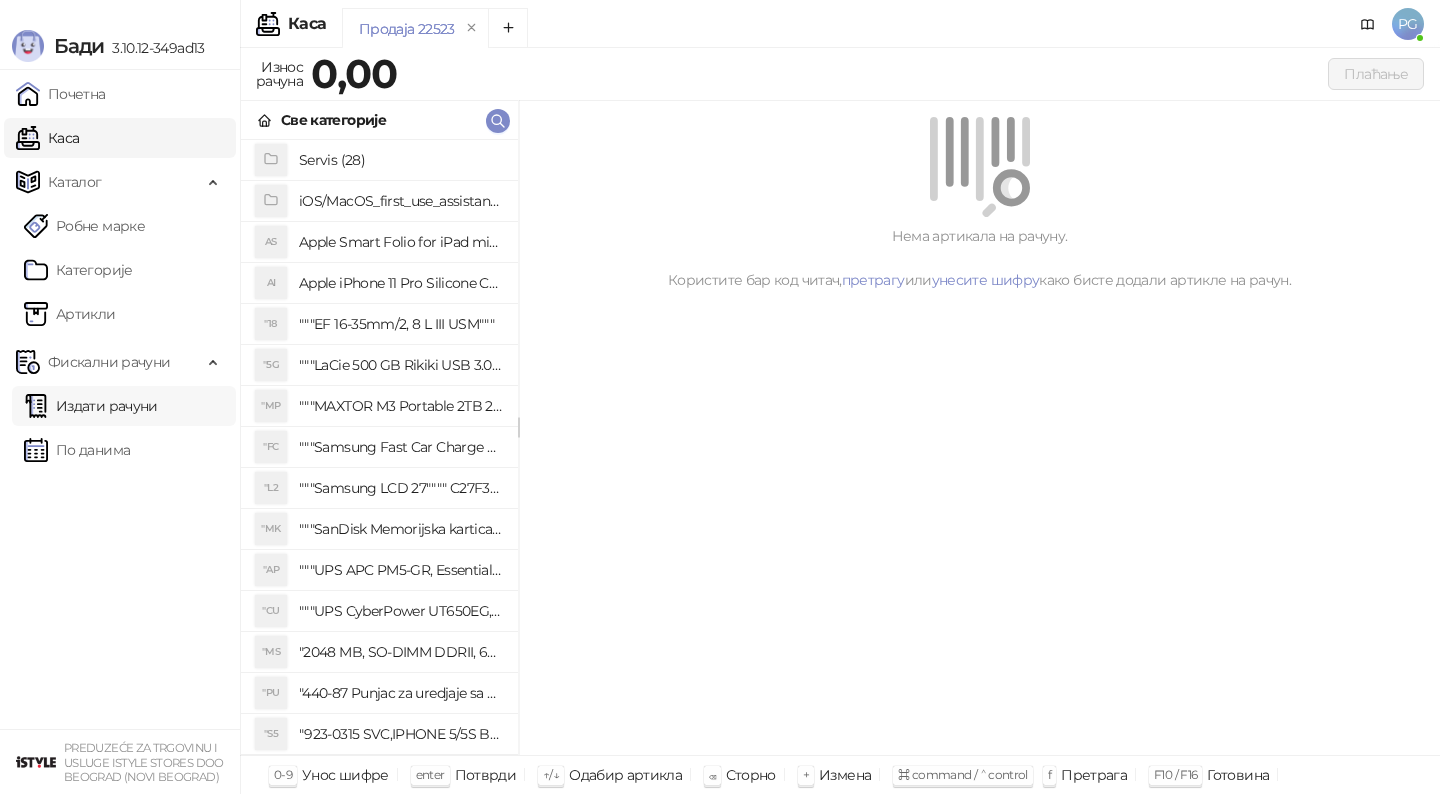 click on "Издати рачуни" at bounding box center [91, 406] 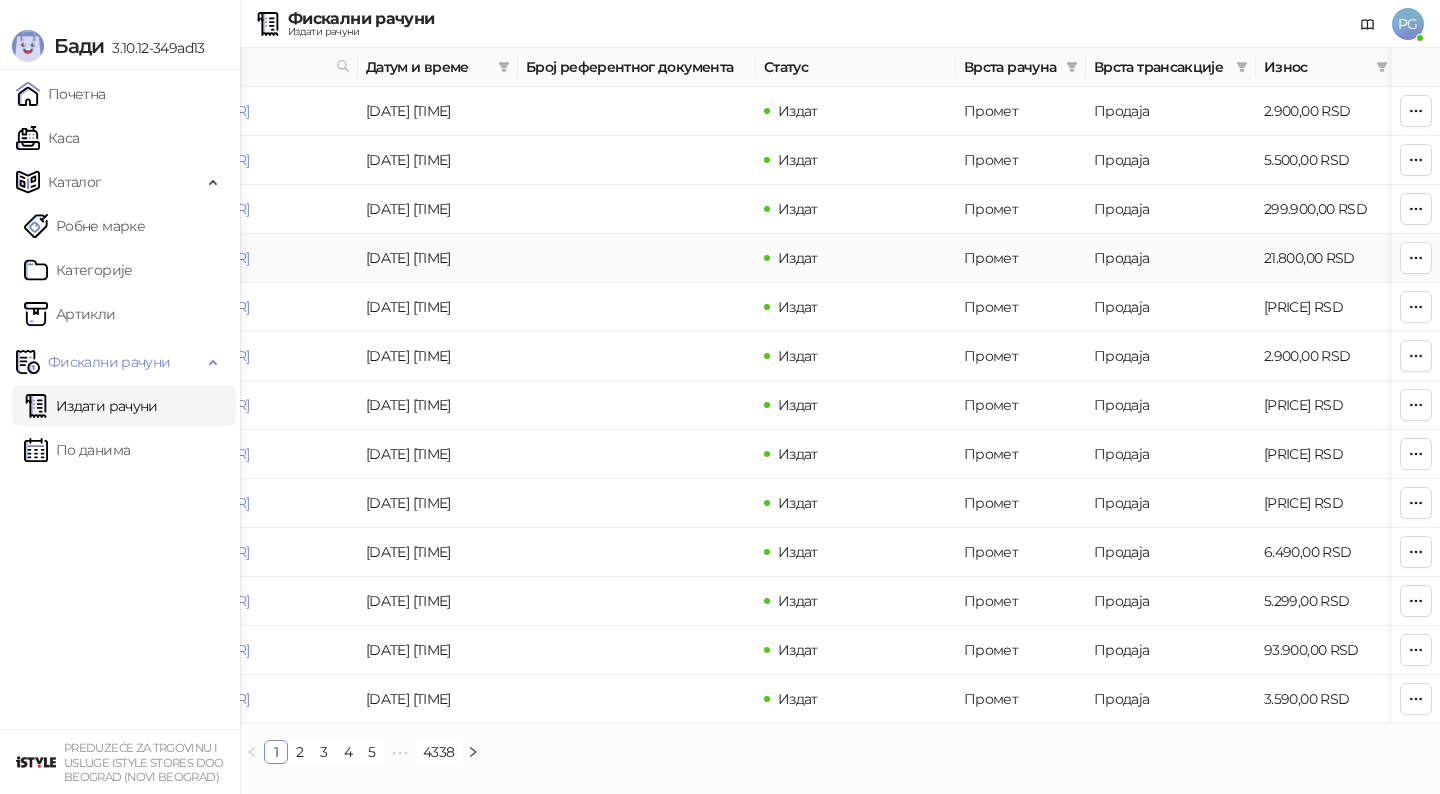 scroll, scrollTop: 0, scrollLeft: 535, axis: horizontal 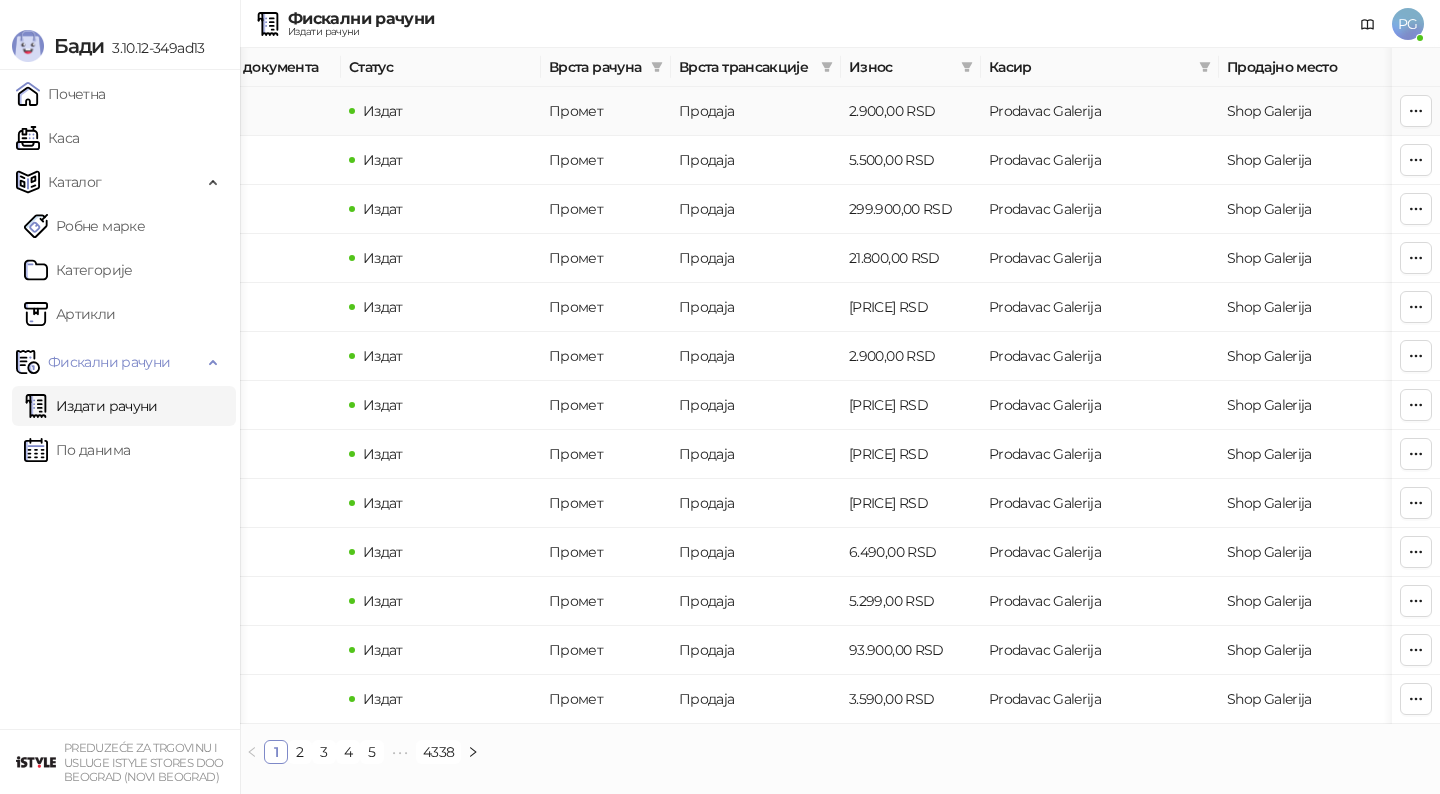 click on "Износ" at bounding box center [901, 67] 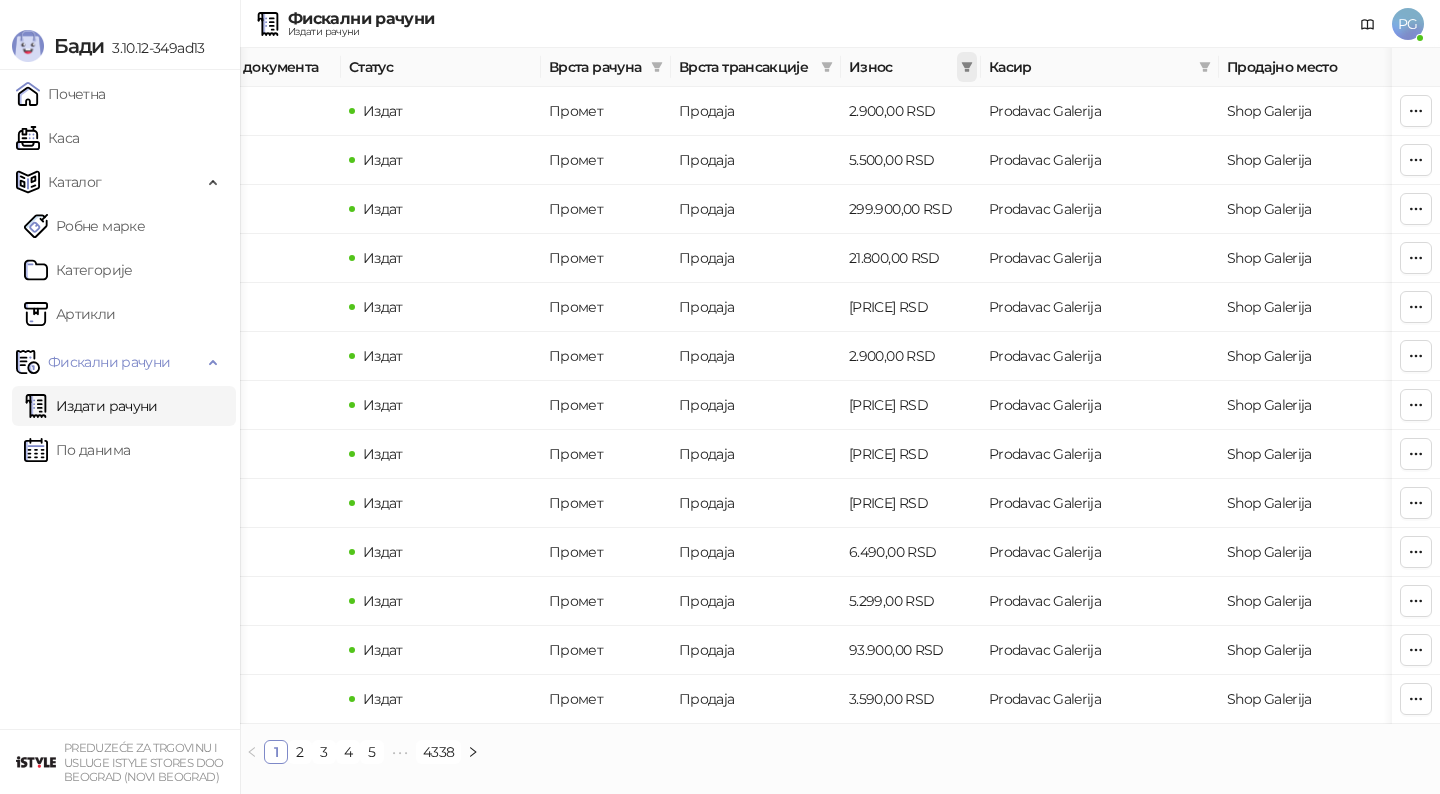 click at bounding box center [967, 67] 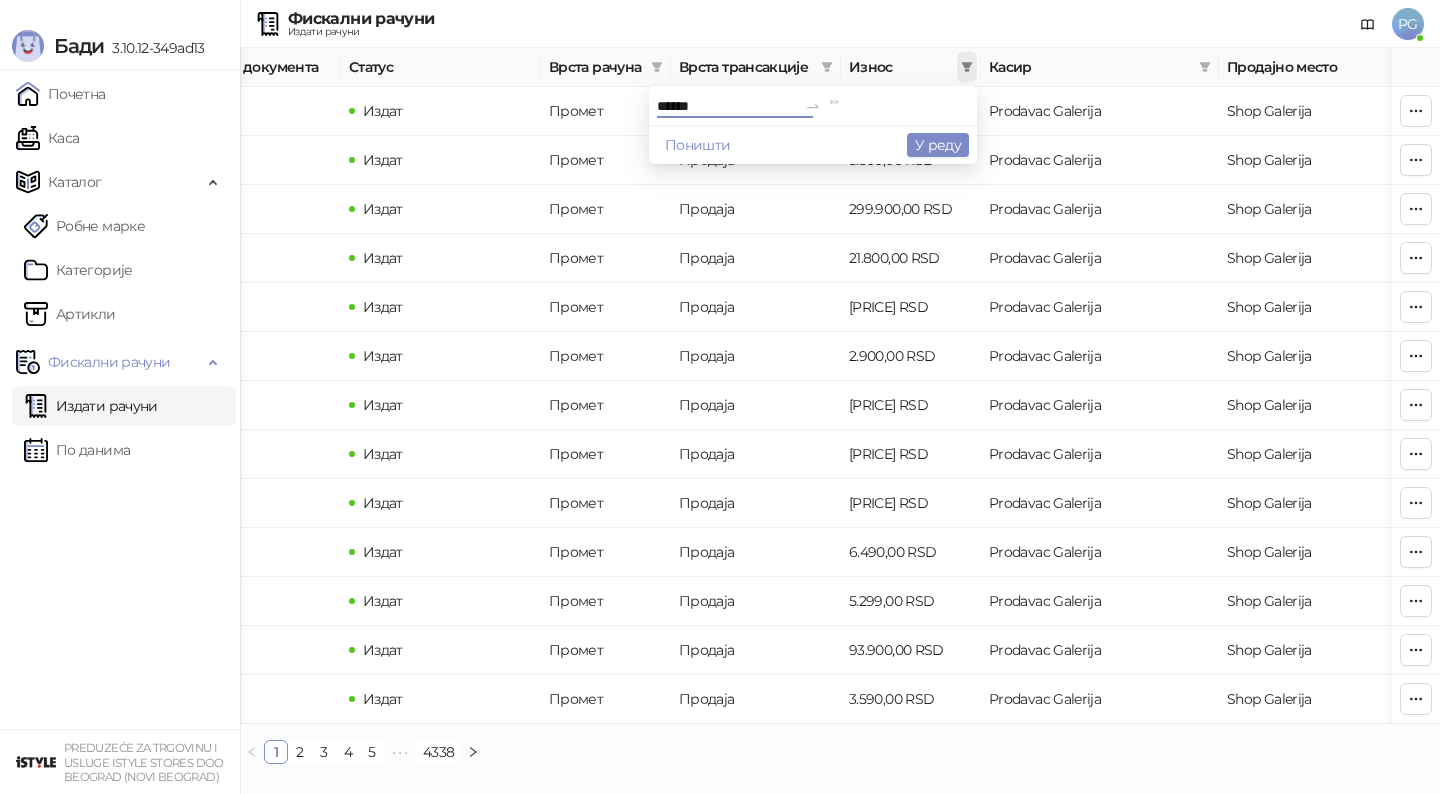 type on "******" 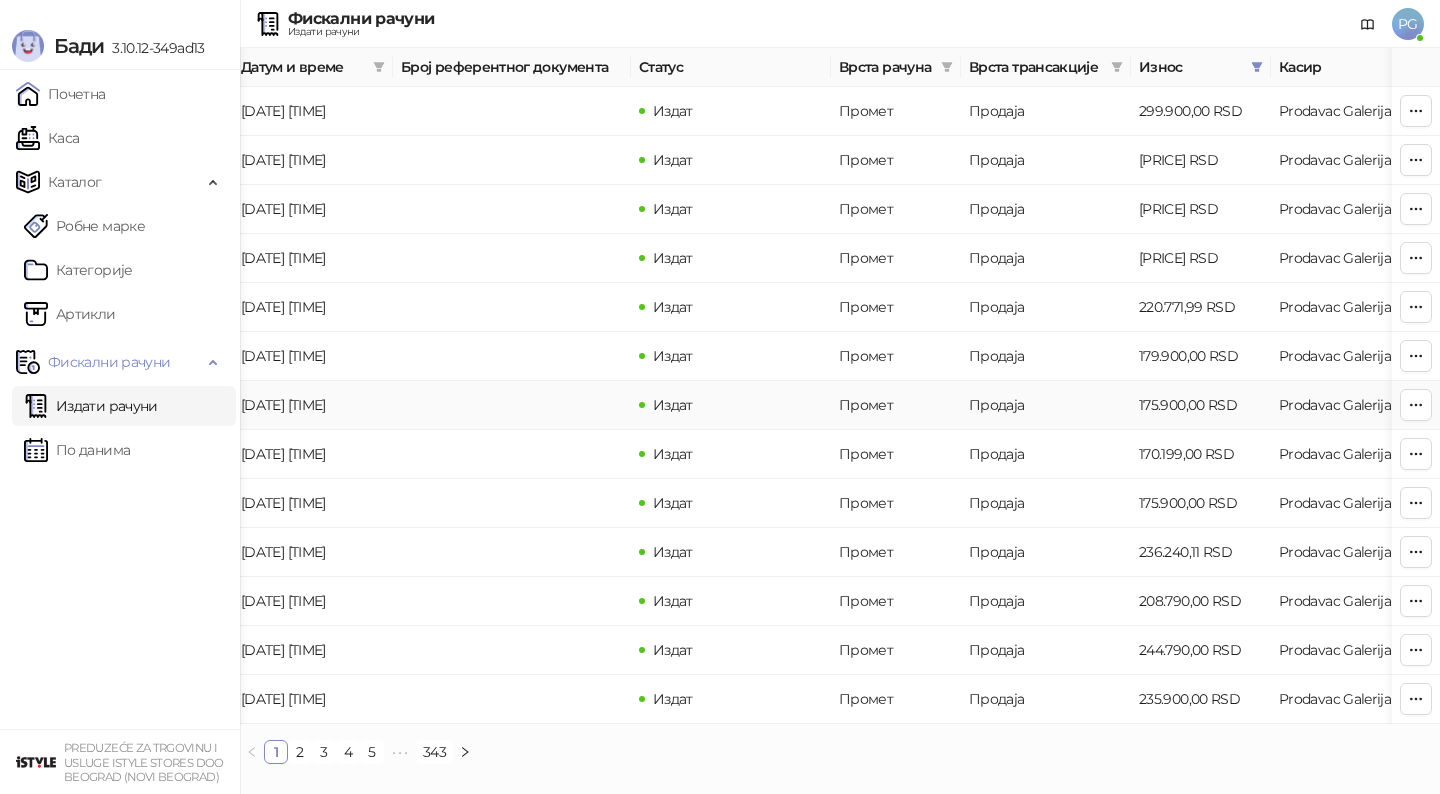 scroll, scrollTop: 0, scrollLeft: 0, axis: both 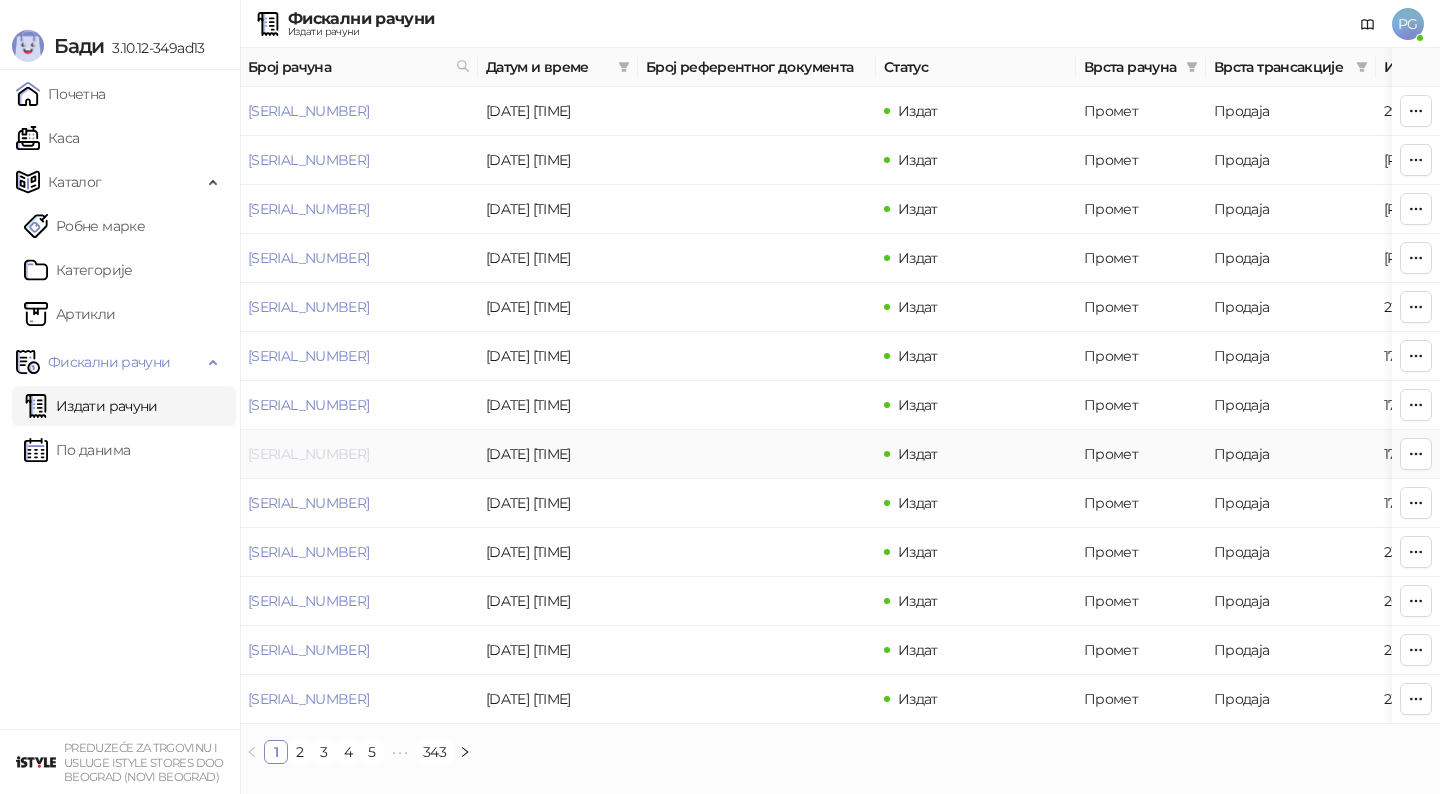 click on "[SERIAL_NUMBER]" at bounding box center [308, 454] 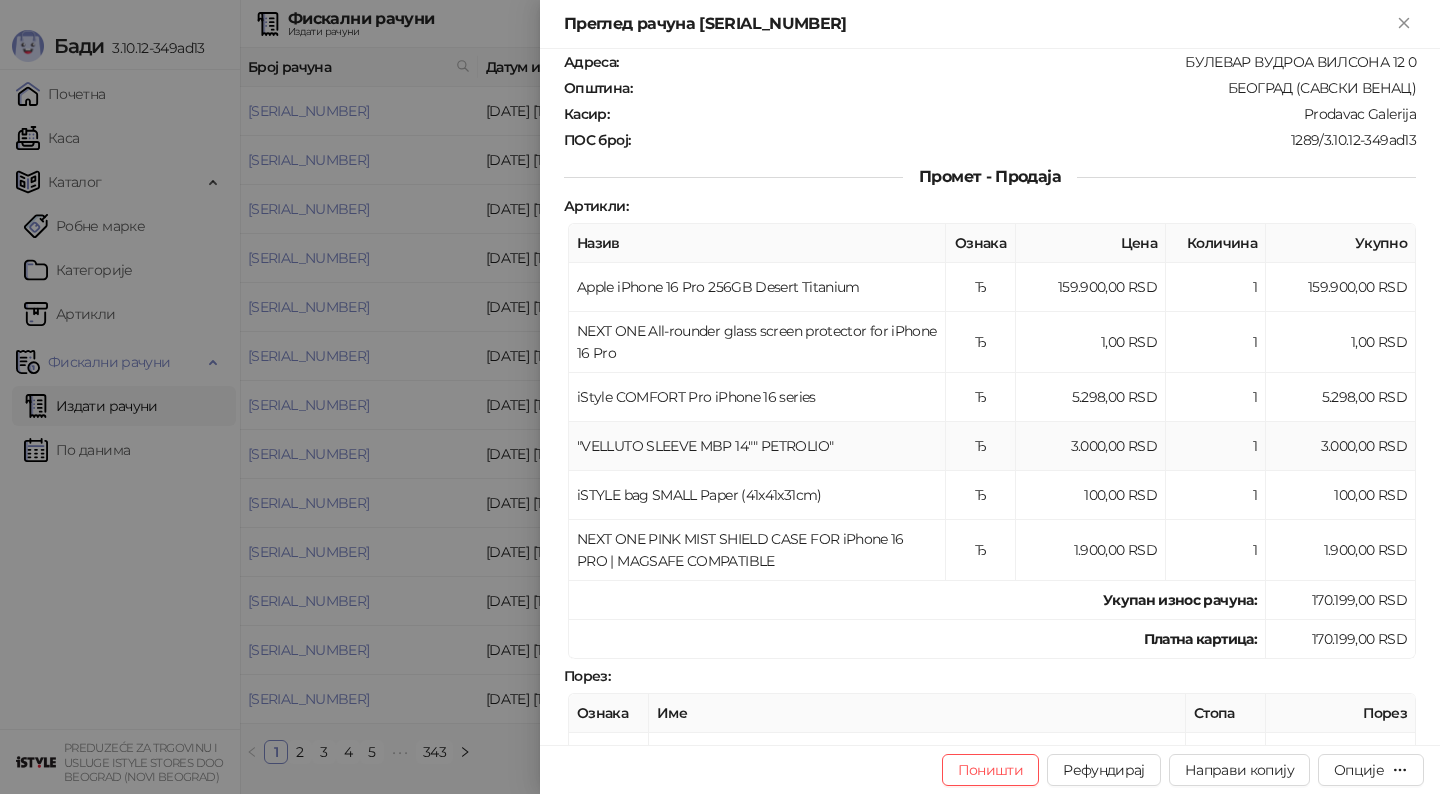 scroll, scrollTop: 306, scrollLeft: 0, axis: vertical 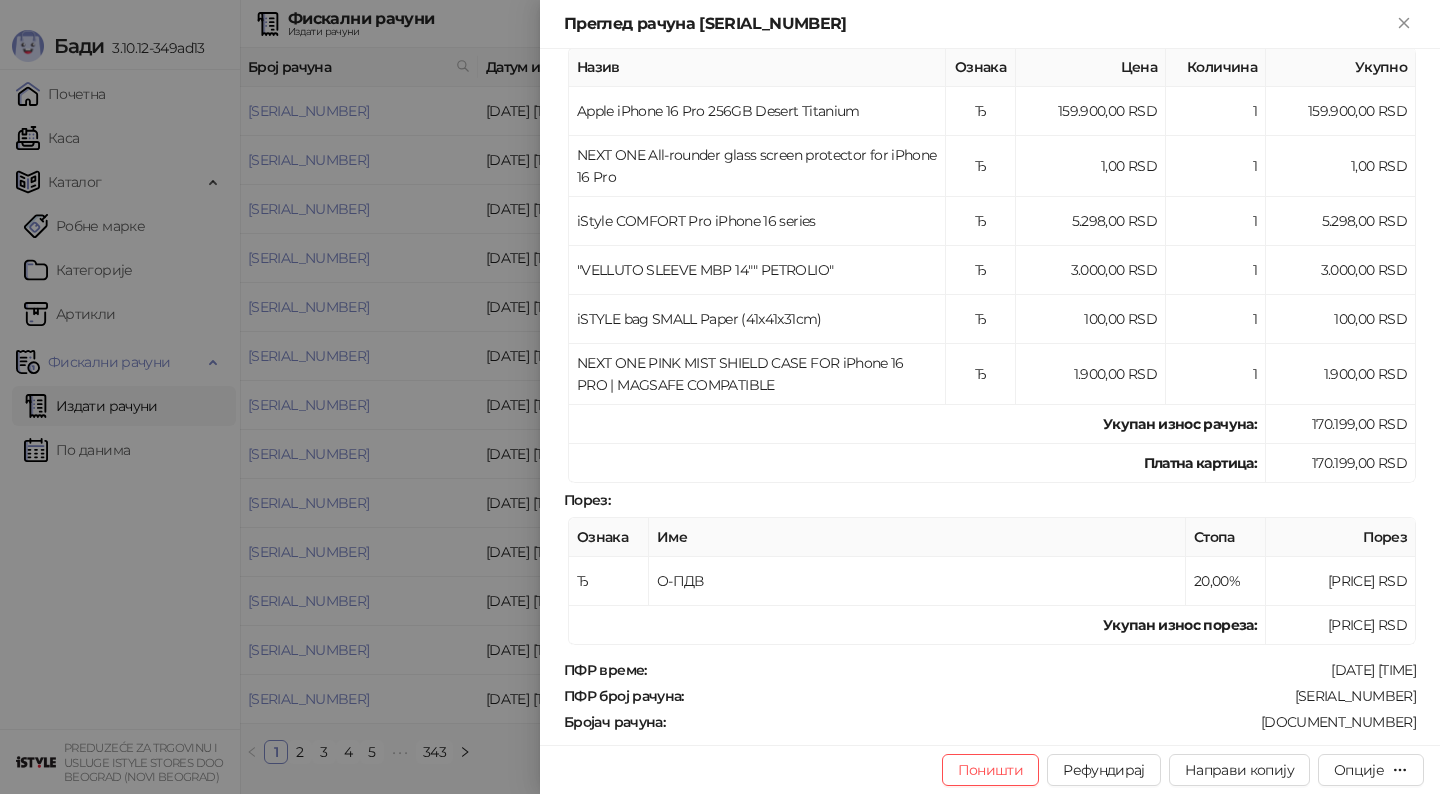 click at bounding box center (720, 397) 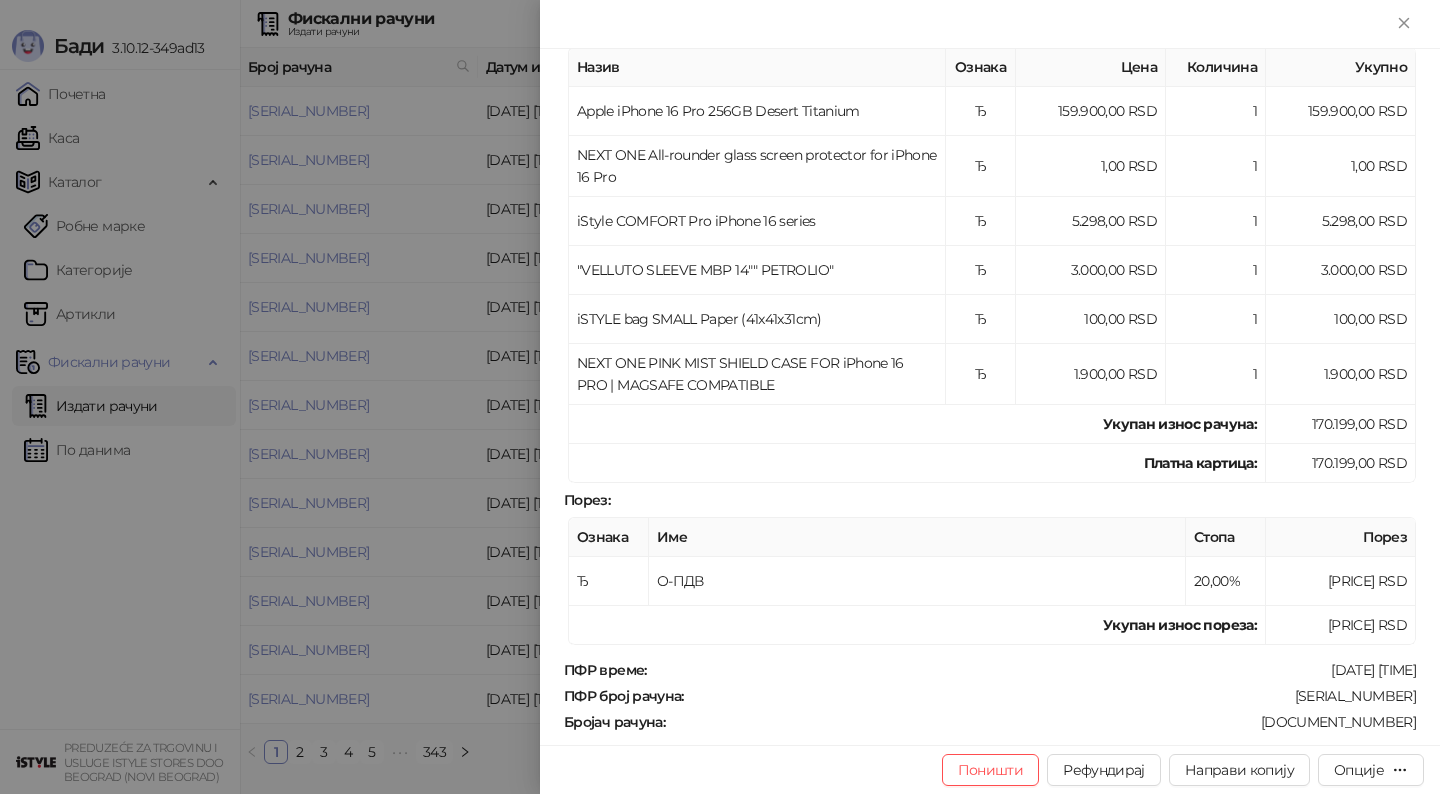 click at bounding box center [720, 397] 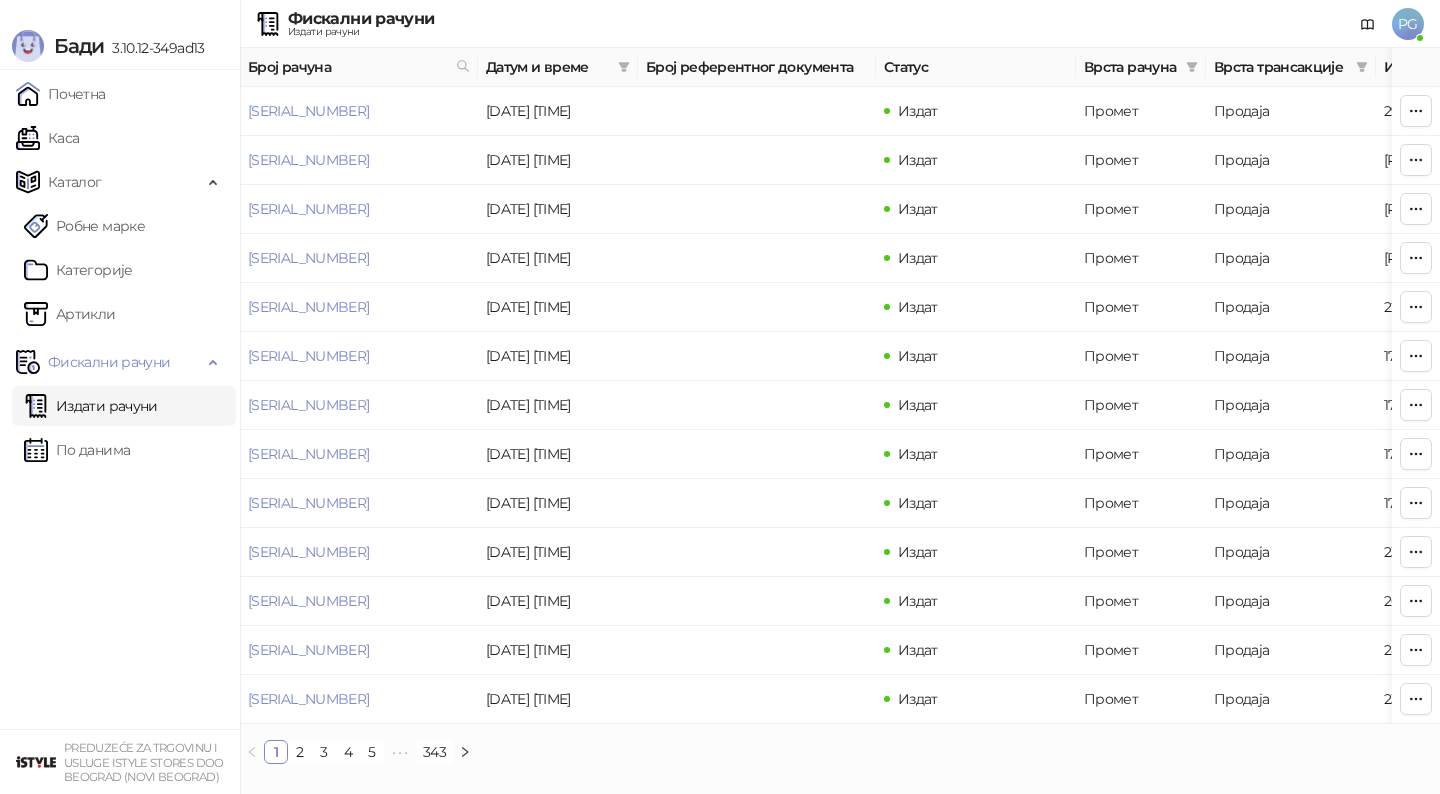 click on "Каса" at bounding box center (47, 138) 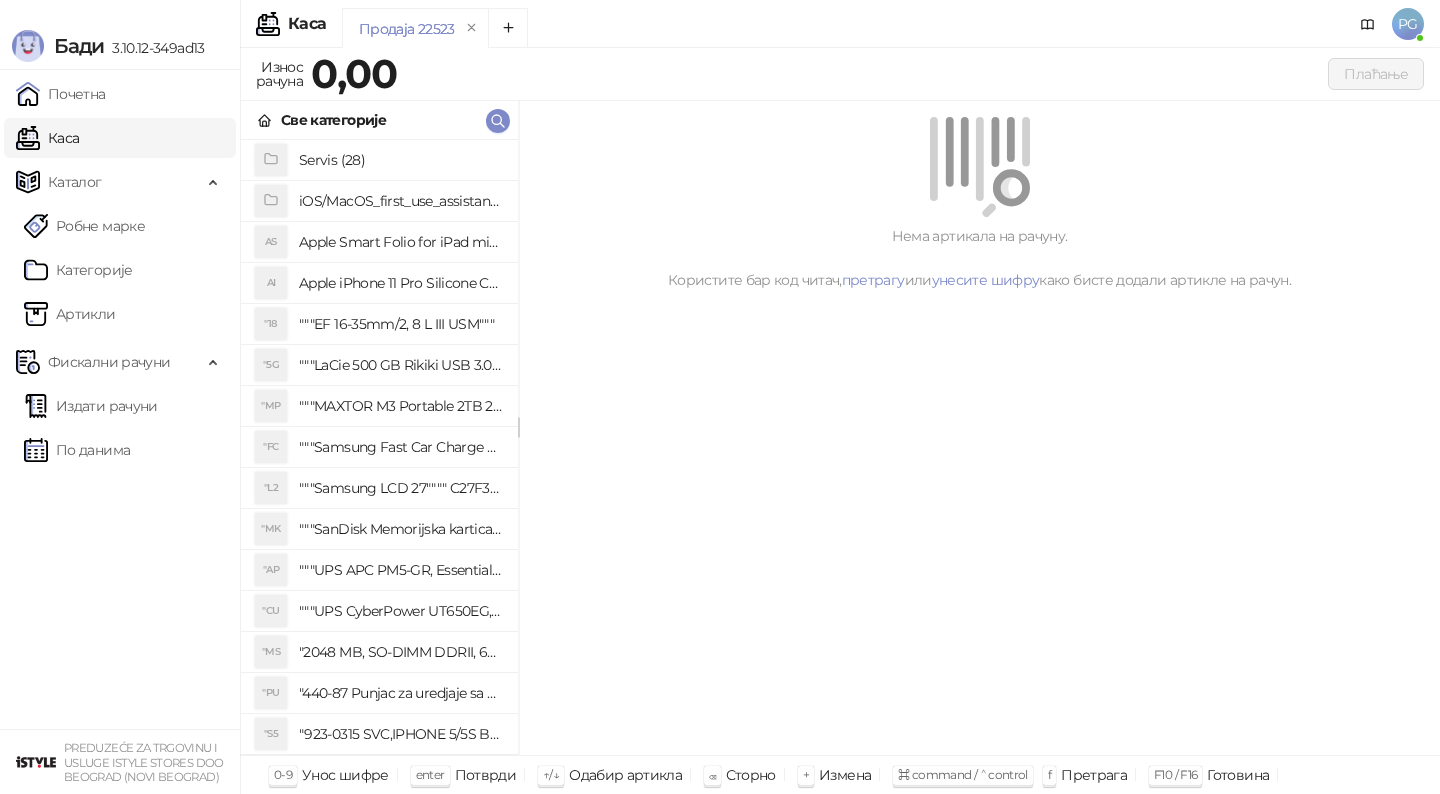click on "Све категорије" at bounding box center (379, 120) 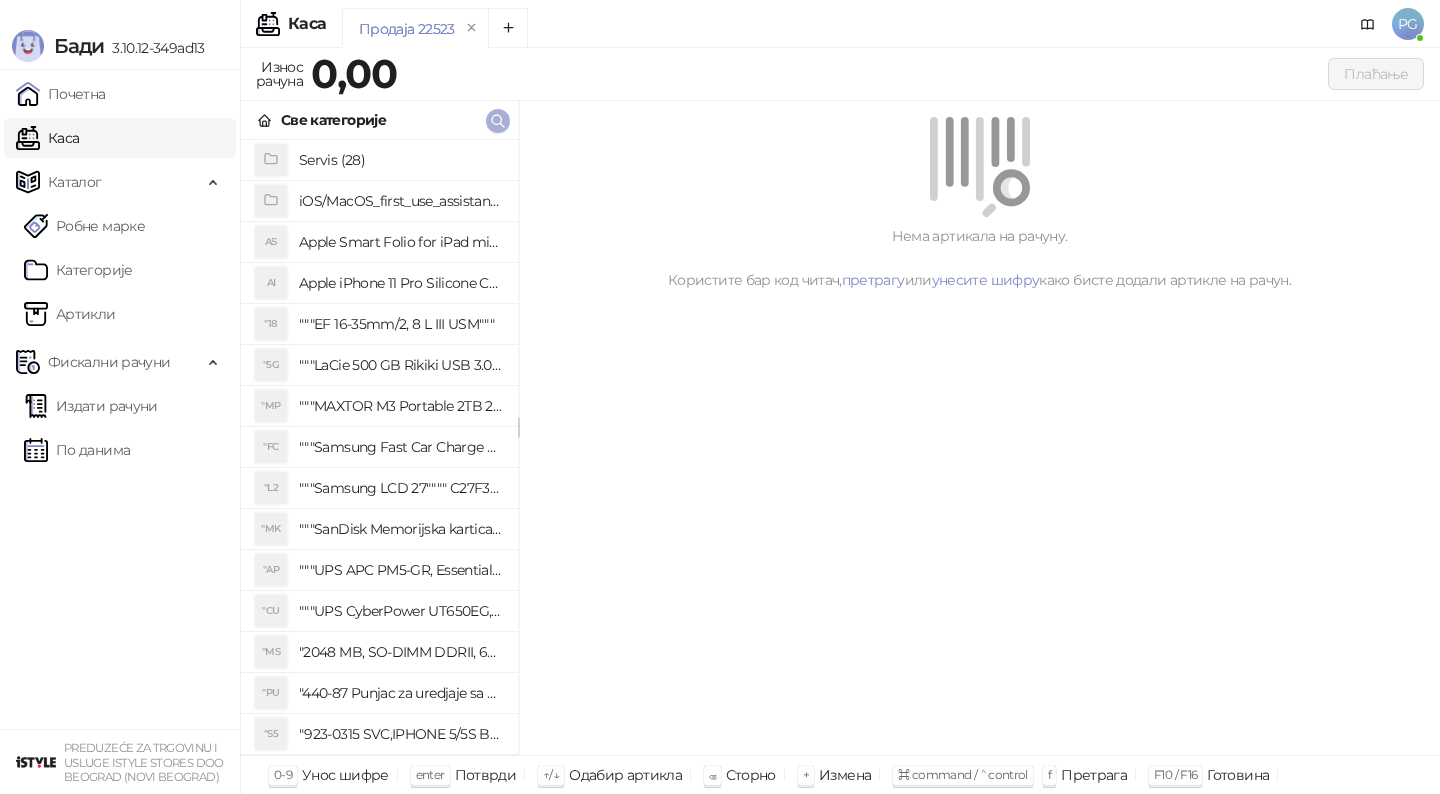 click 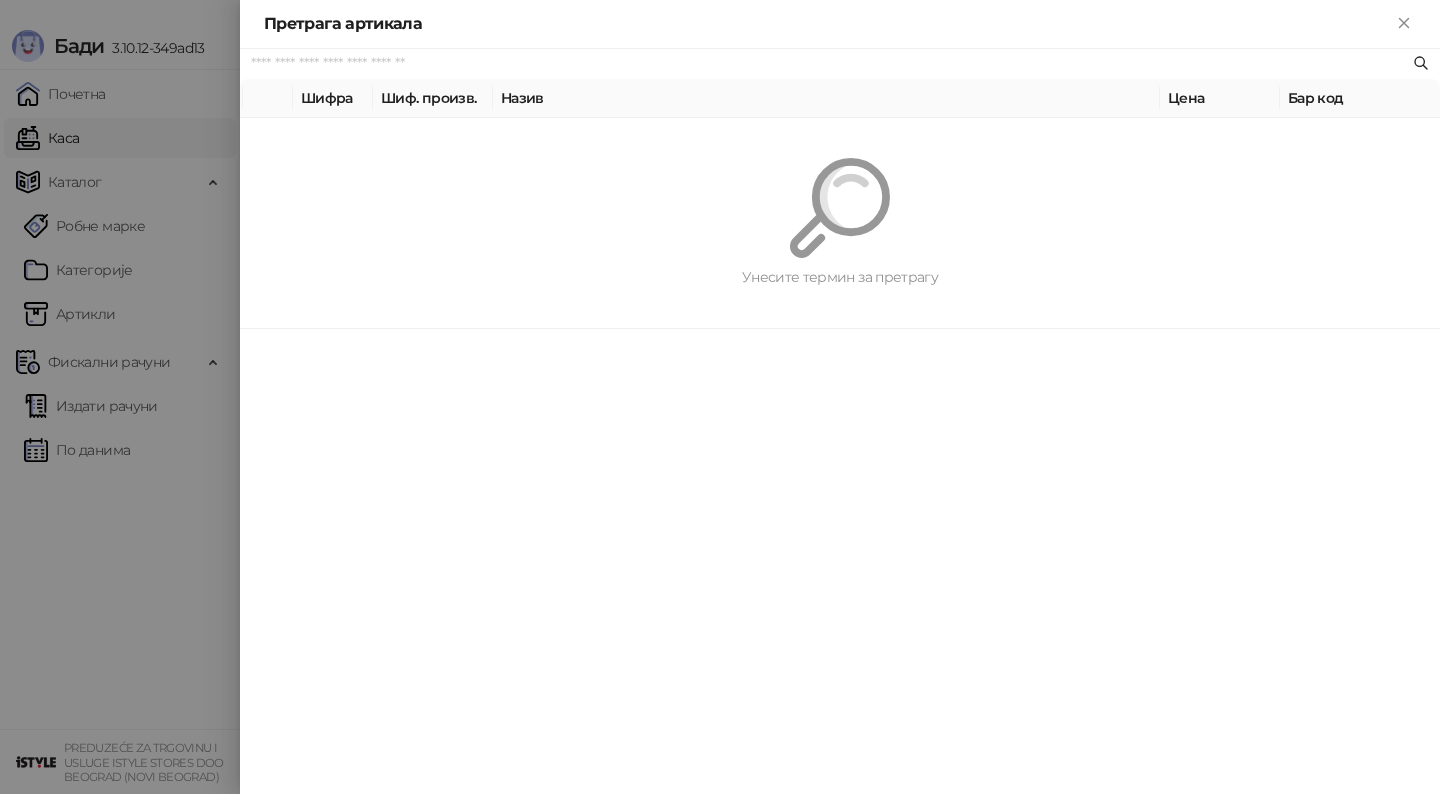 paste on "**********" 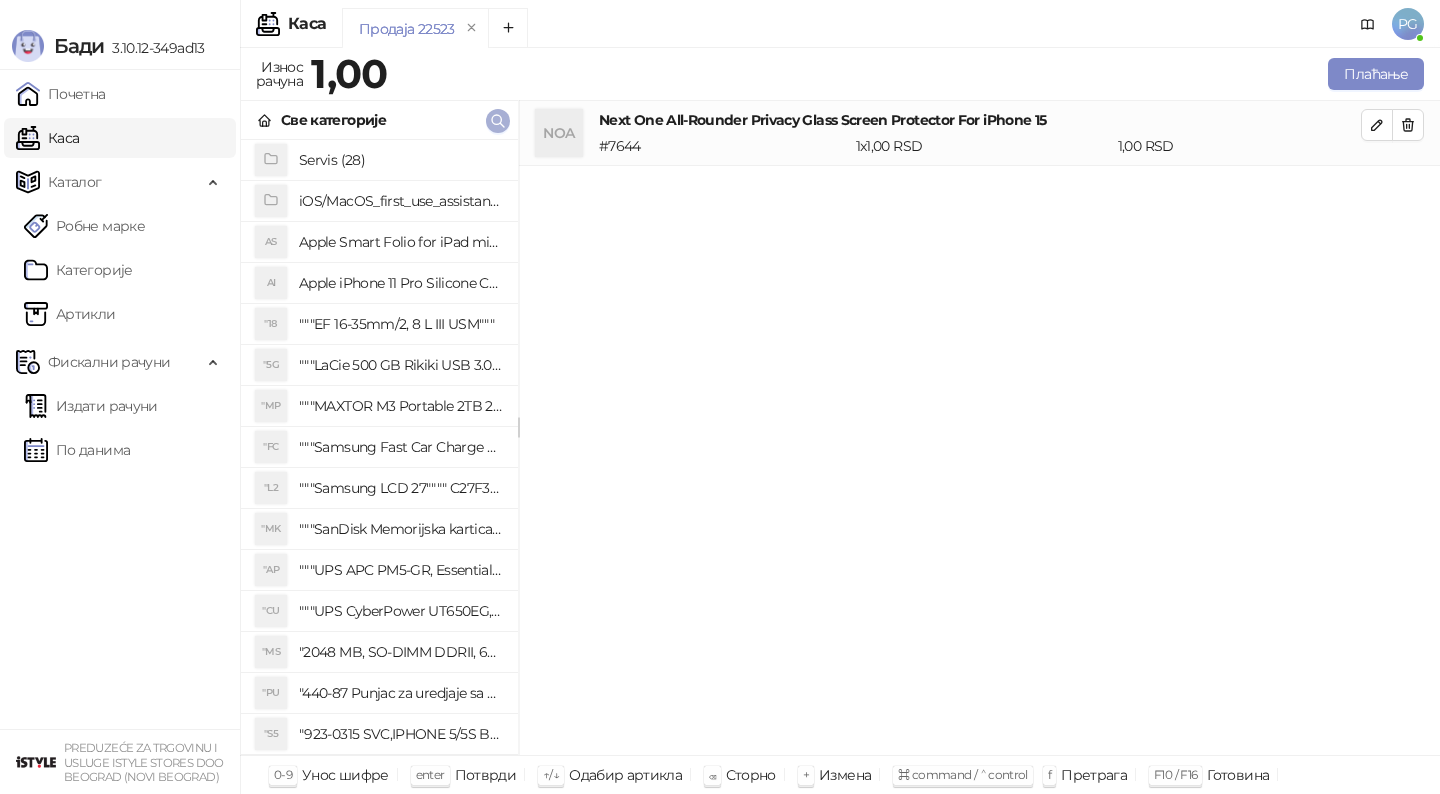 click at bounding box center (498, 121) 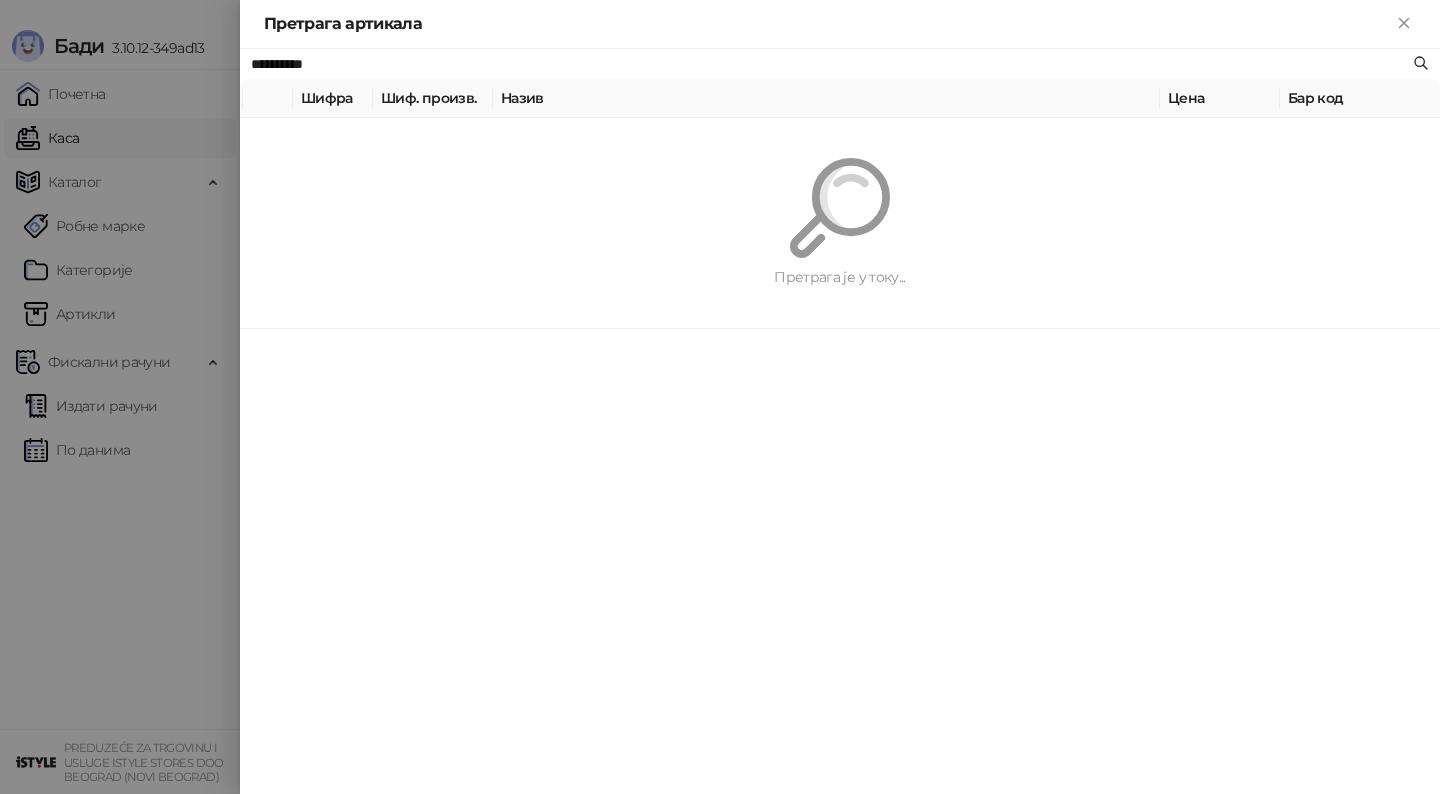 paste on "**********" 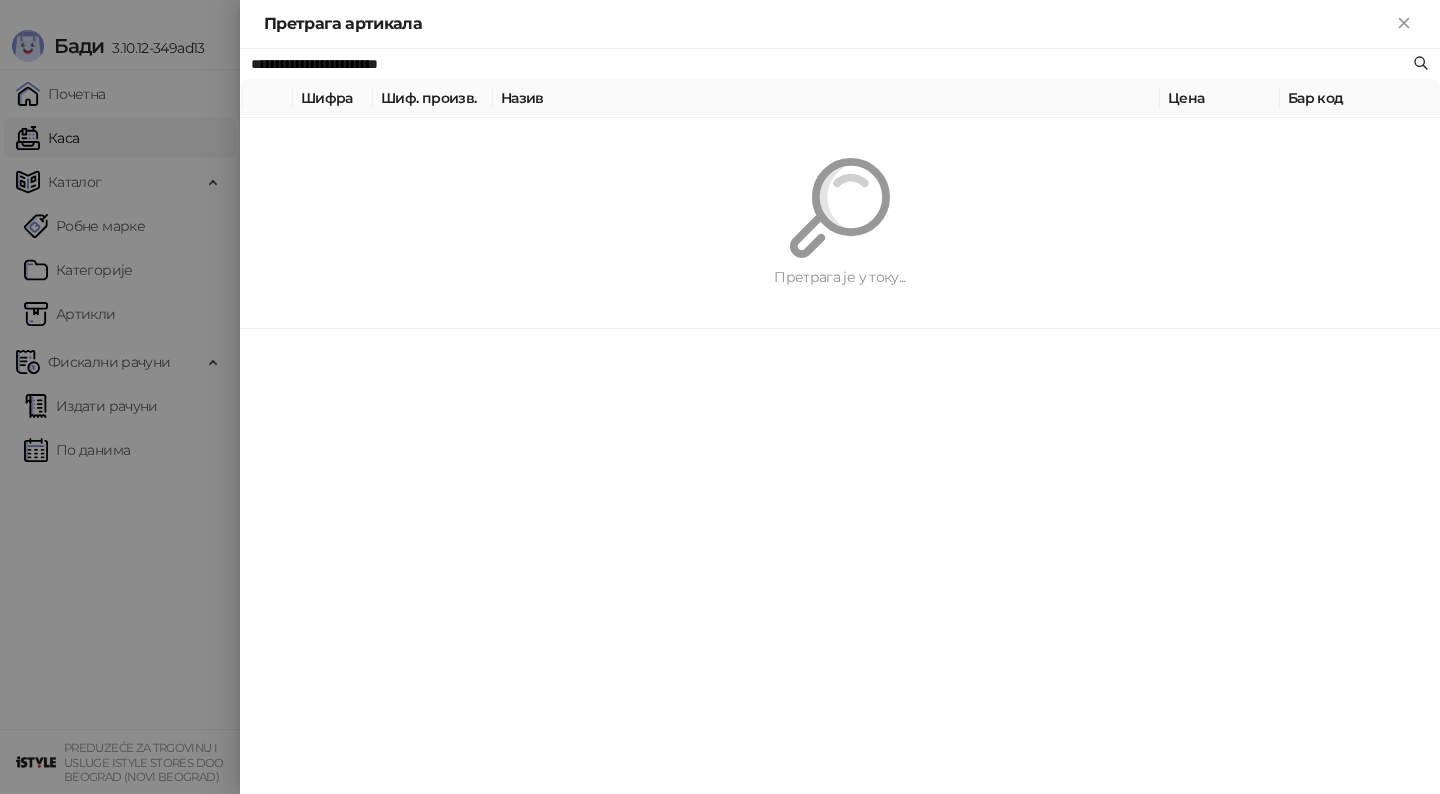 type on "**********" 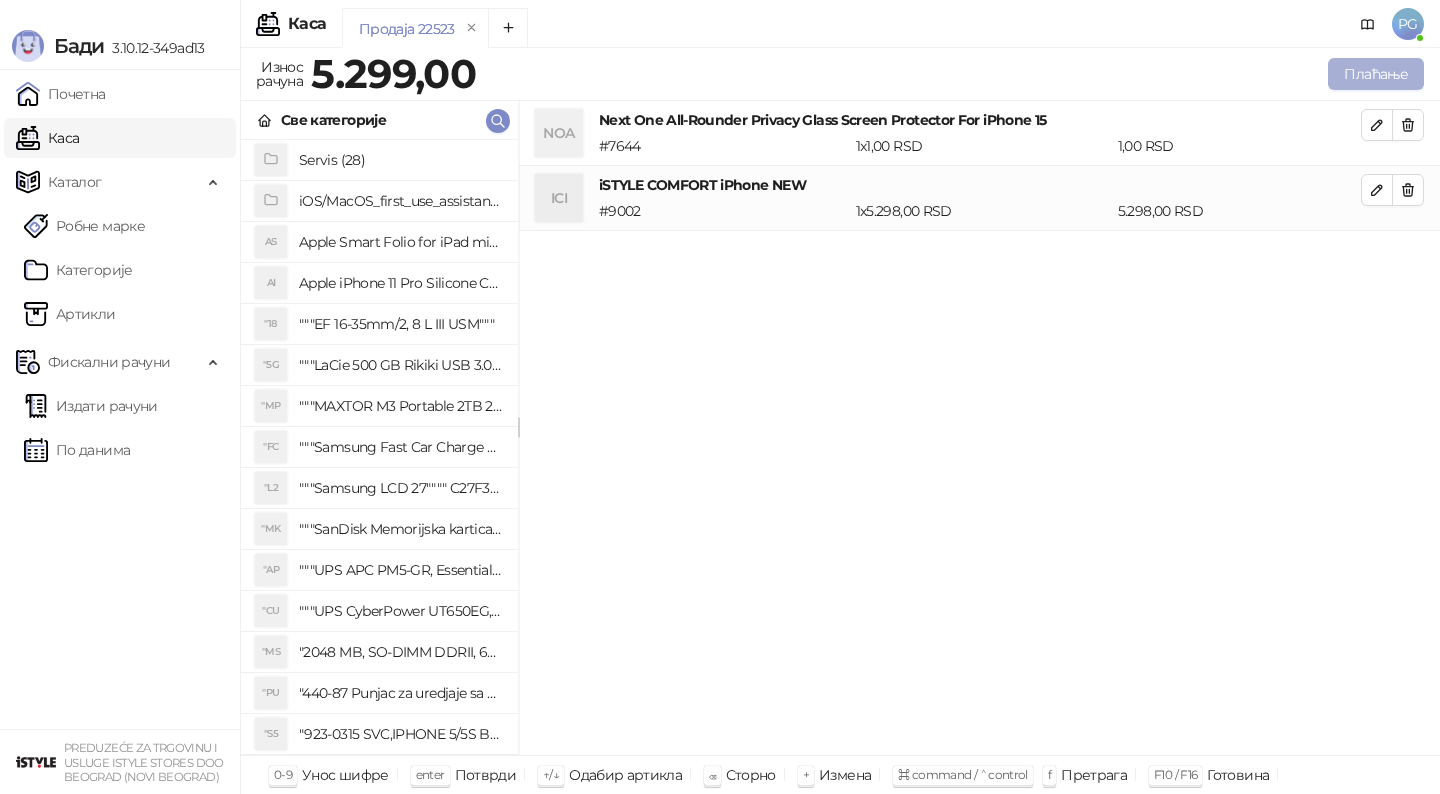 click on "Плаћање" at bounding box center [1376, 74] 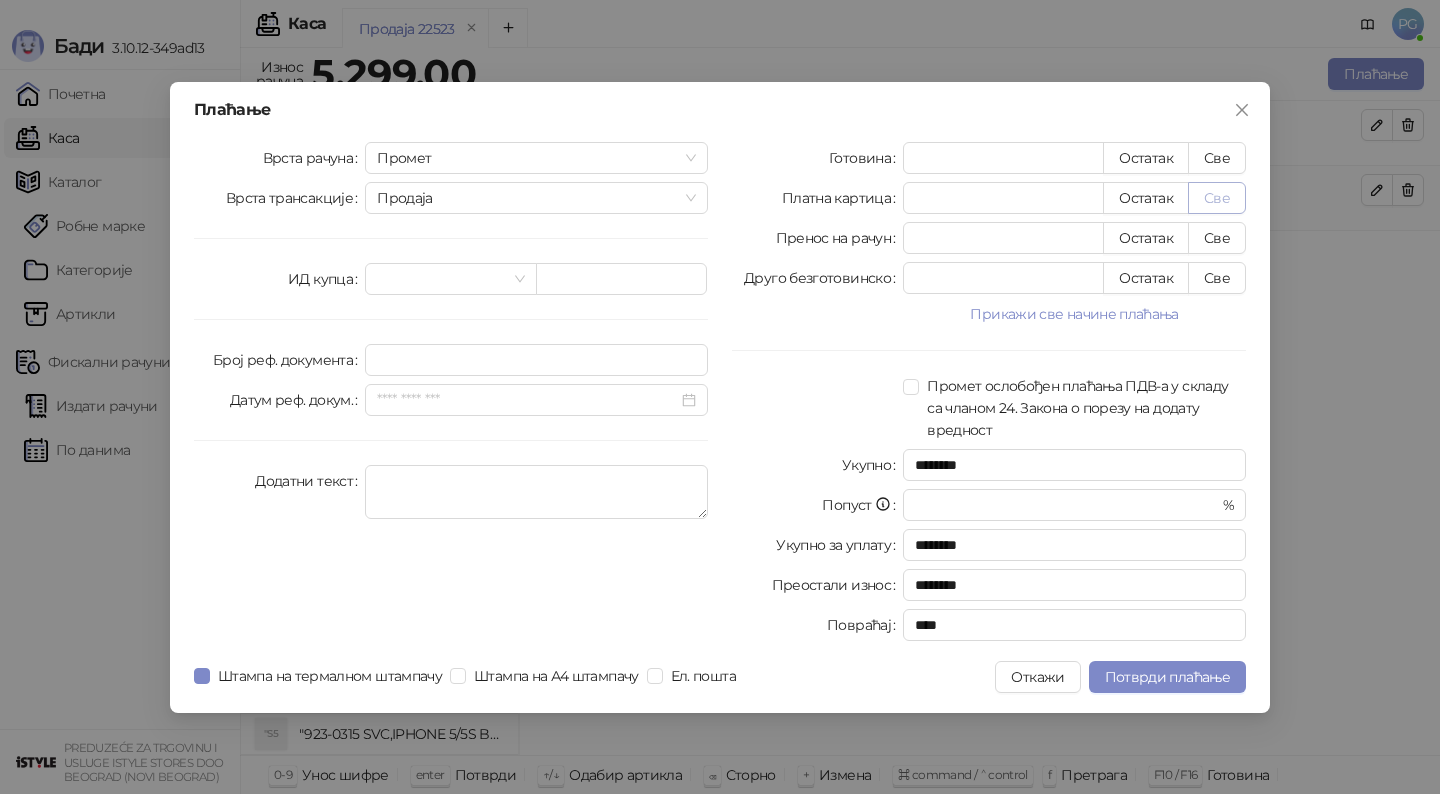 click on "Све" at bounding box center [1217, 198] 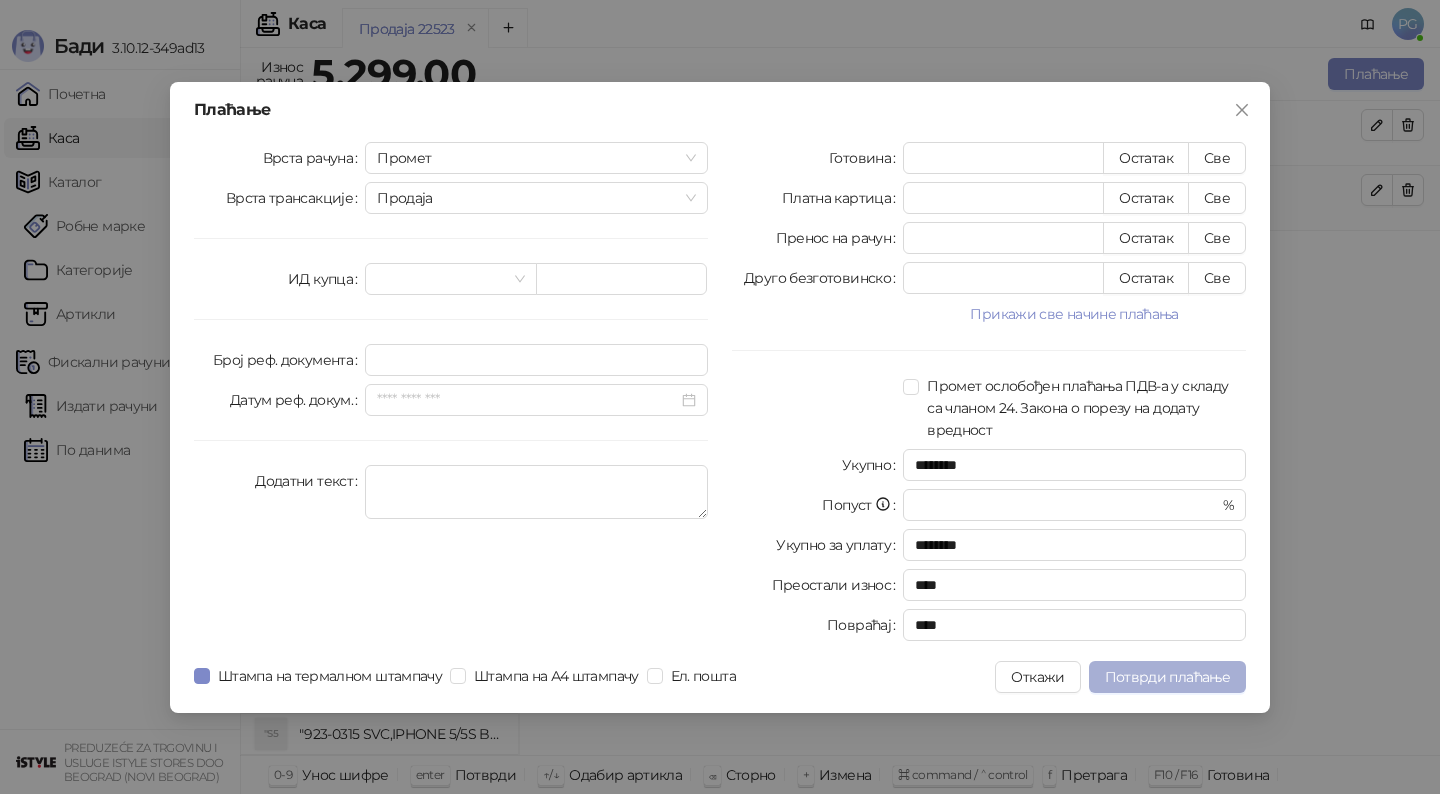 click on "Потврди плаћање" at bounding box center [1167, 677] 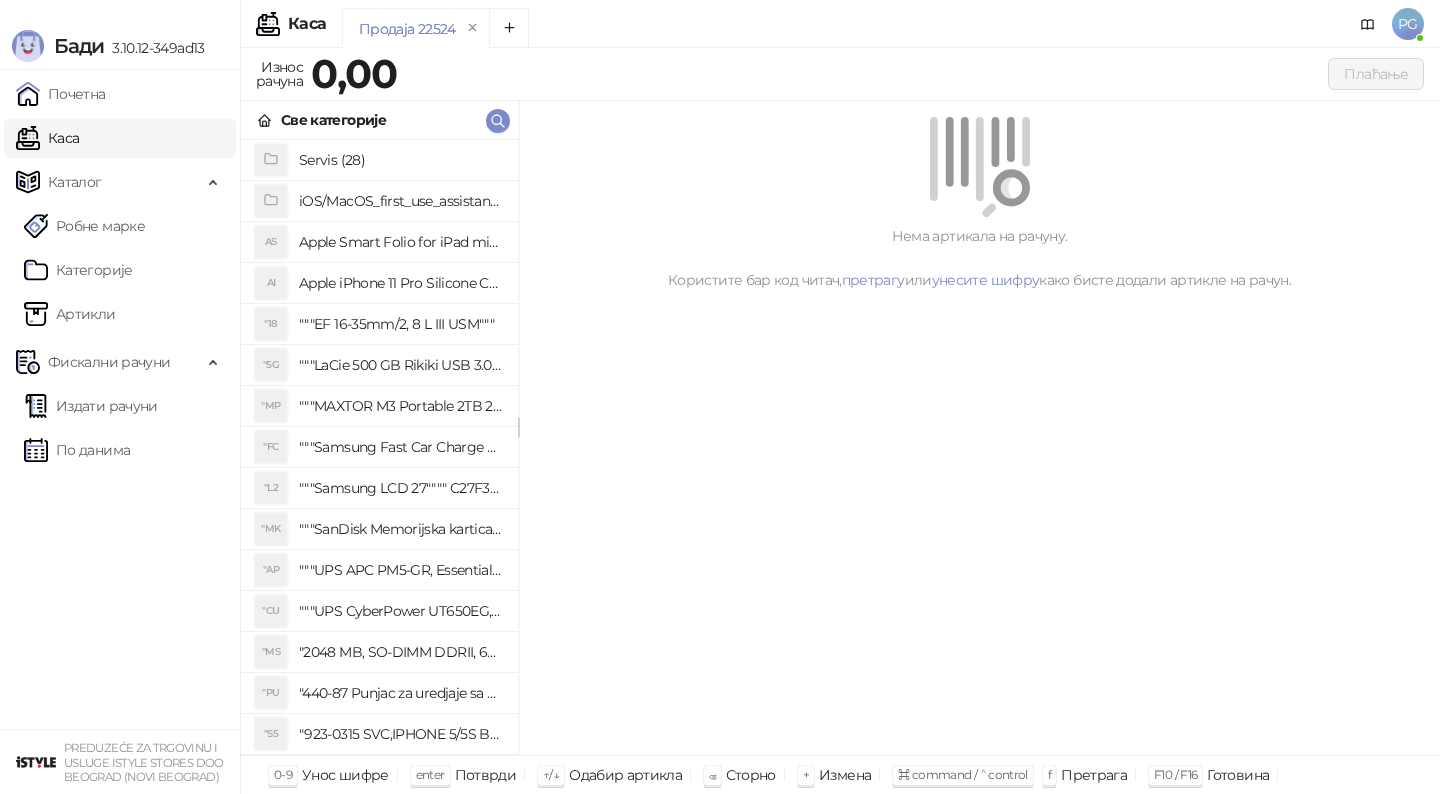 click on "Servis (28)" at bounding box center [379, 160] 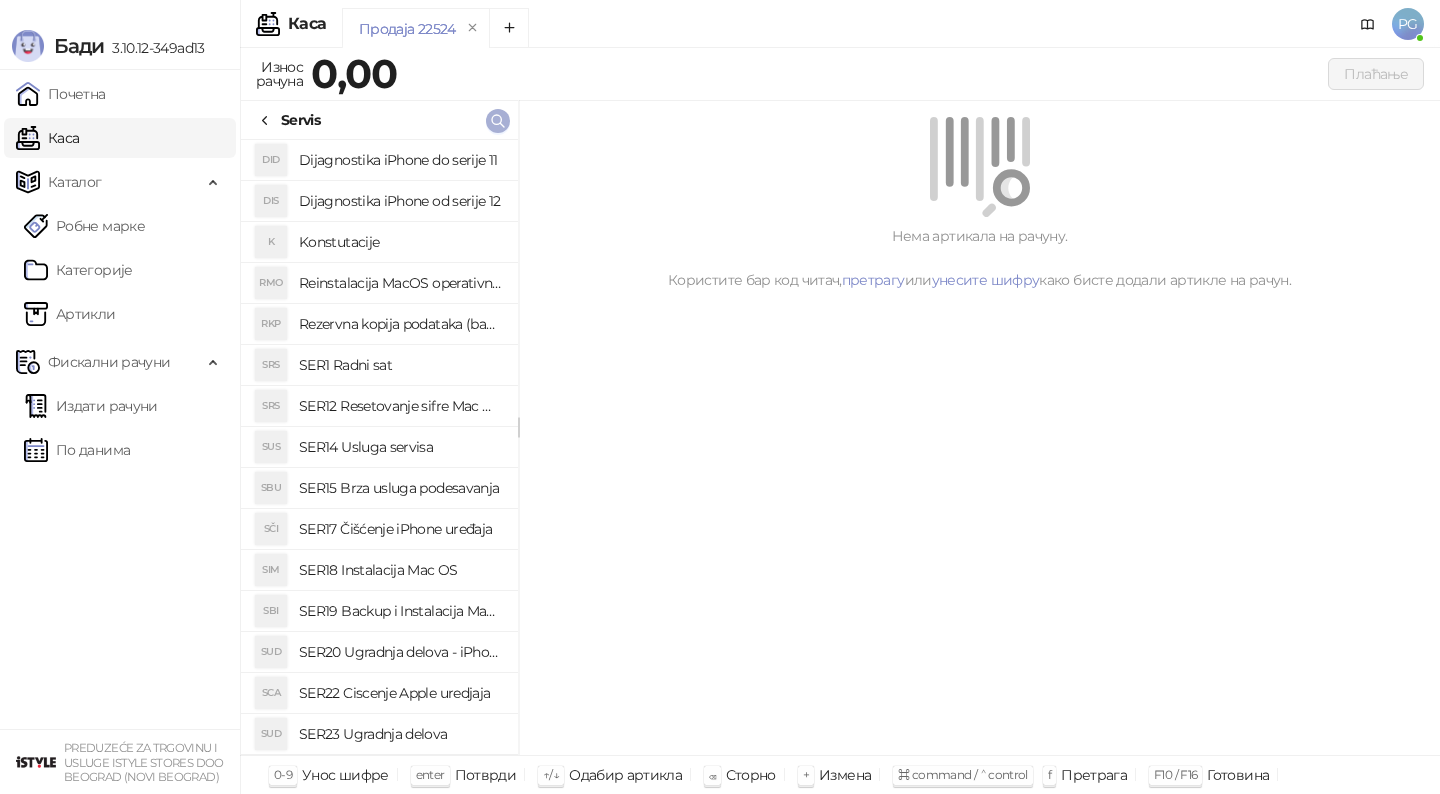 click 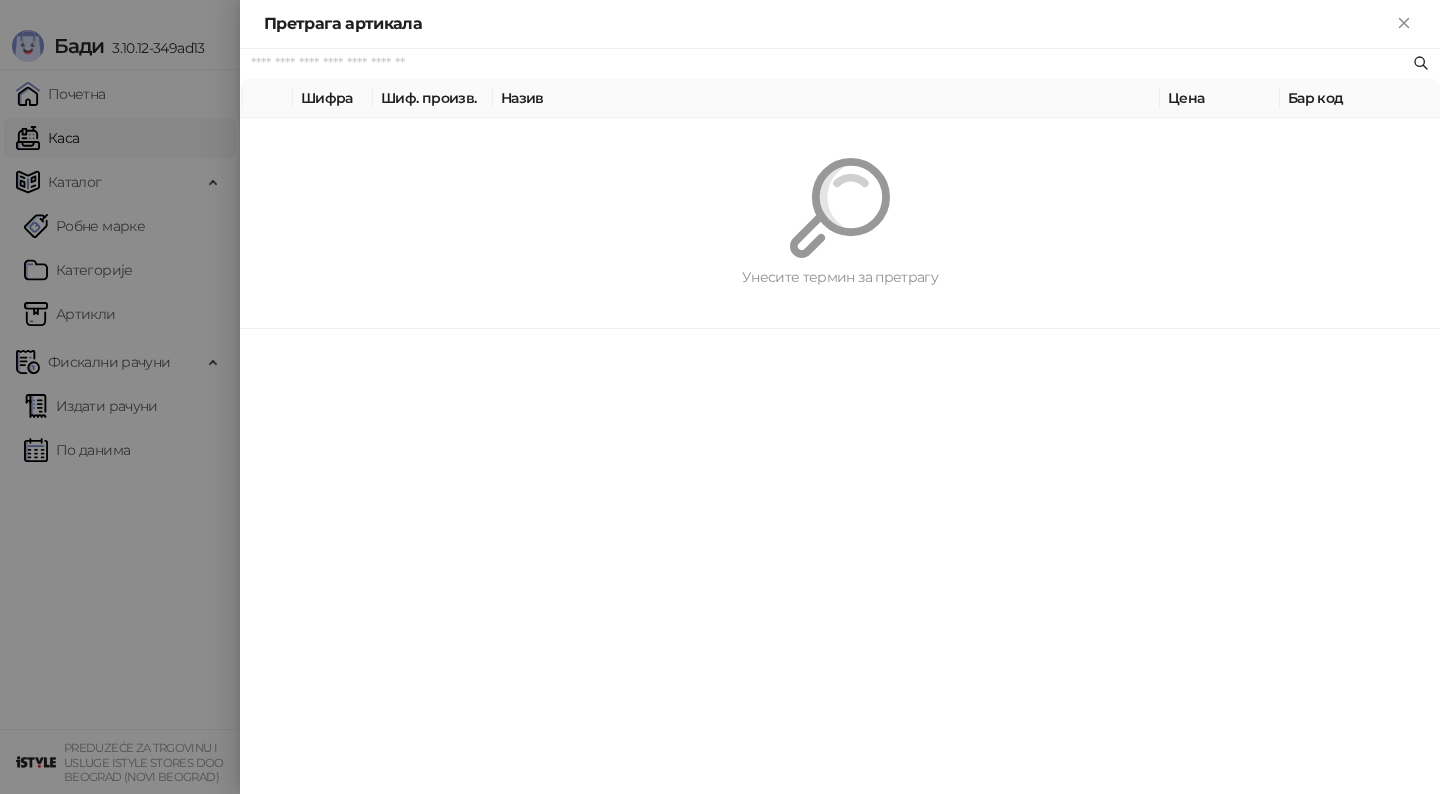 paste on "**********" 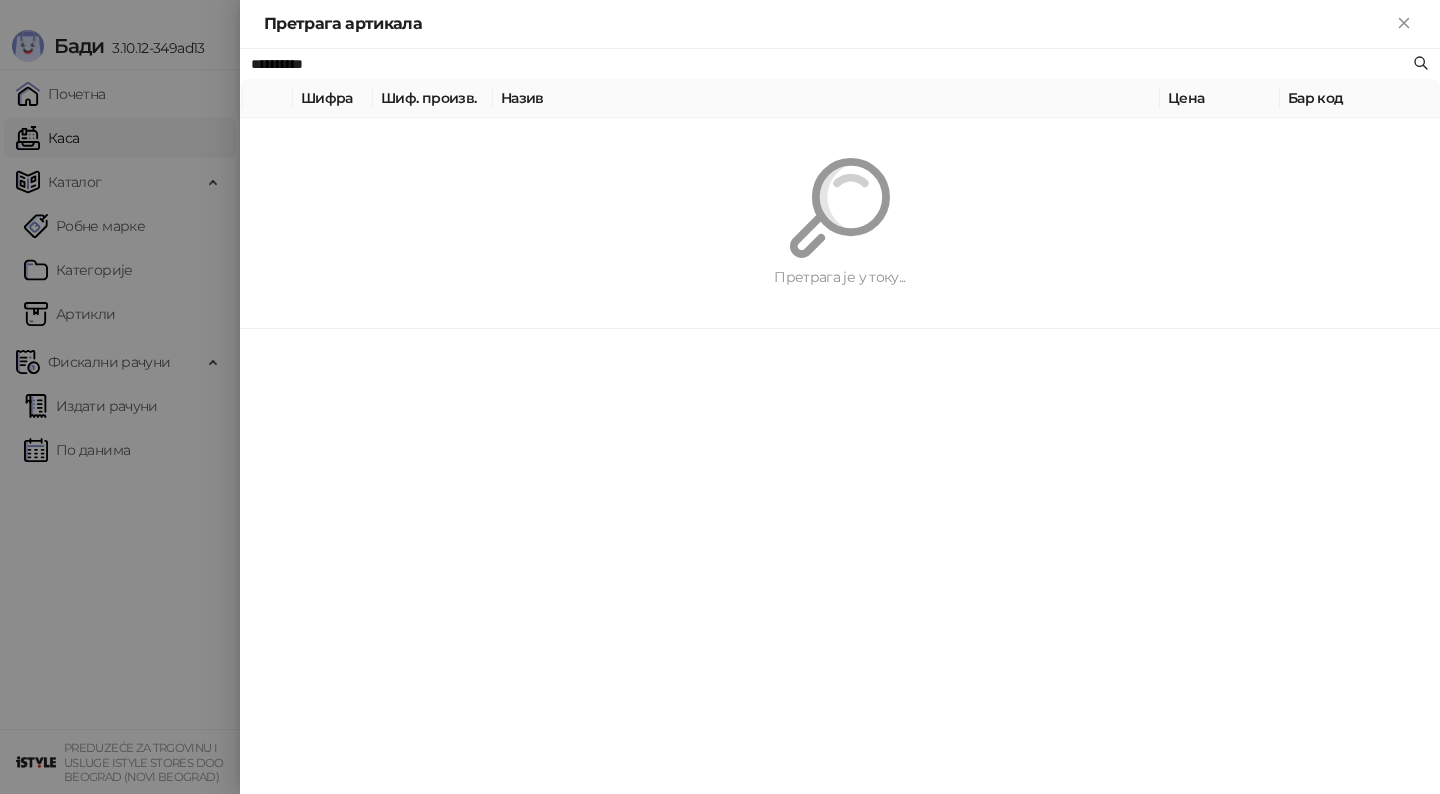 type on "**********" 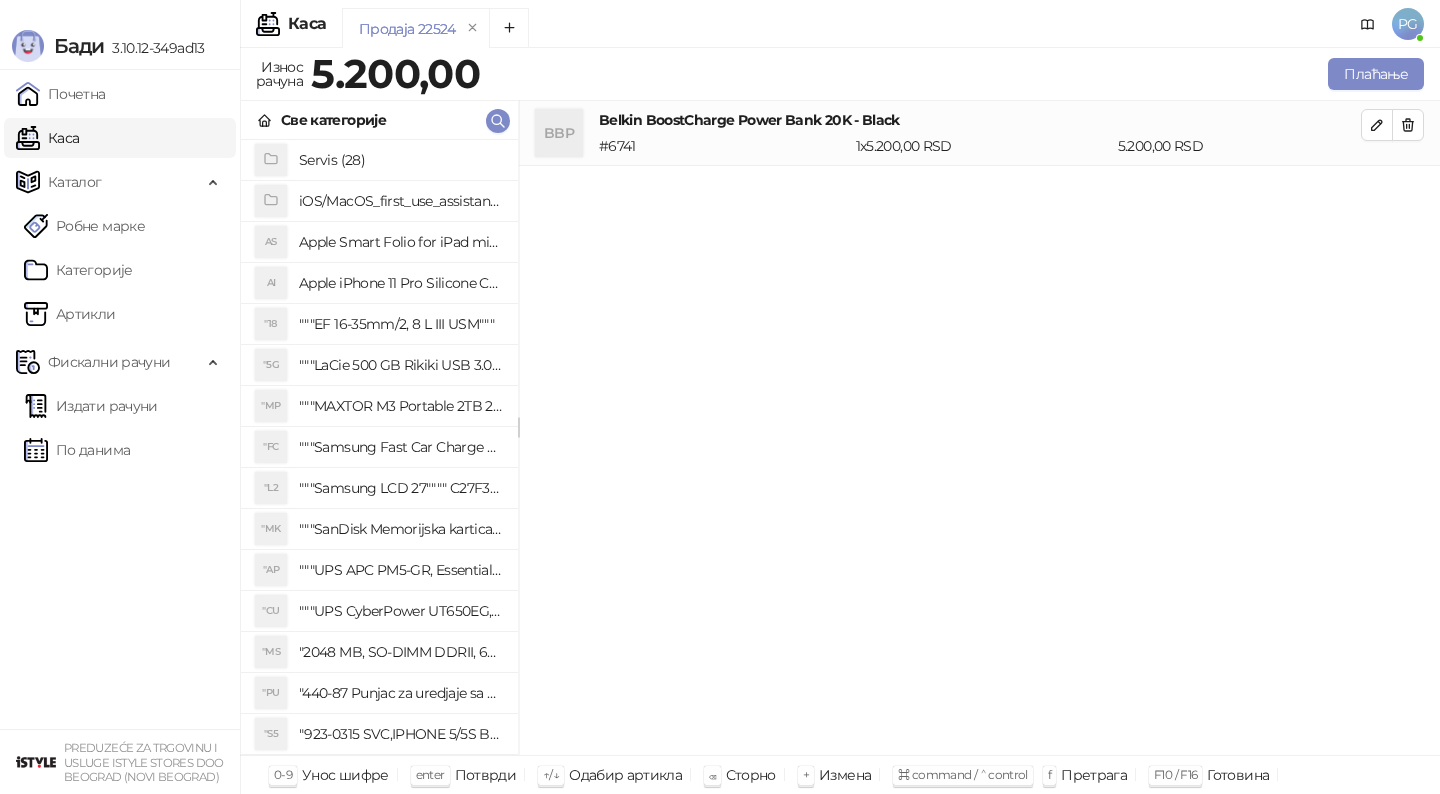click on "Плаћање" at bounding box center (956, 74) 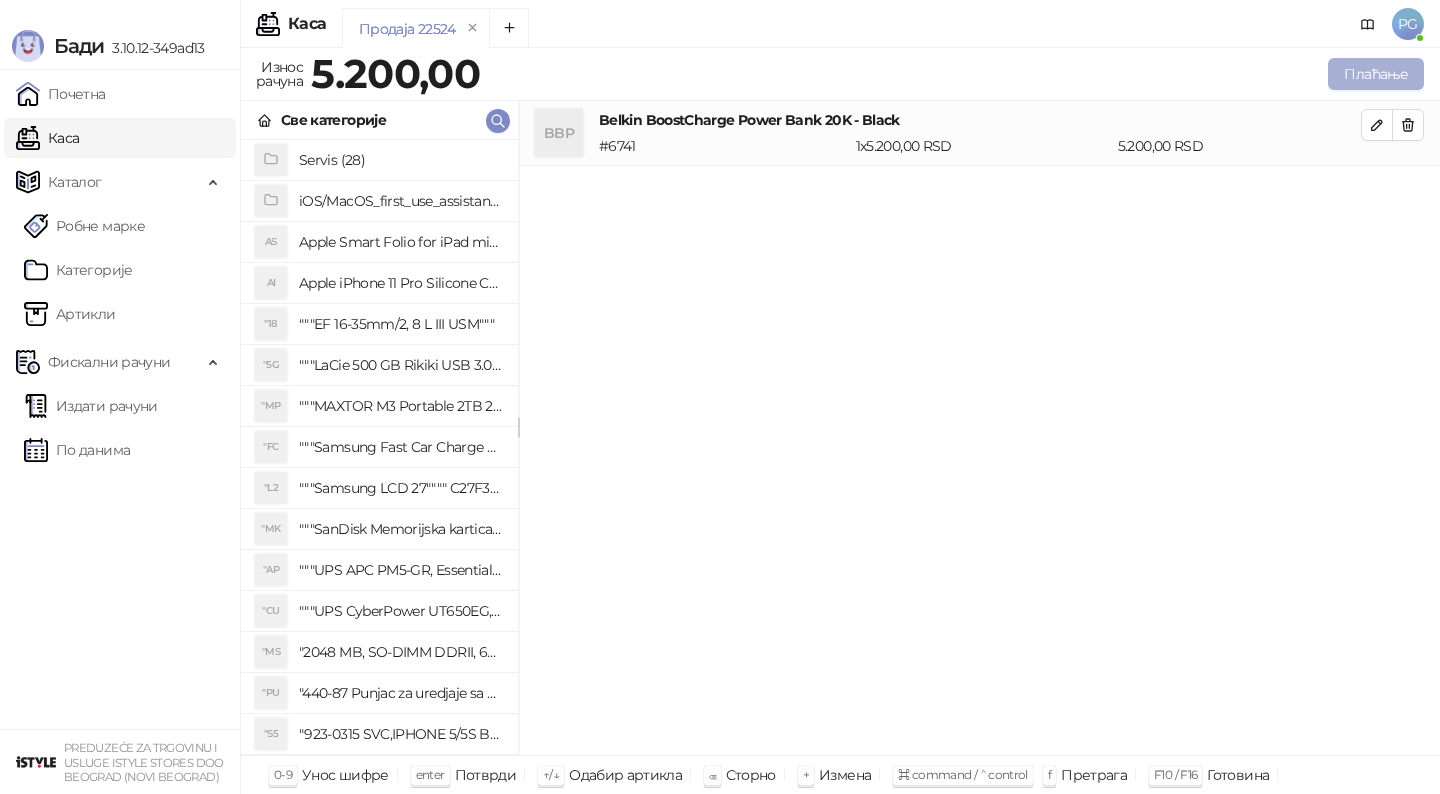 click on "Плаћање" at bounding box center (1376, 74) 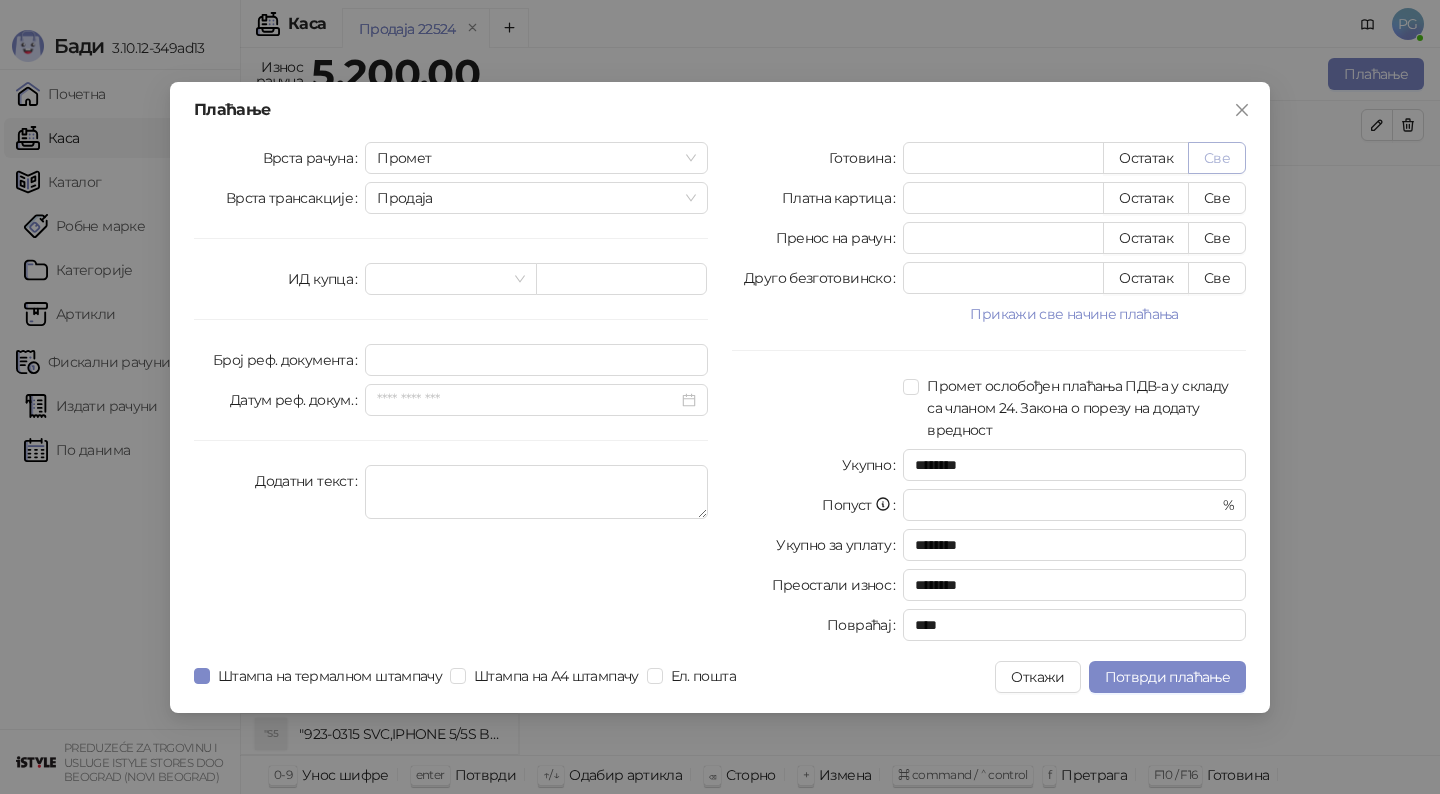 click on "Све" at bounding box center [1217, 158] 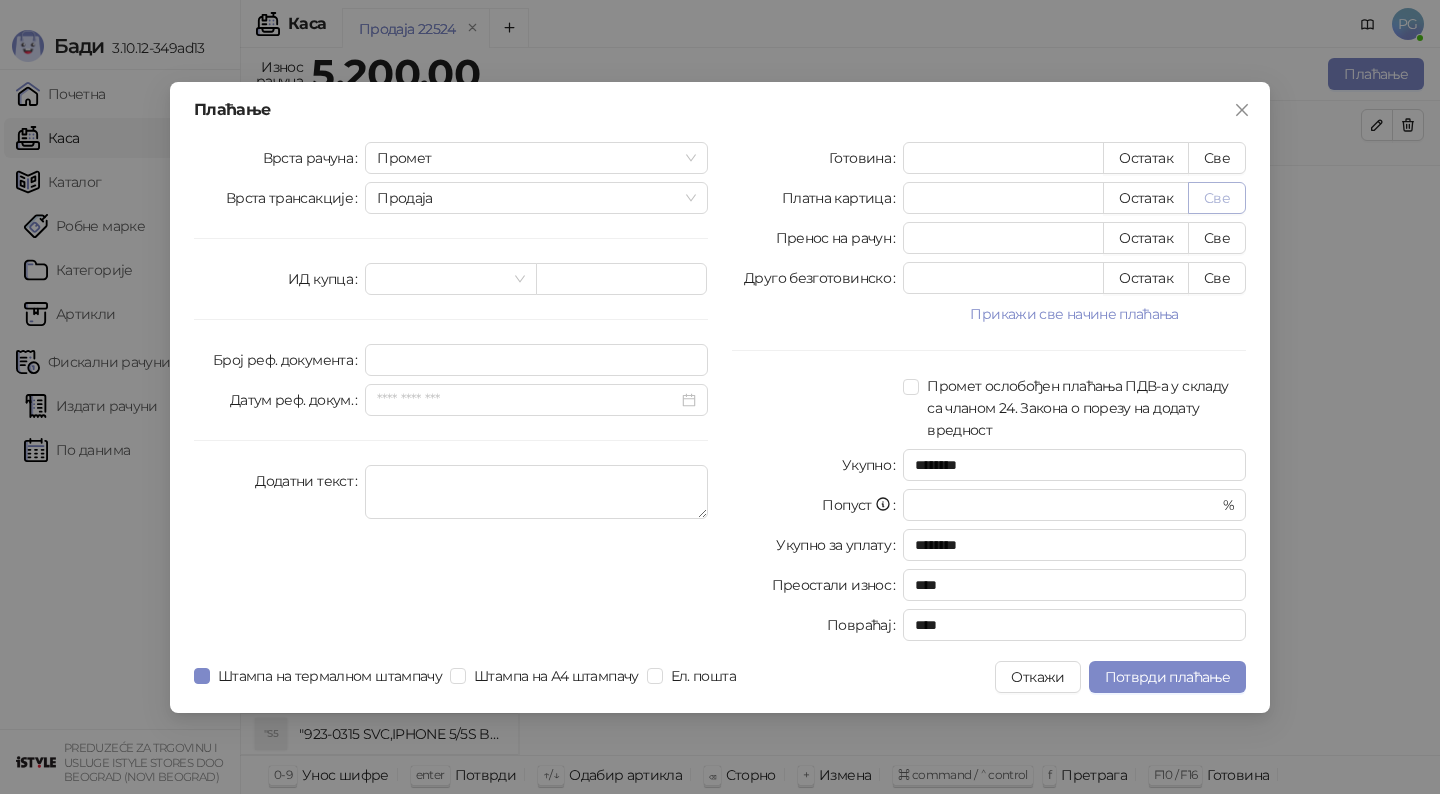 click on "Све" at bounding box center [1217, 198] 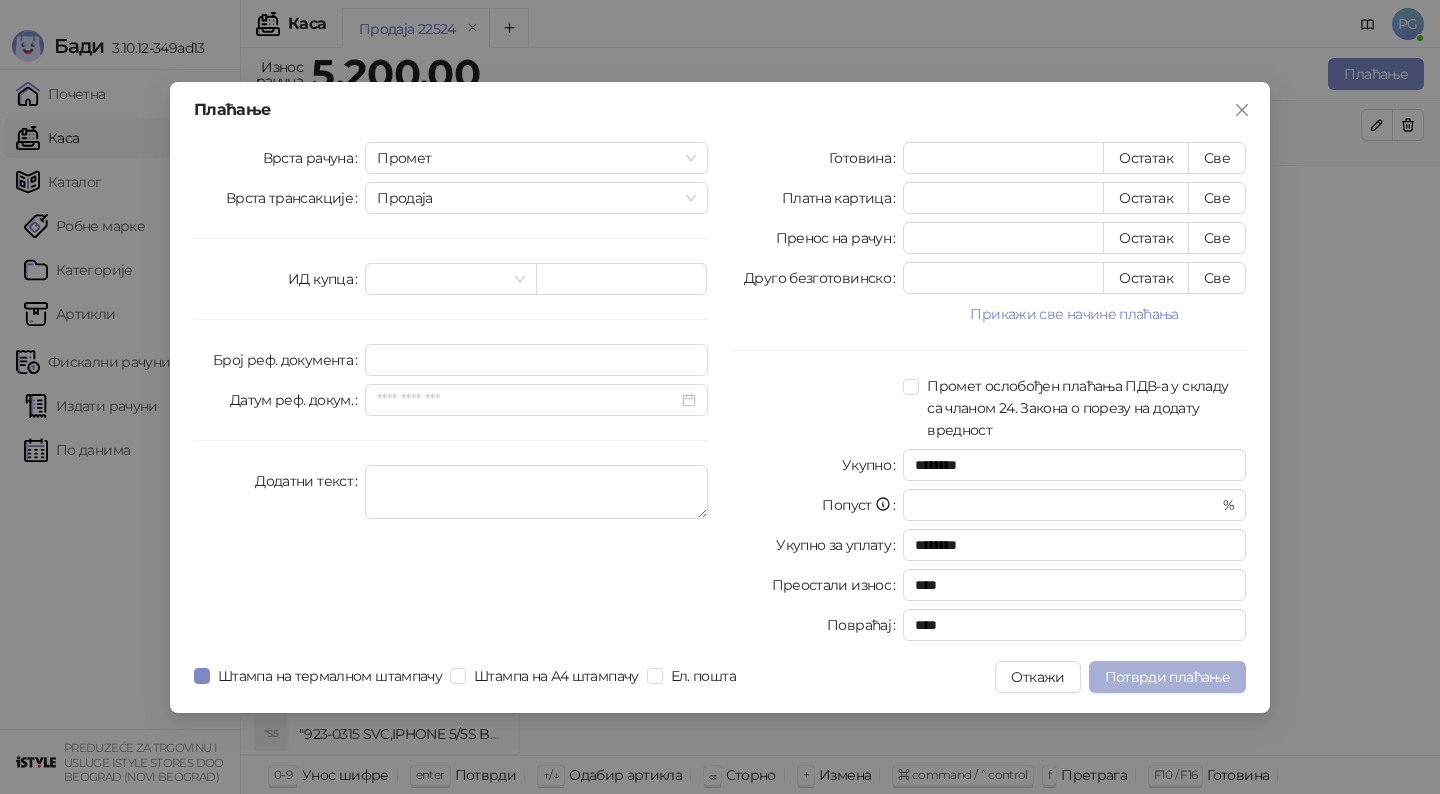 click on "Потврди плаћање" at bounding box center [1167, 677] 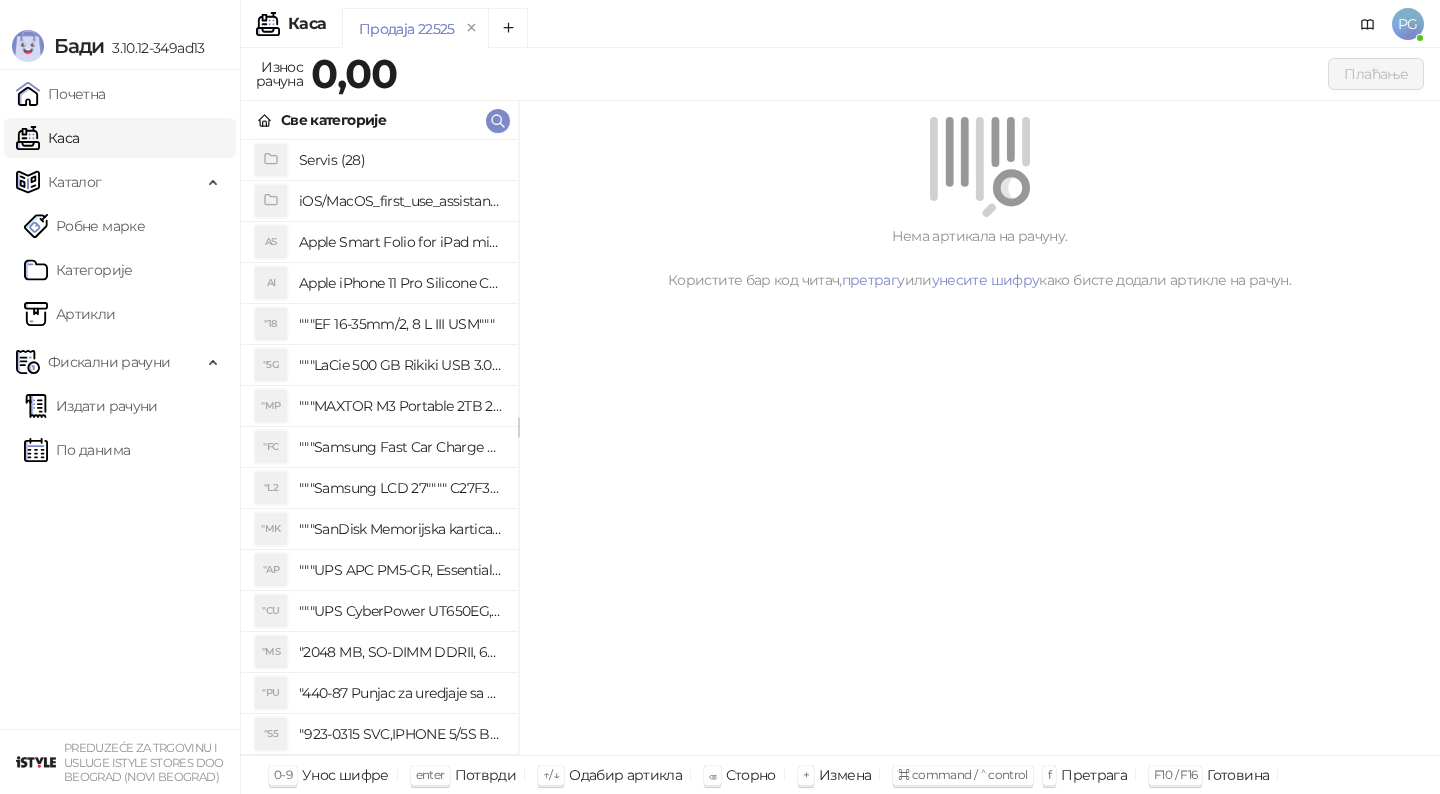 click on "Све категорије" at bounding box center [379, 120] 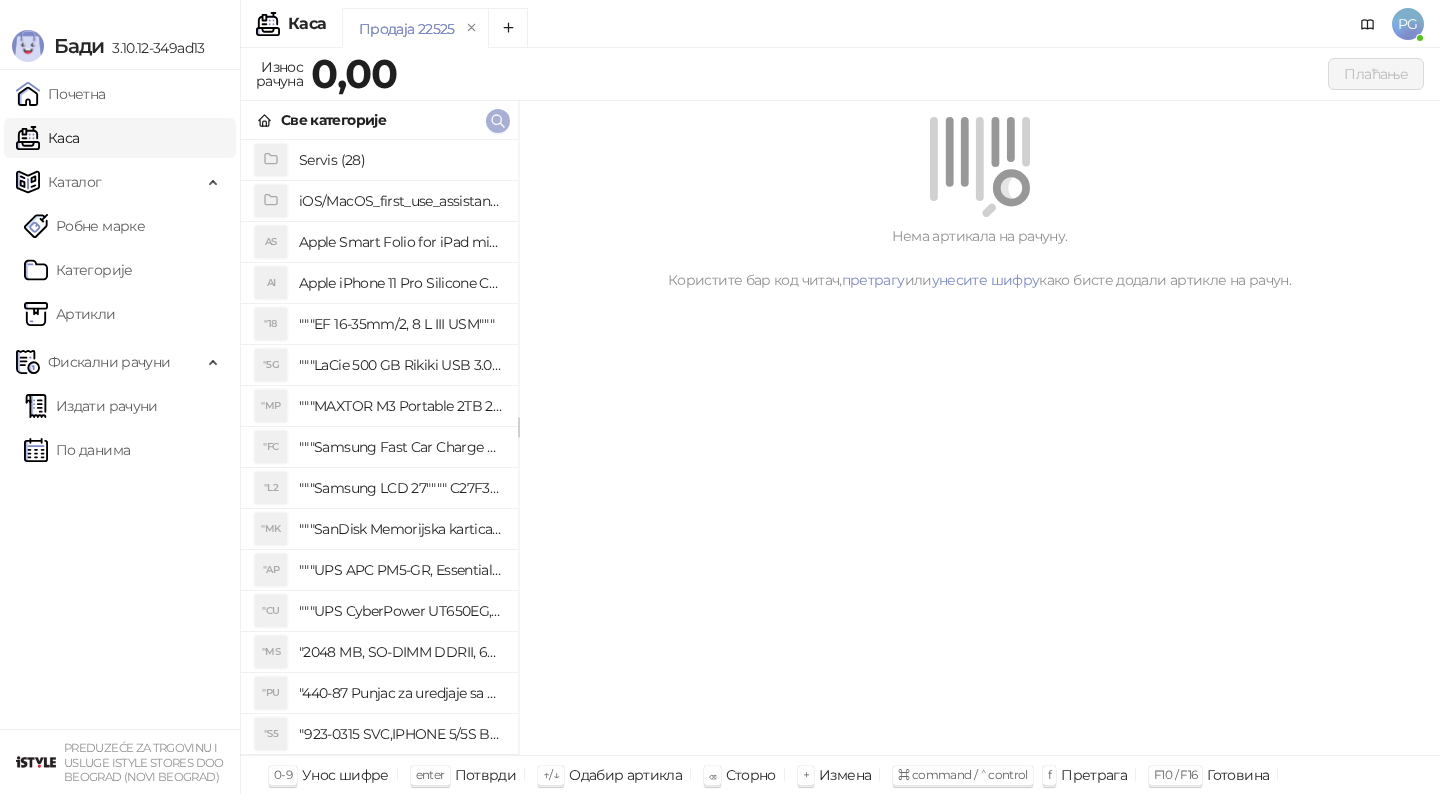 click 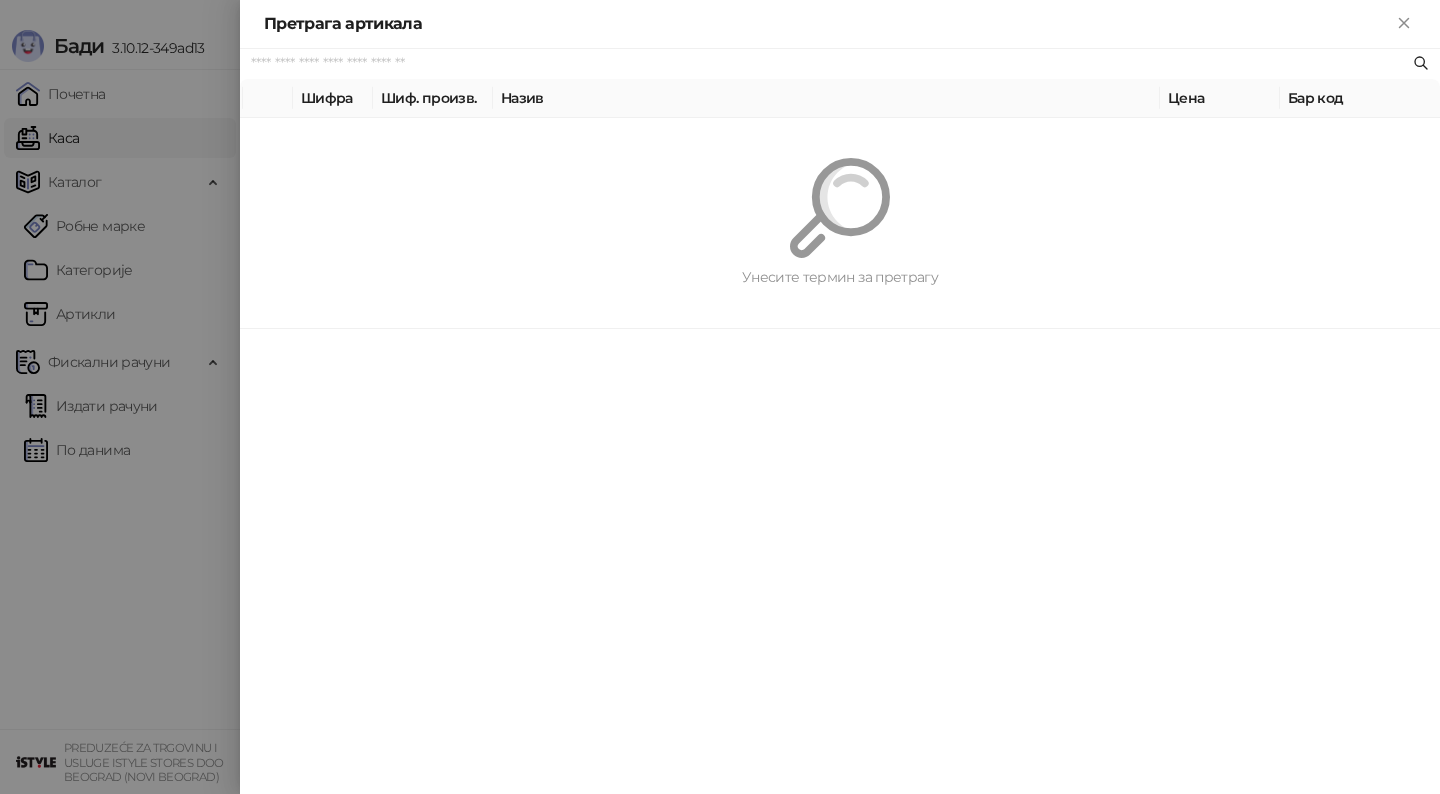 paste on "*********" 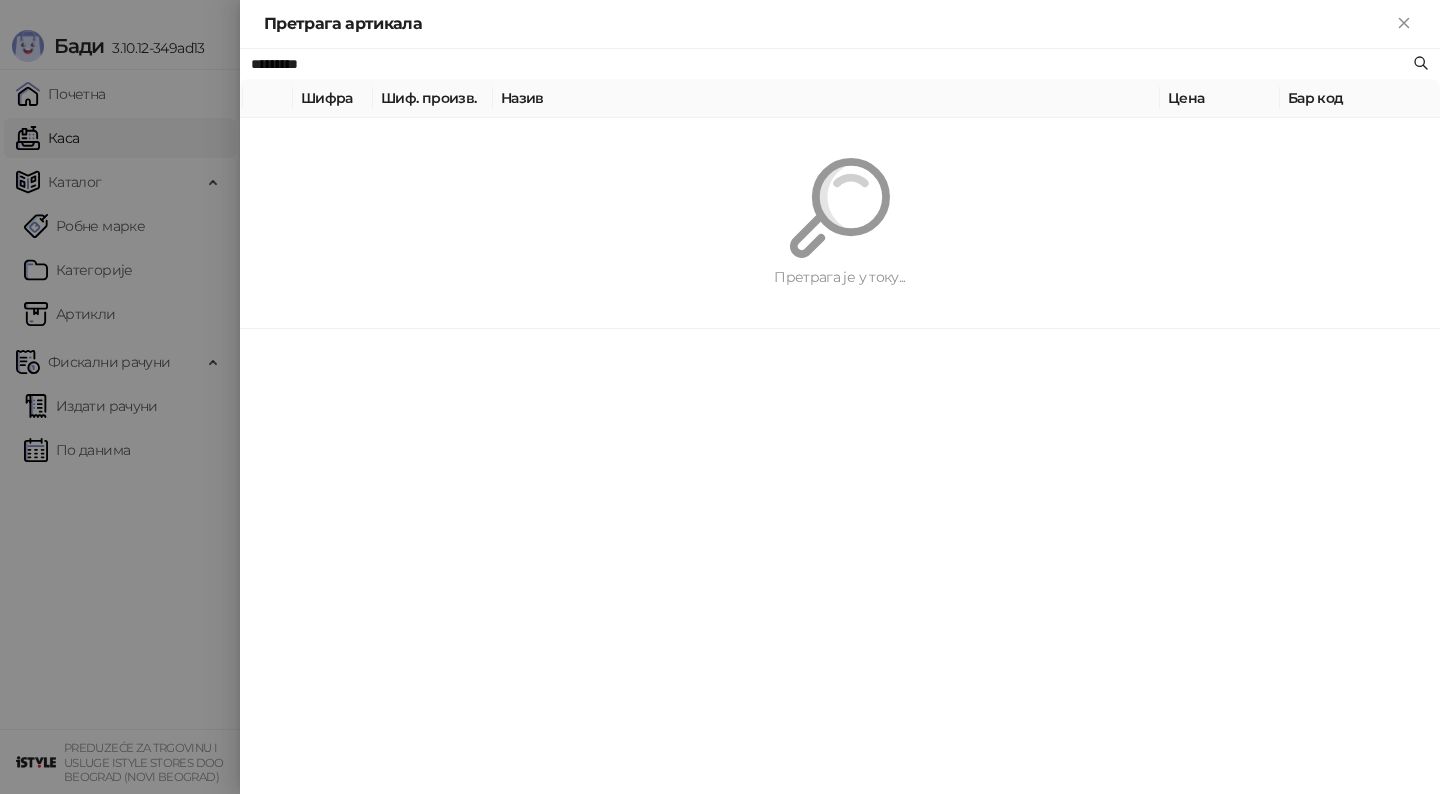 type on "*********" 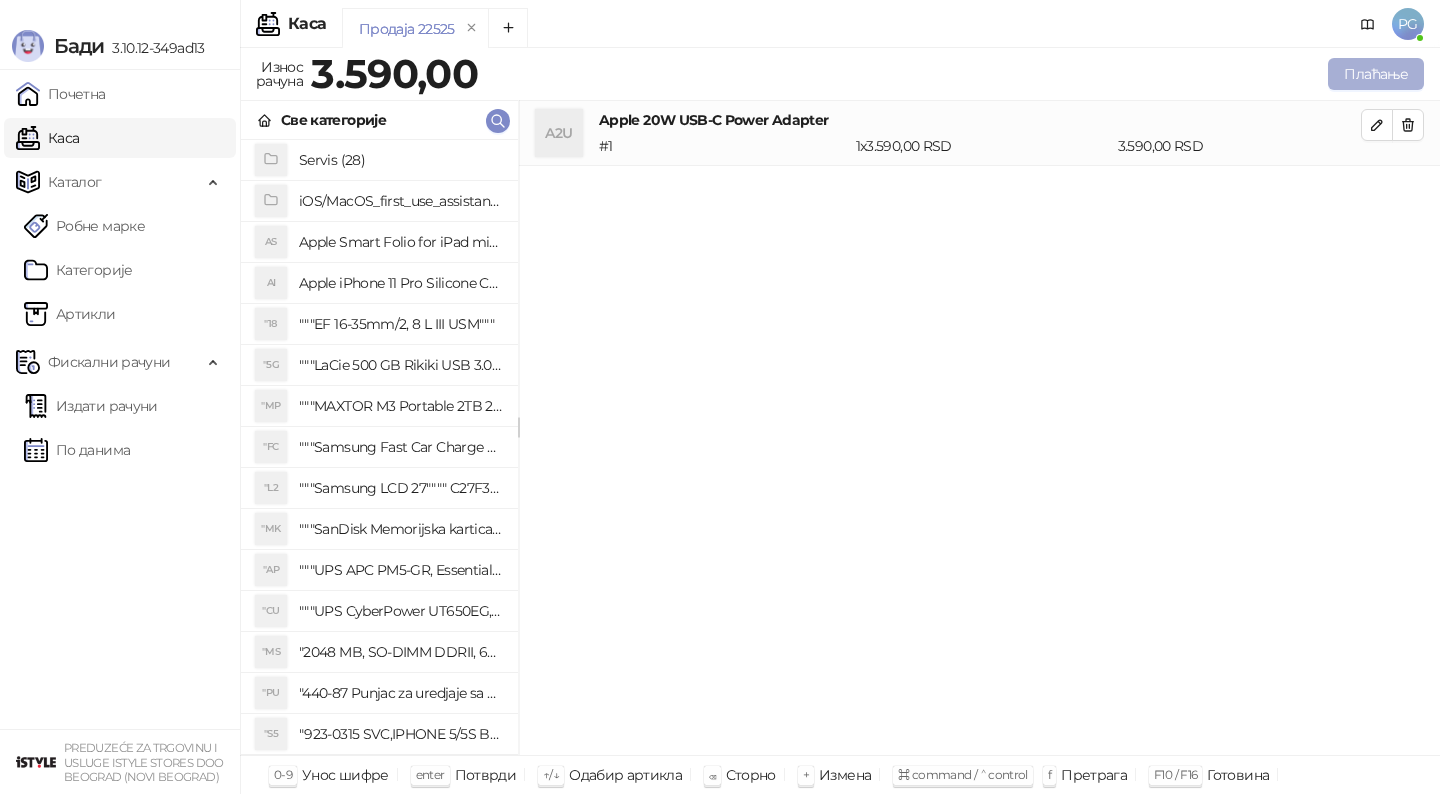 click on "Плаћање" at bounding box center (1376, 74) 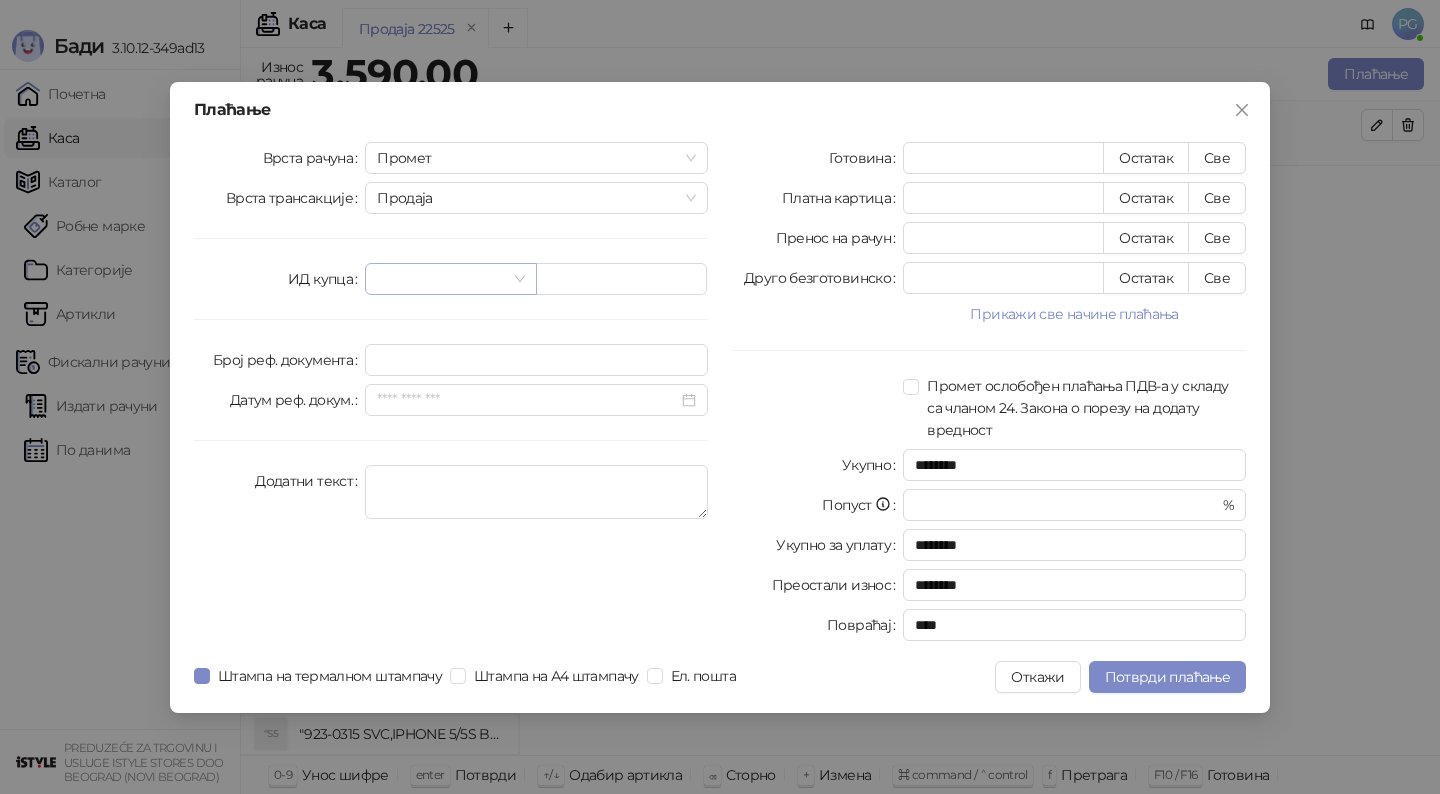 click at bounding box center (441, 279) 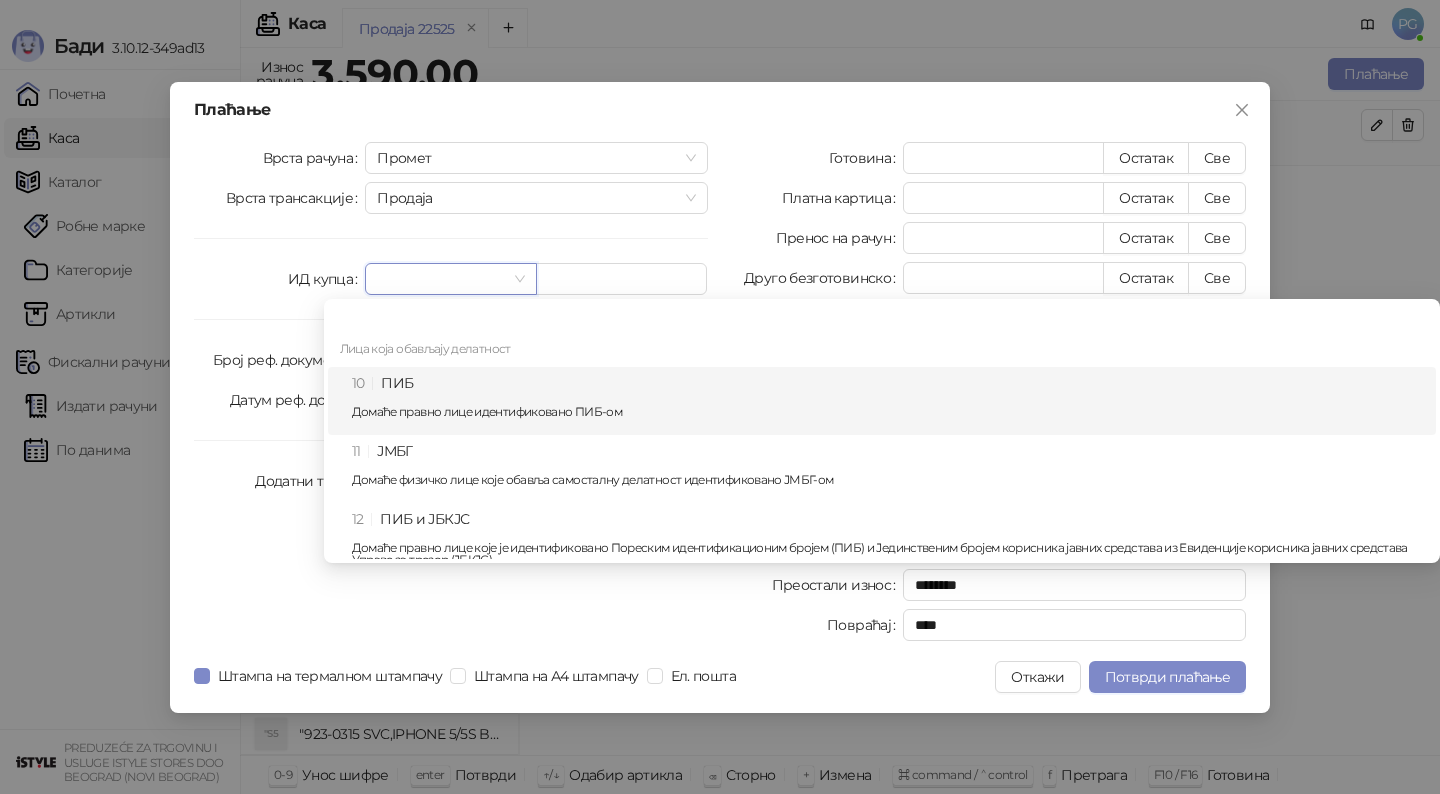 click on "10 ПИБ Домаће правно лице идентификовано ПИБ-ом" at bounding box center [888, 401] 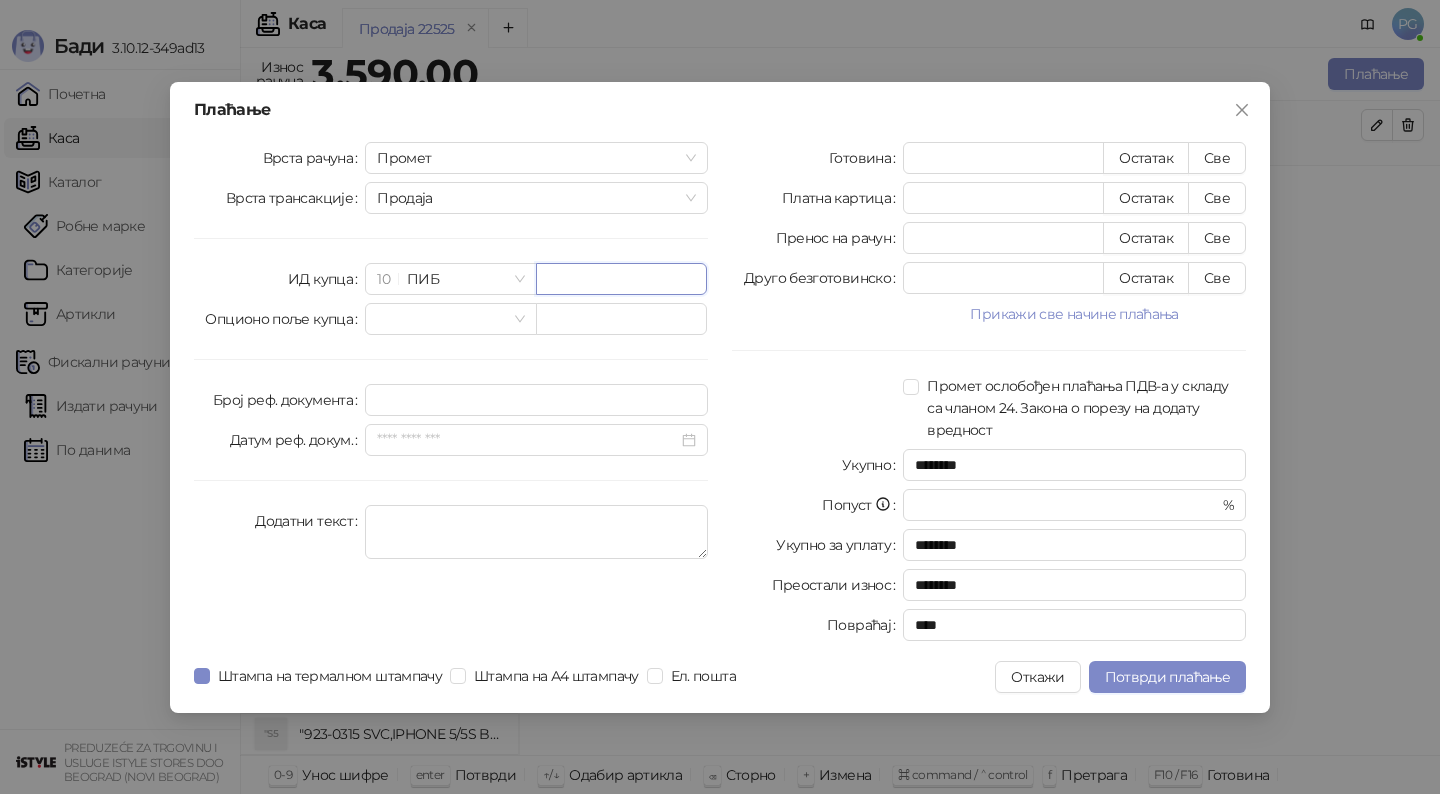 paste on "*********" 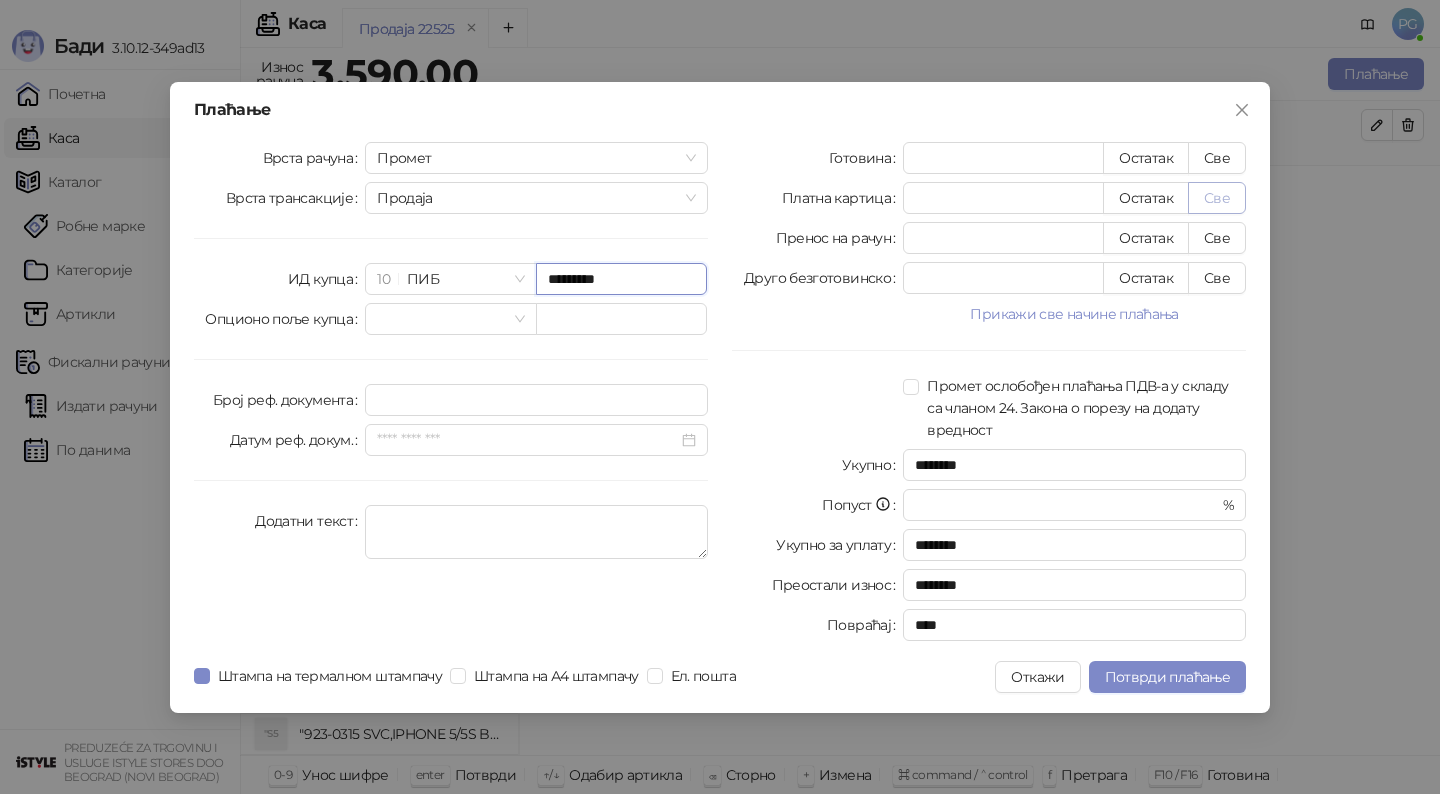 type on "*********" 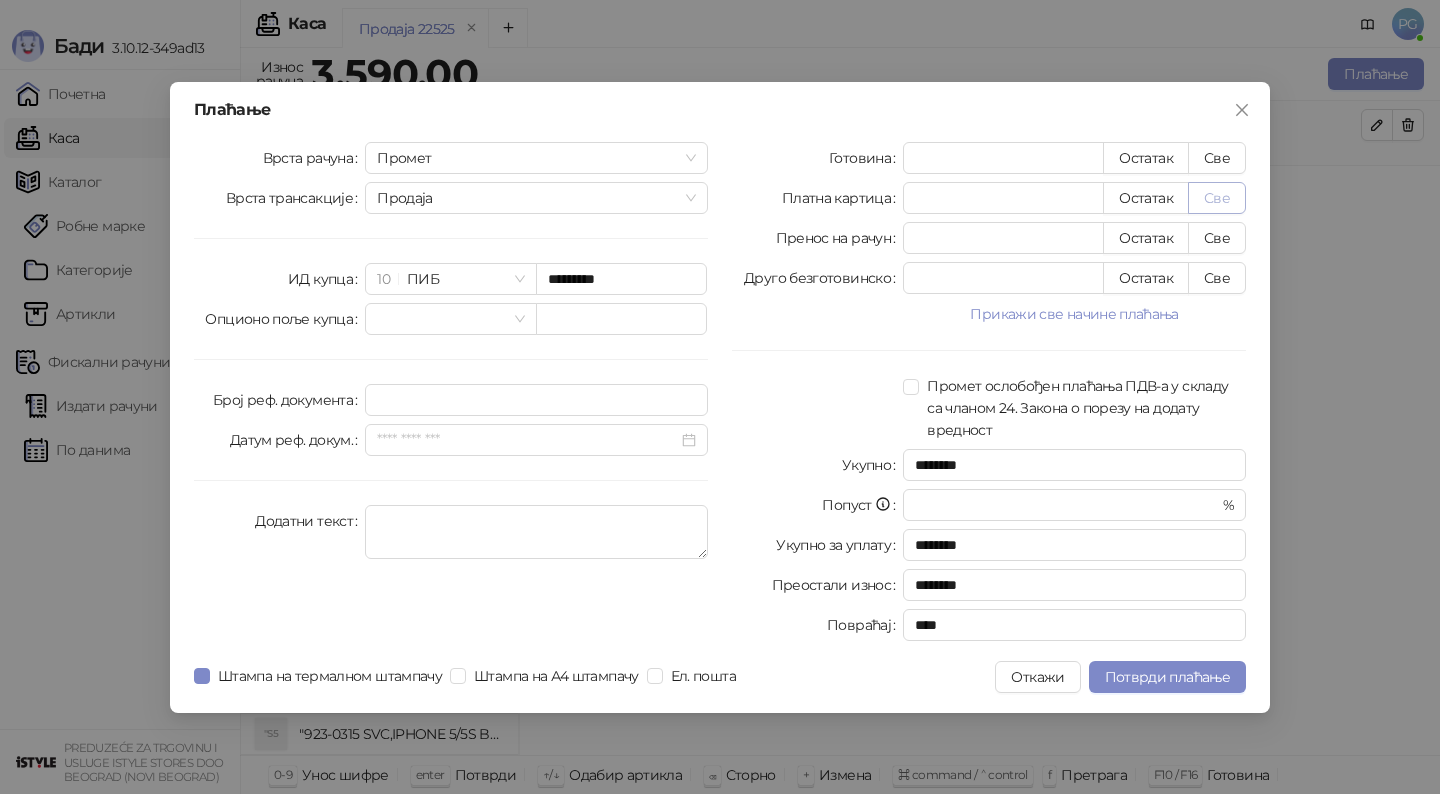 click on "Све" at bounding box center [1217, 198] 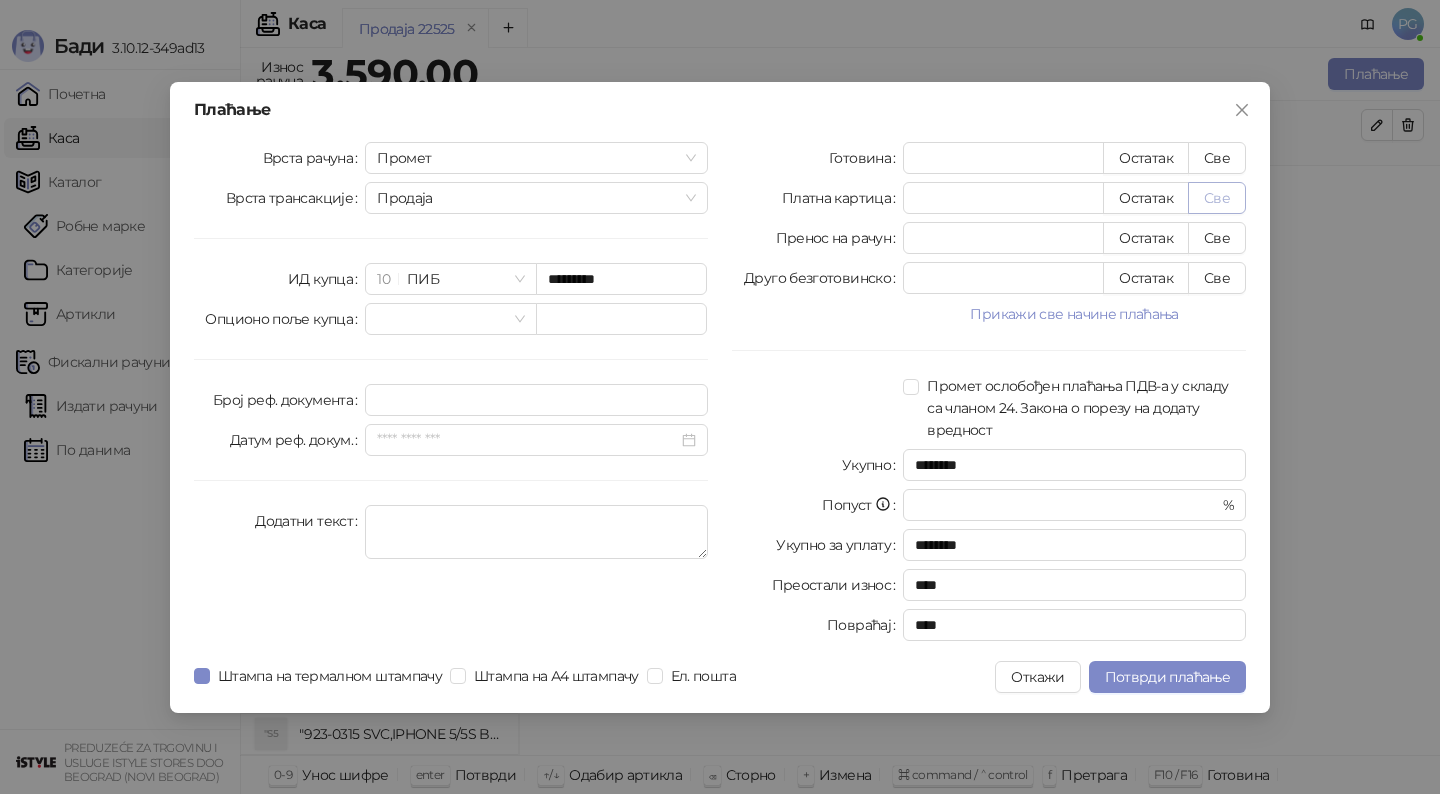 click on "Све" at bounding box center (1217, 198) 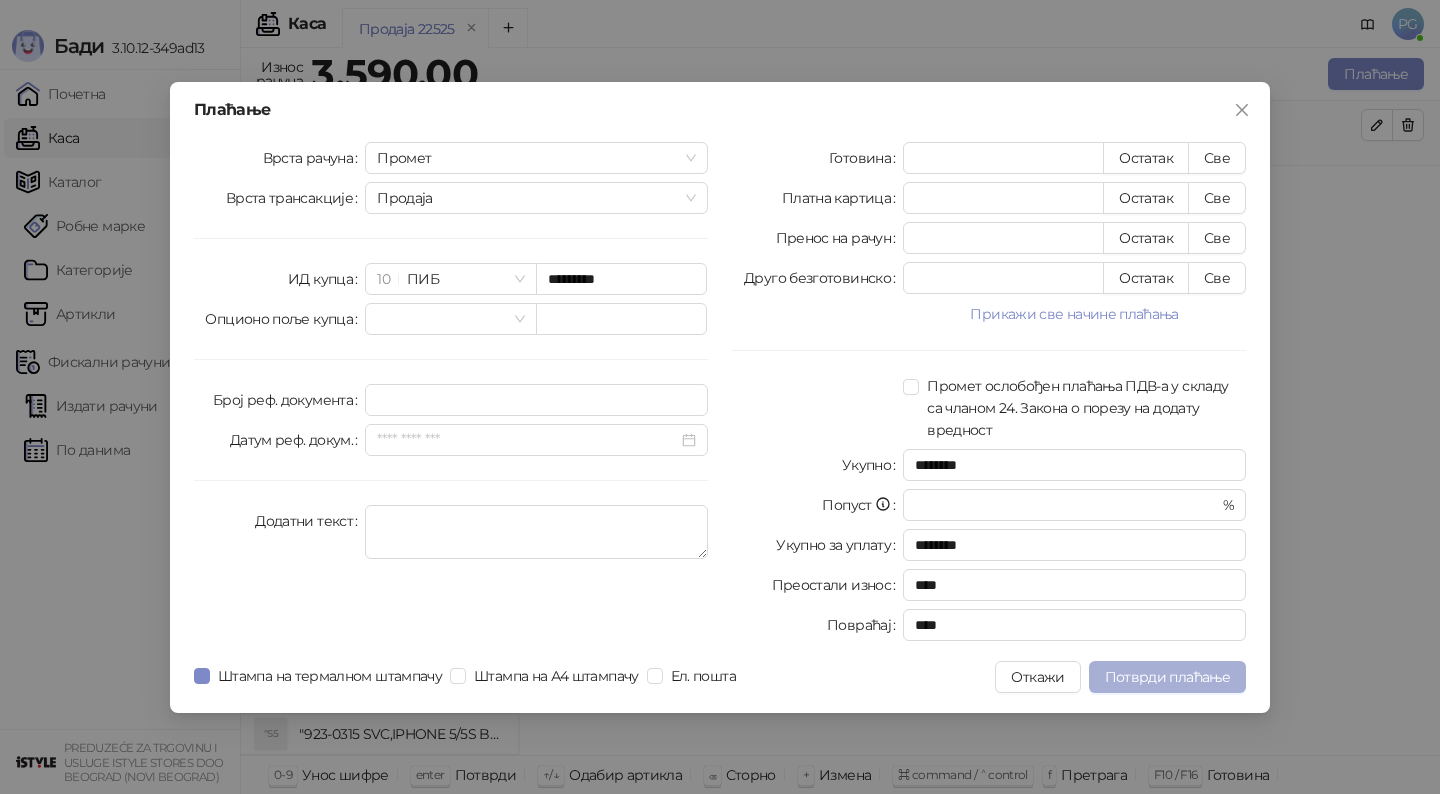 click on "Потврди плаћање" at bounding box center (1167, 677) 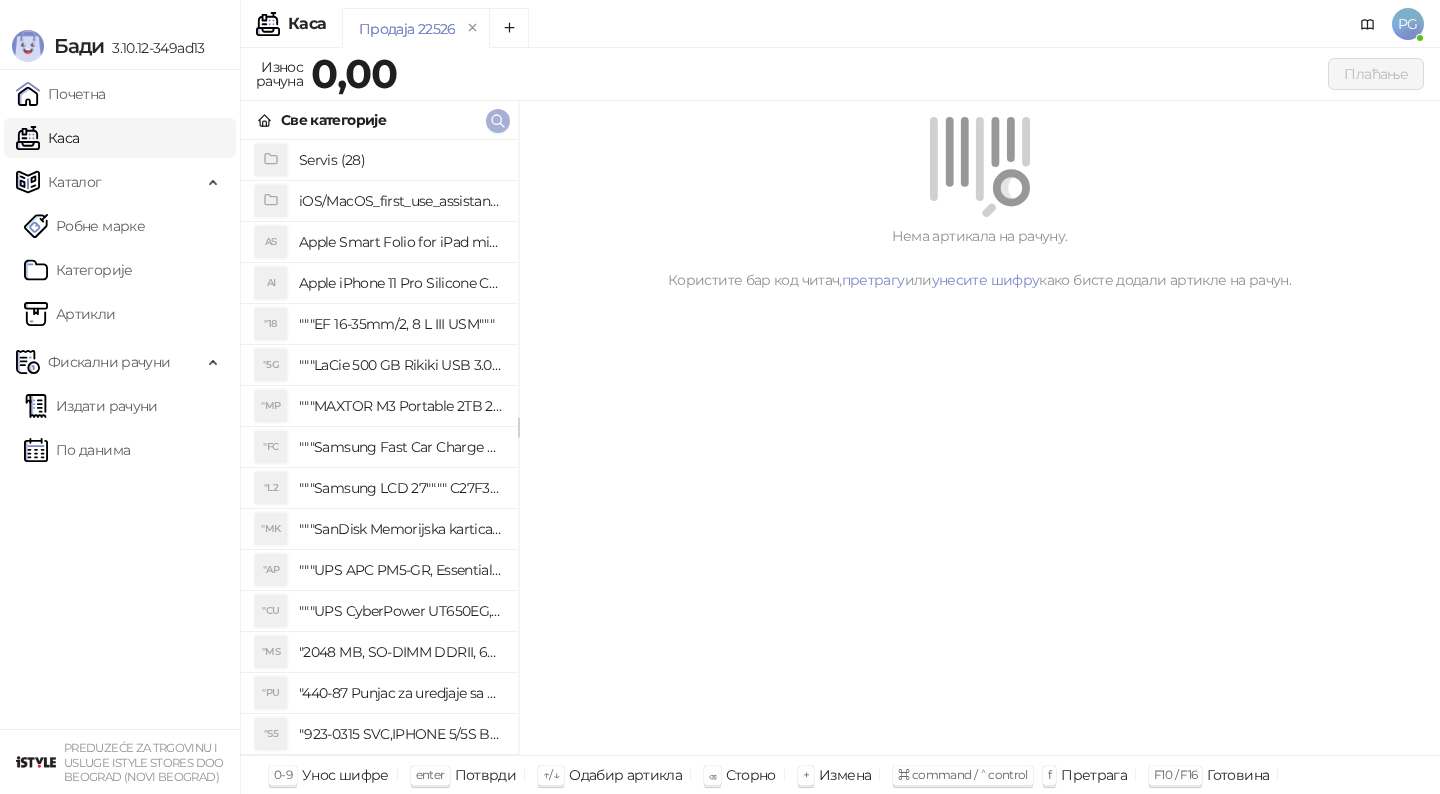 click 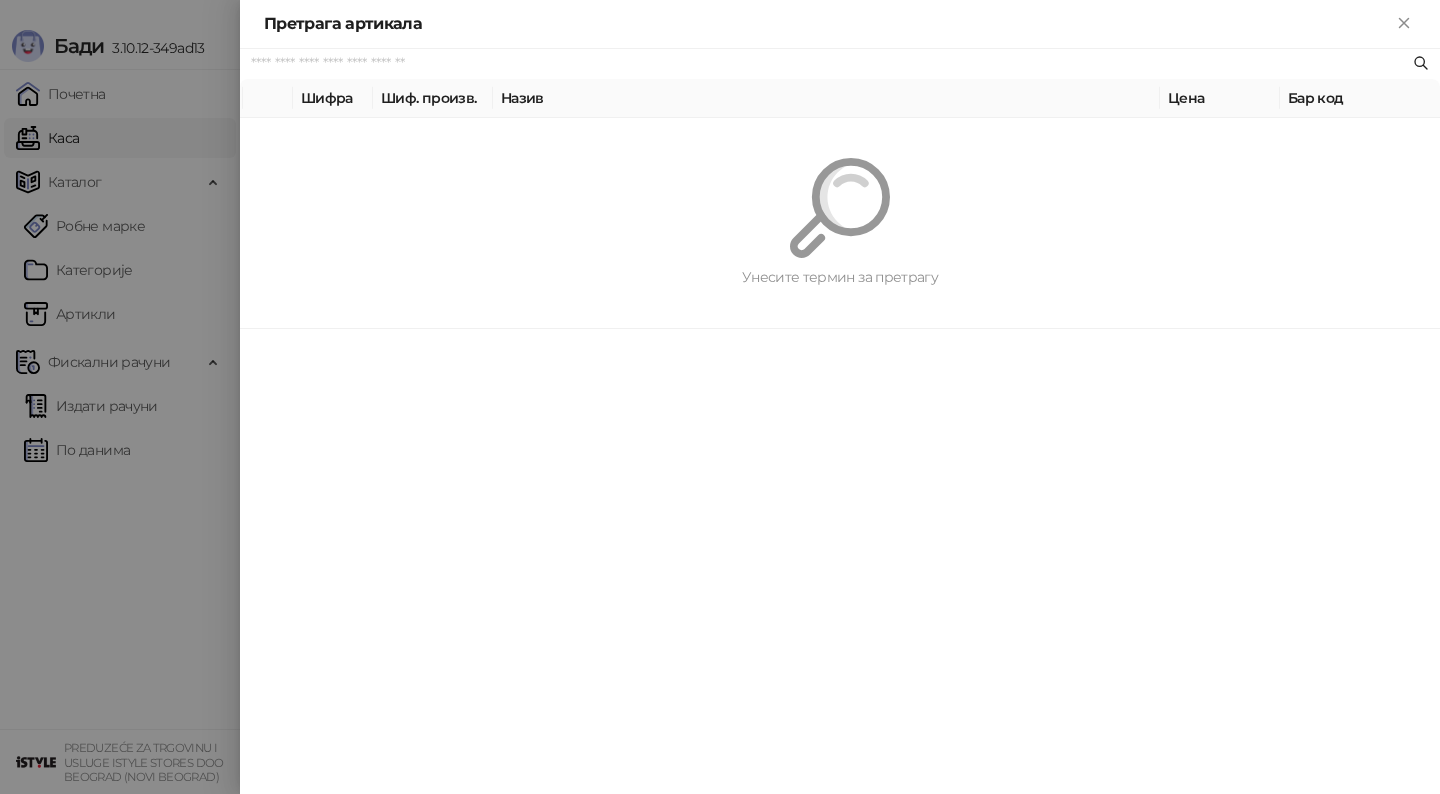 paste on "*******" 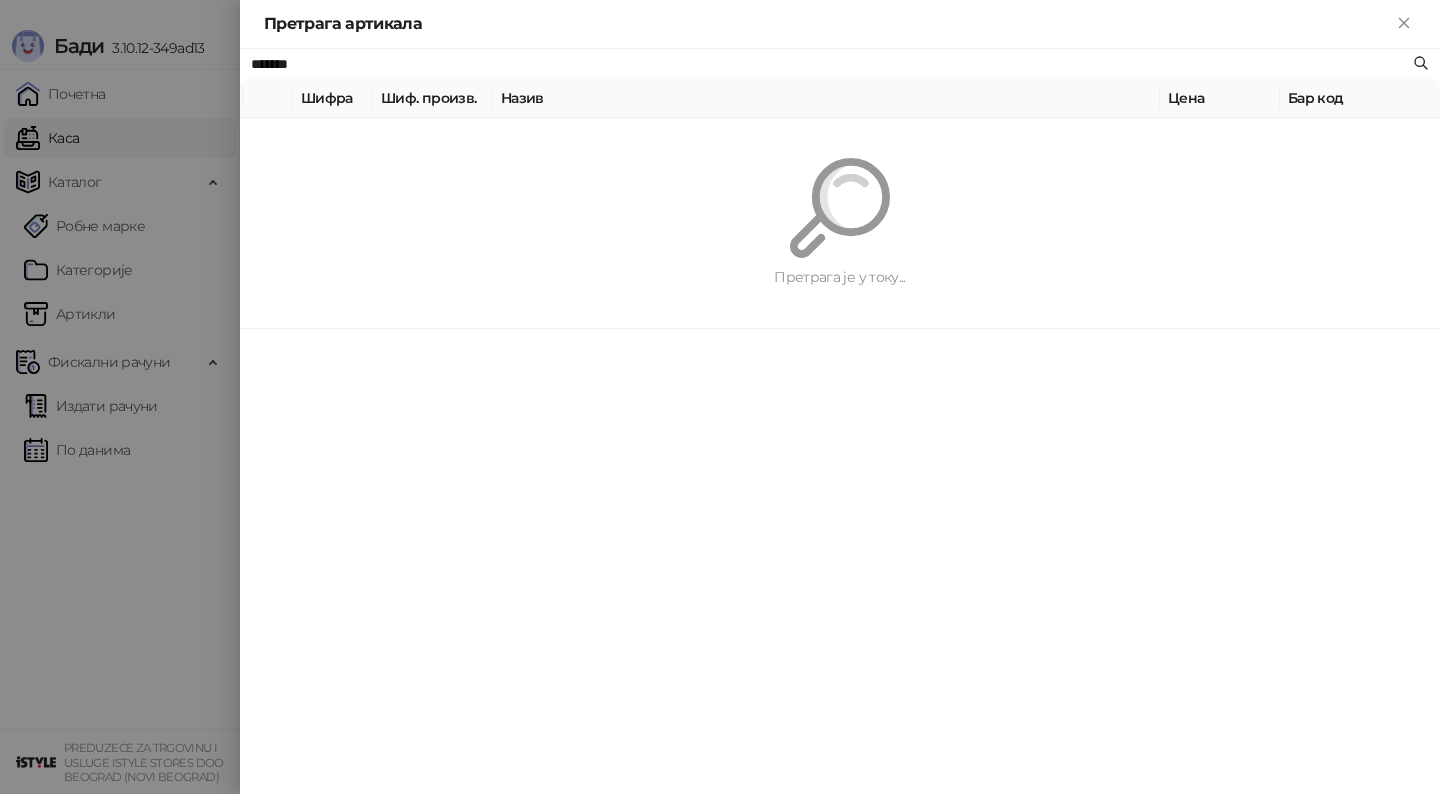 type on "*******" 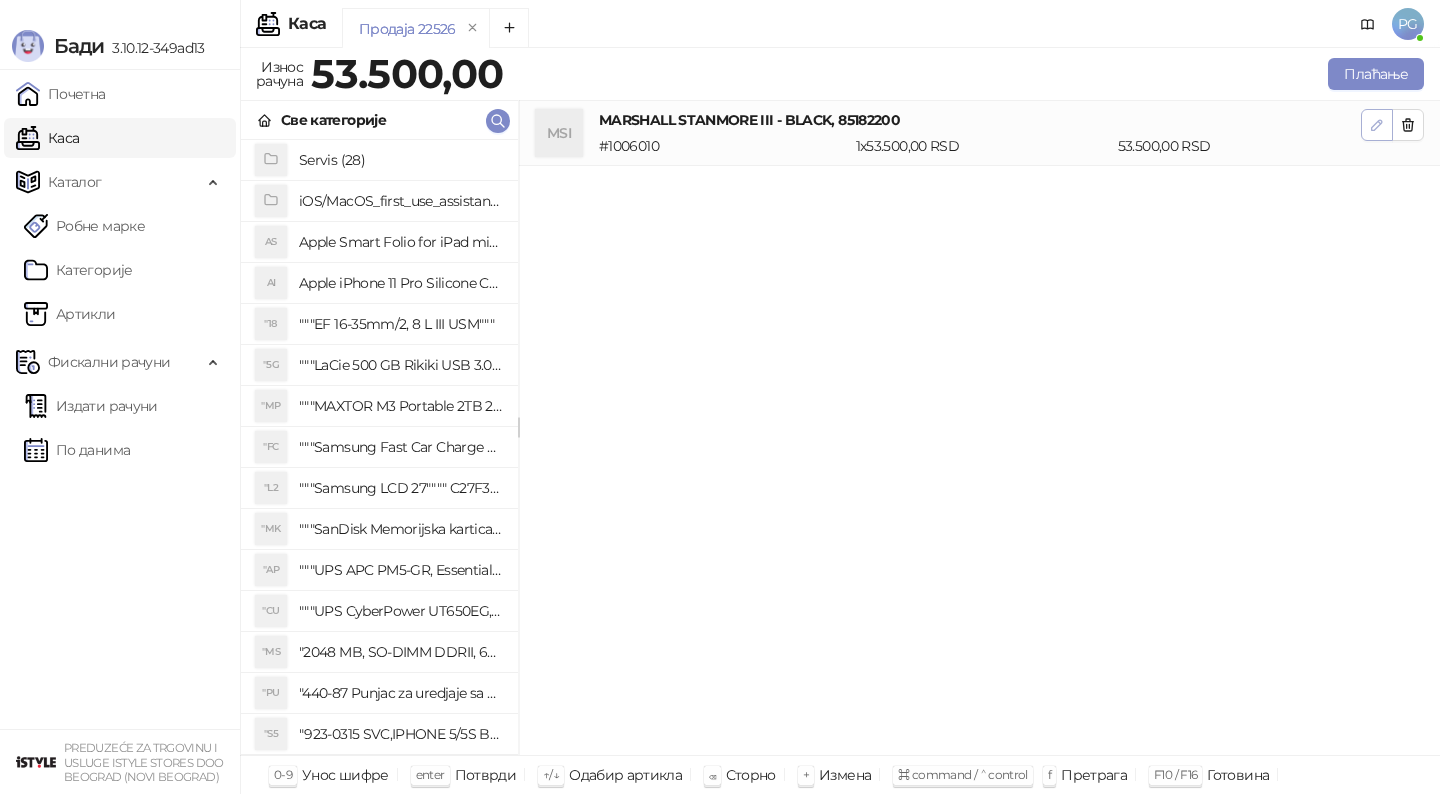 click 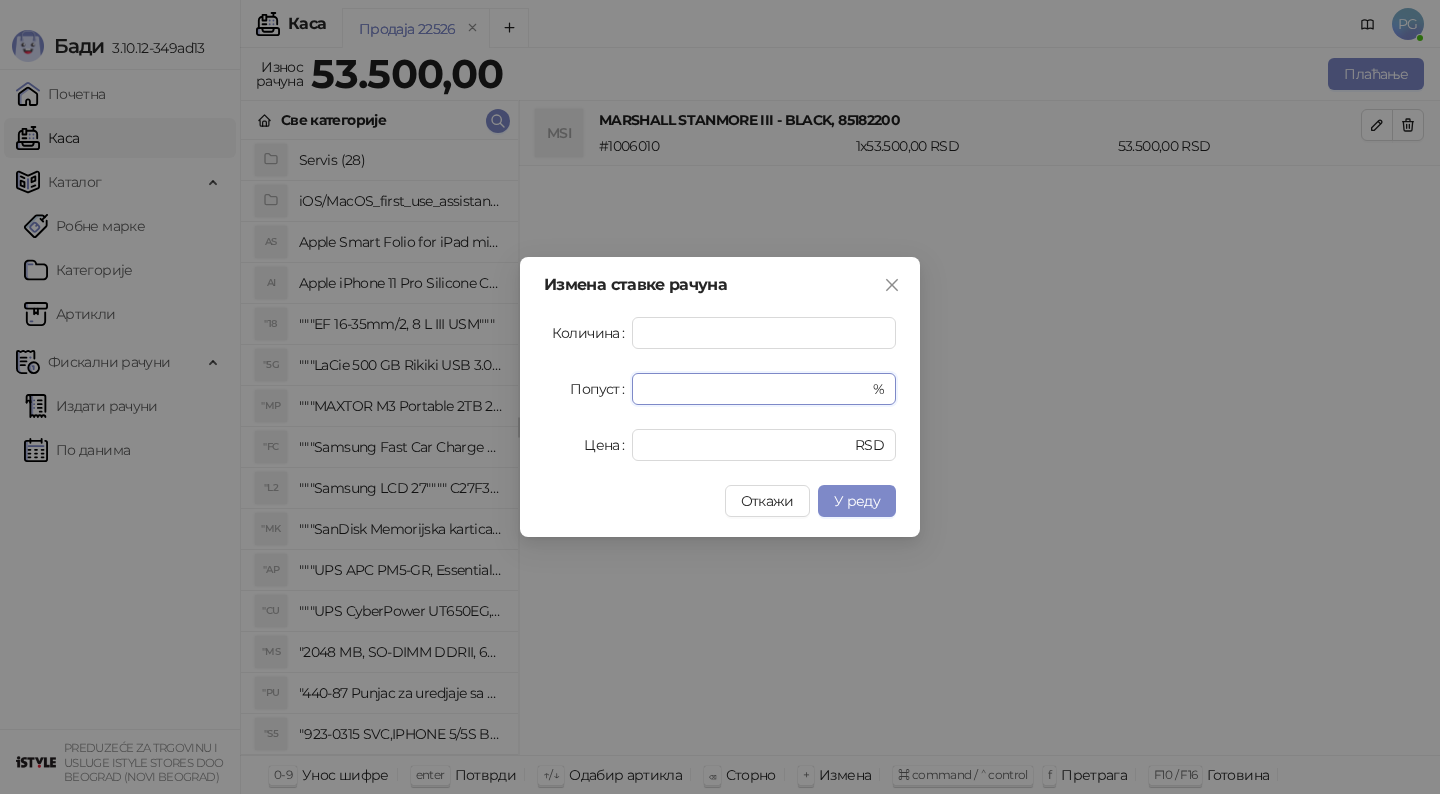 drag, startPoint x: 679, startPoint y: 382, endPoint x: 596, endPoint y: 393, distance: 83.725746 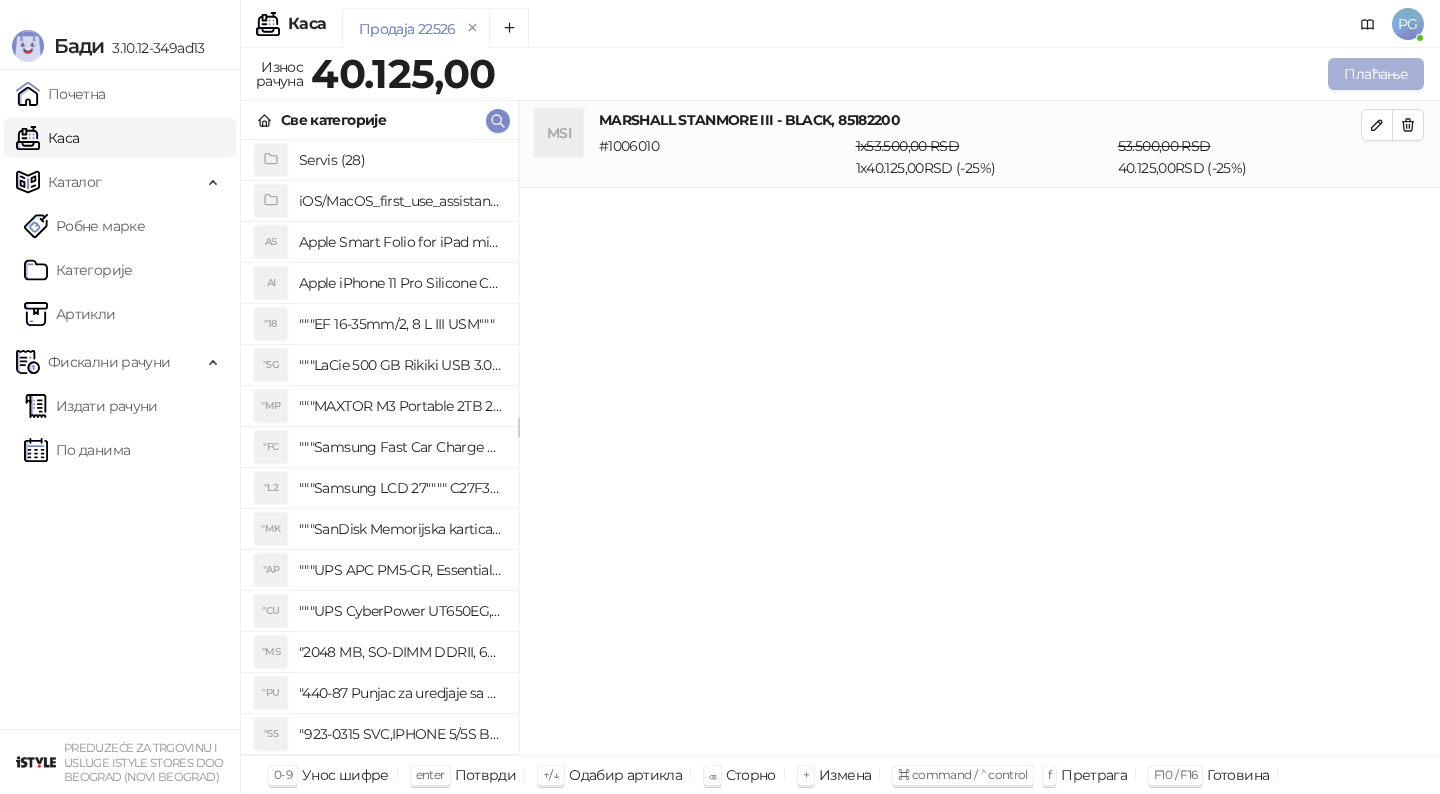 click on "Плаћање" at bounding box center [1376, 74] 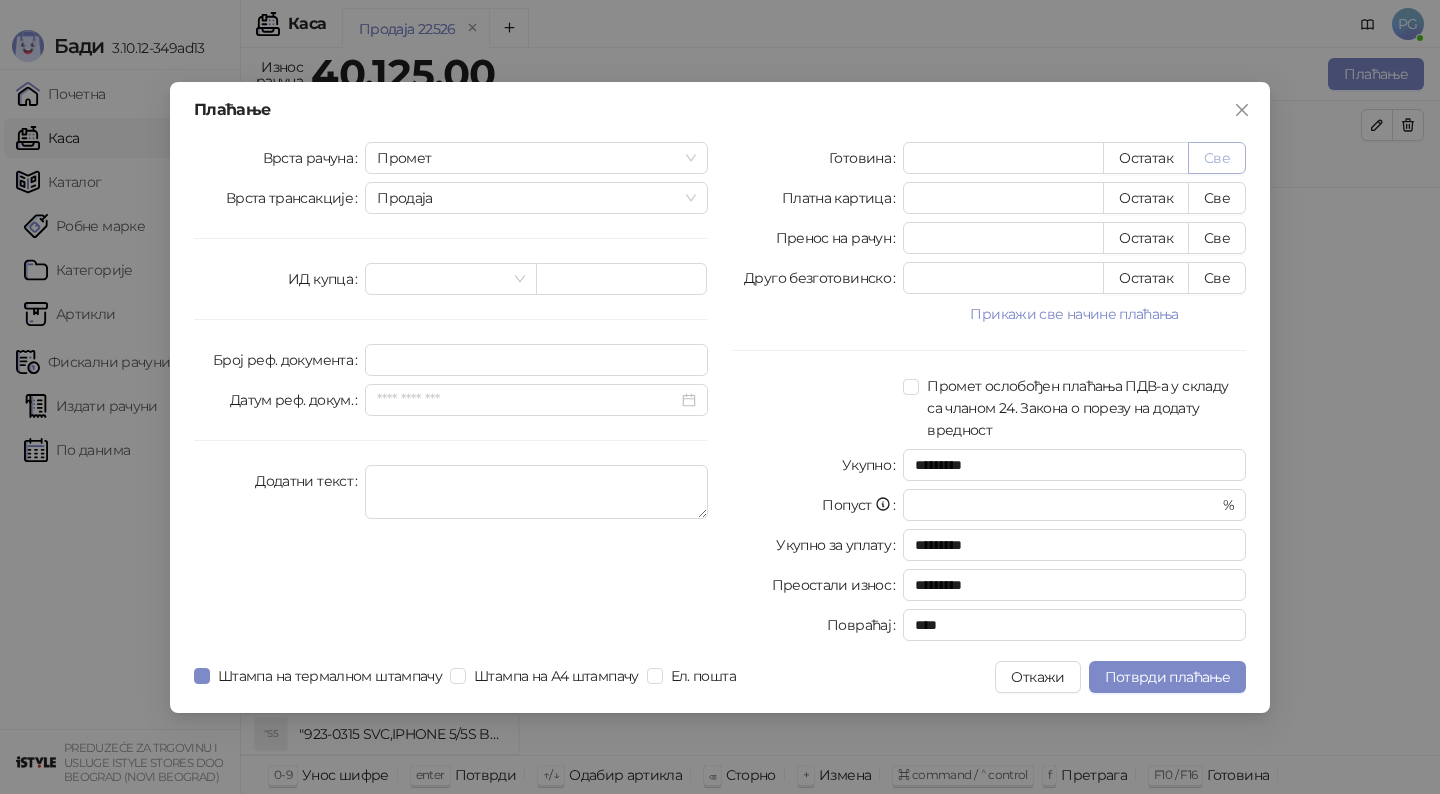 click on "Све" at bounding box center (1217, 158) 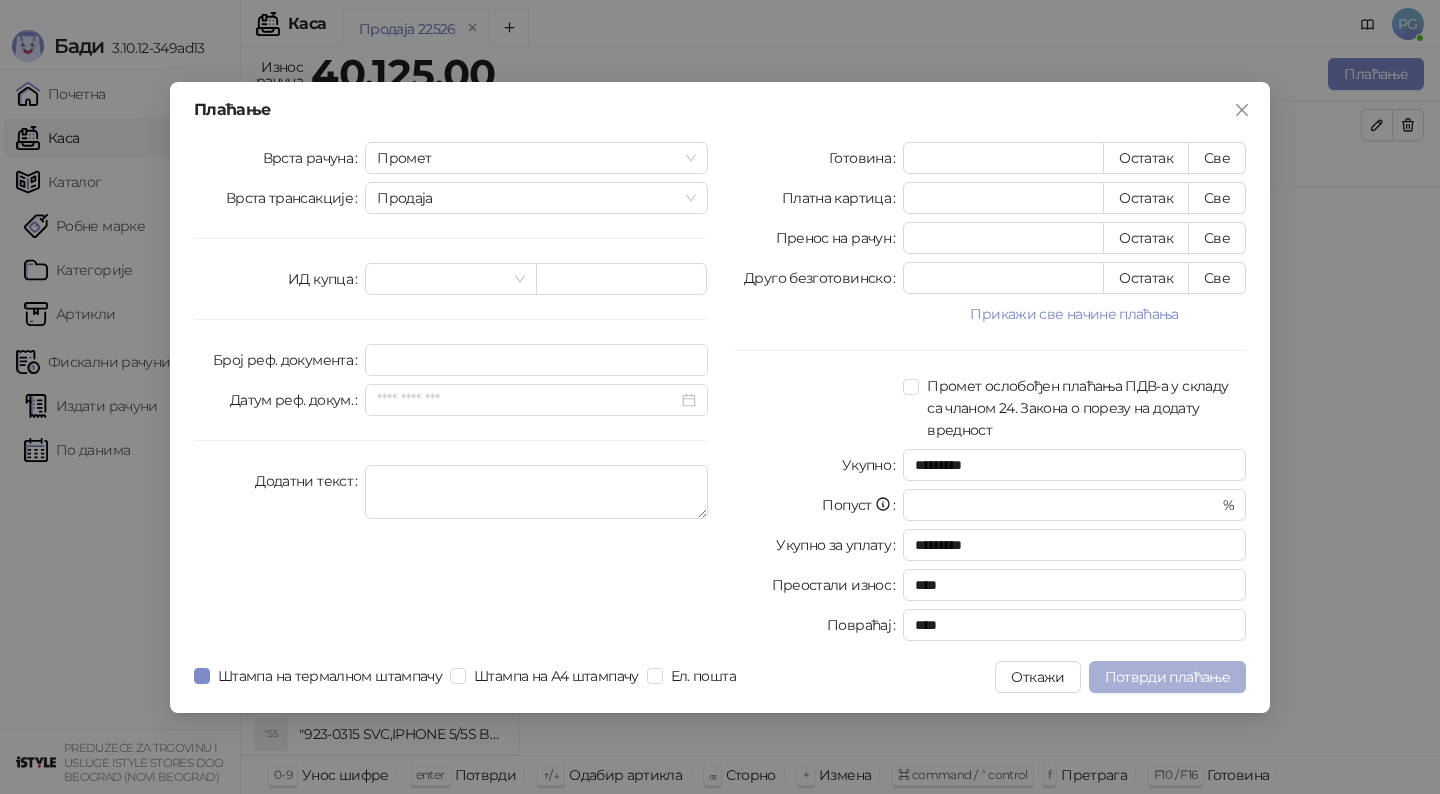 click on "Потврди плаћање" at bounding box center (1167, 677) 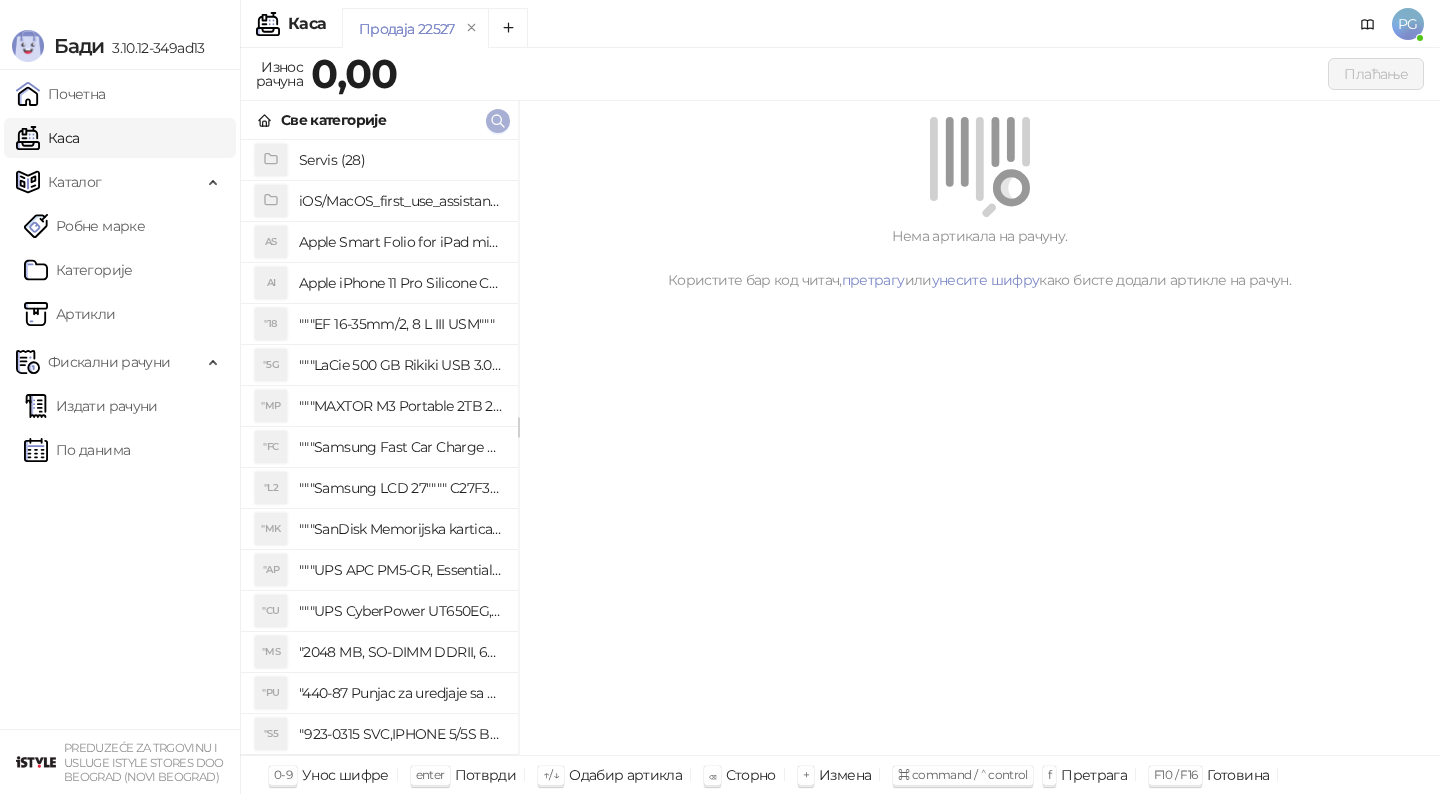 click at bounding box center [498, 120] 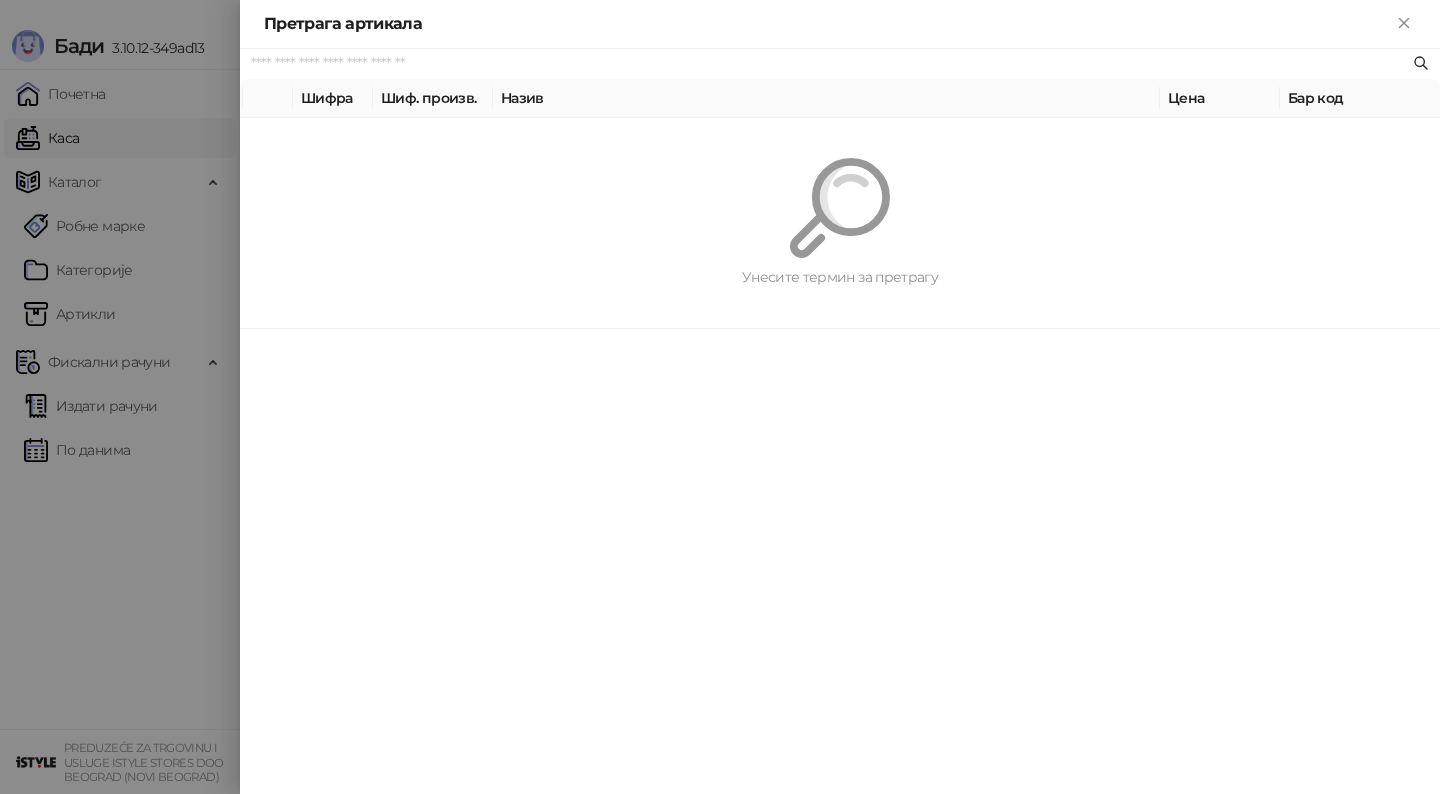 paste on "**********" 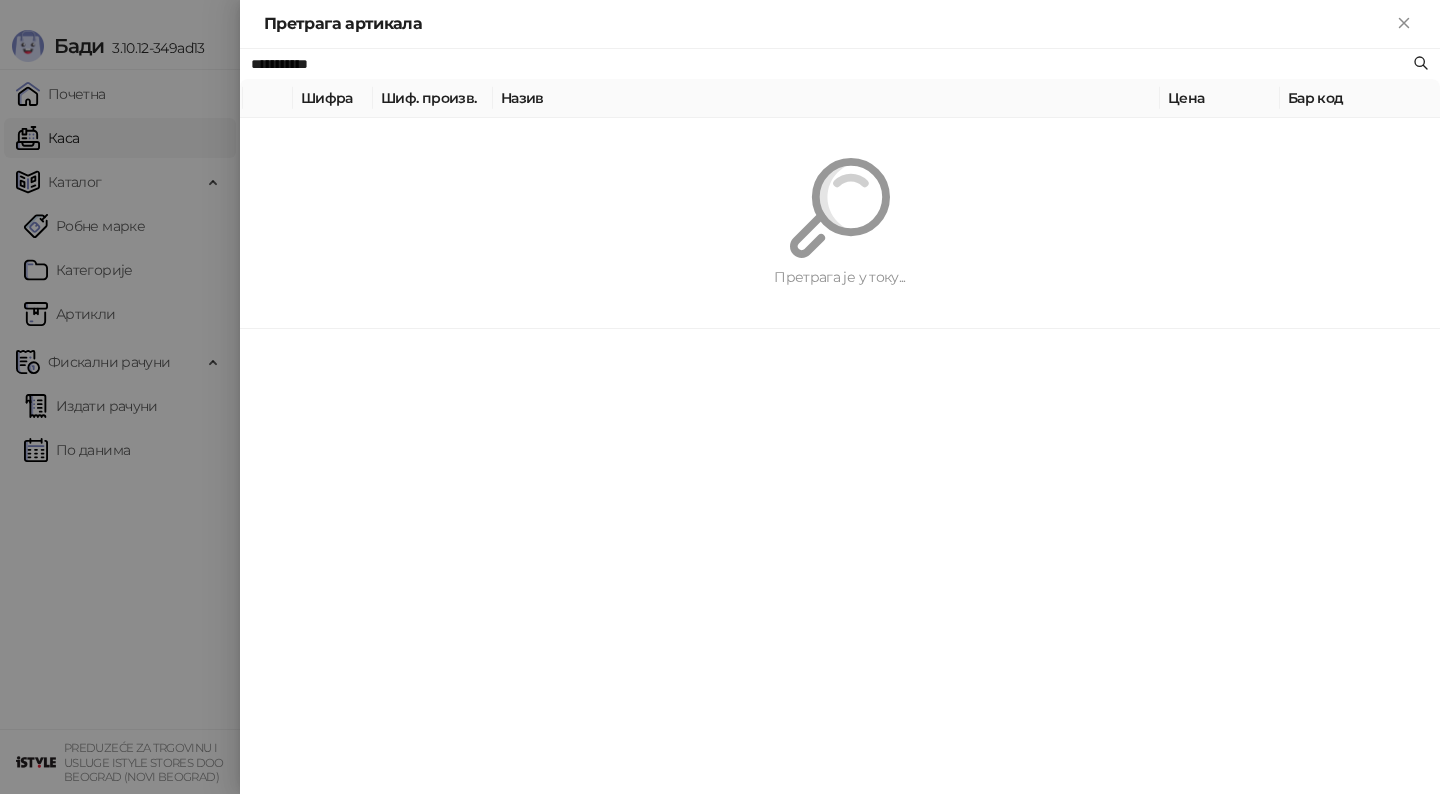 type on "**********" 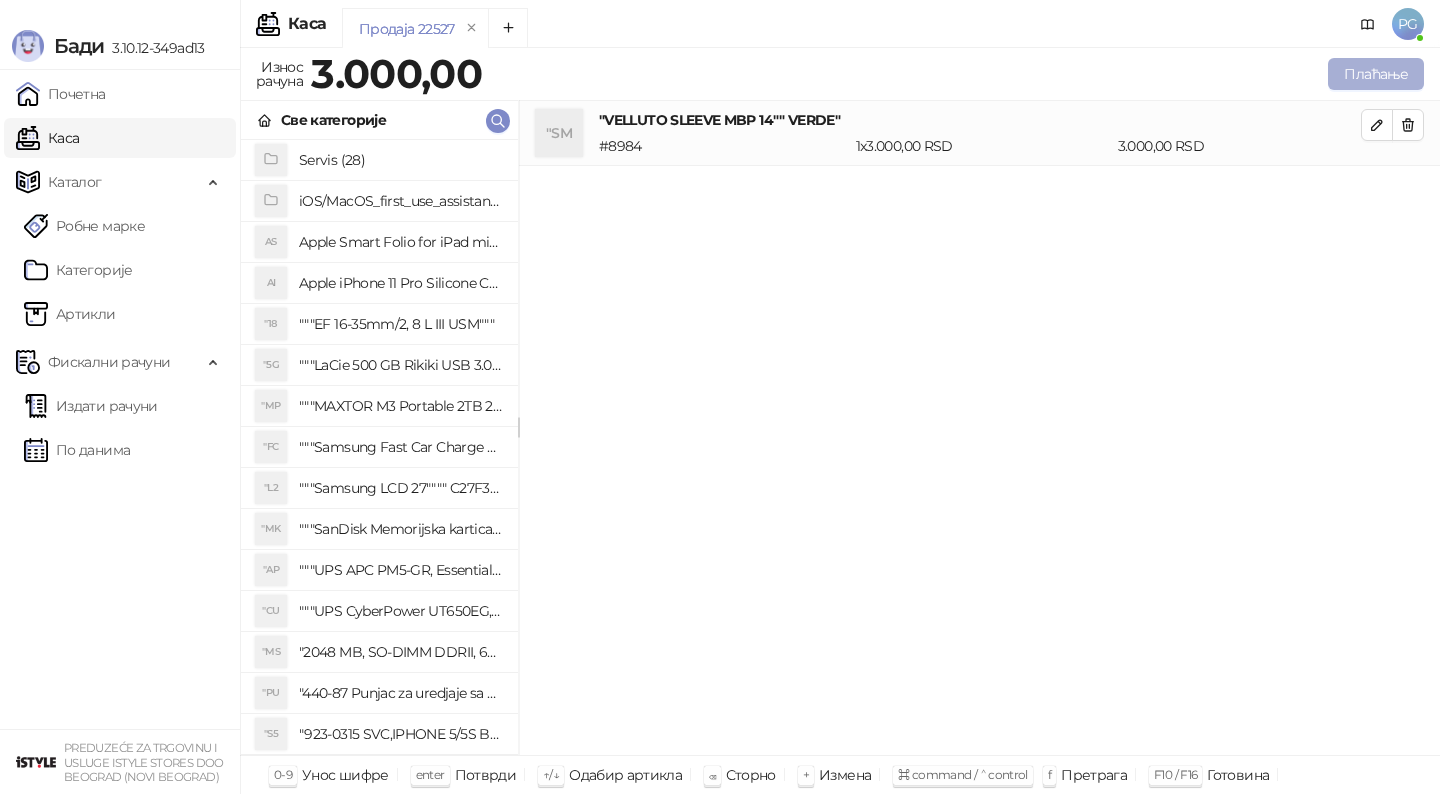 click on "Плаћање" at bounding box center (1376, 74) 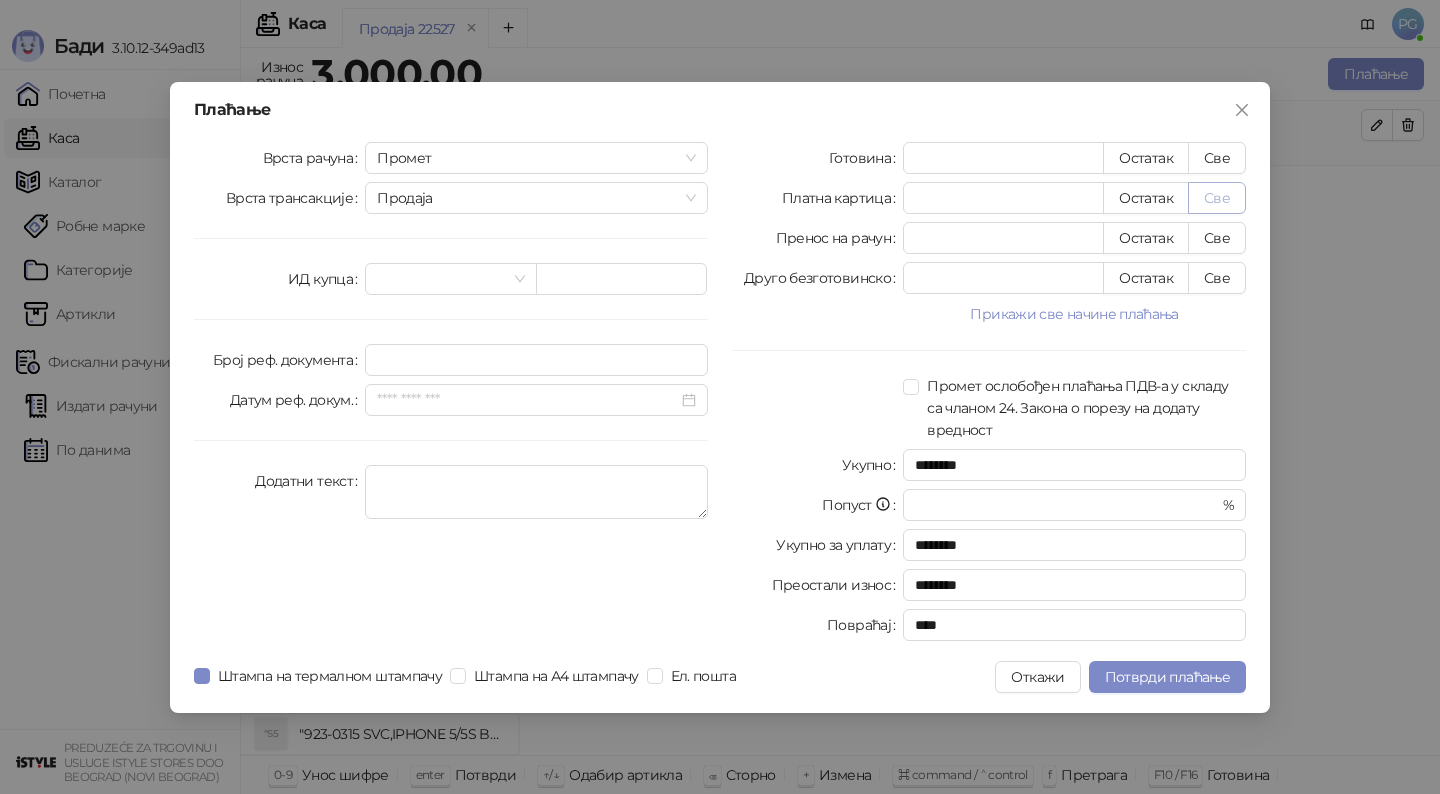 click on "Све" at bounding box center (1217, 198) 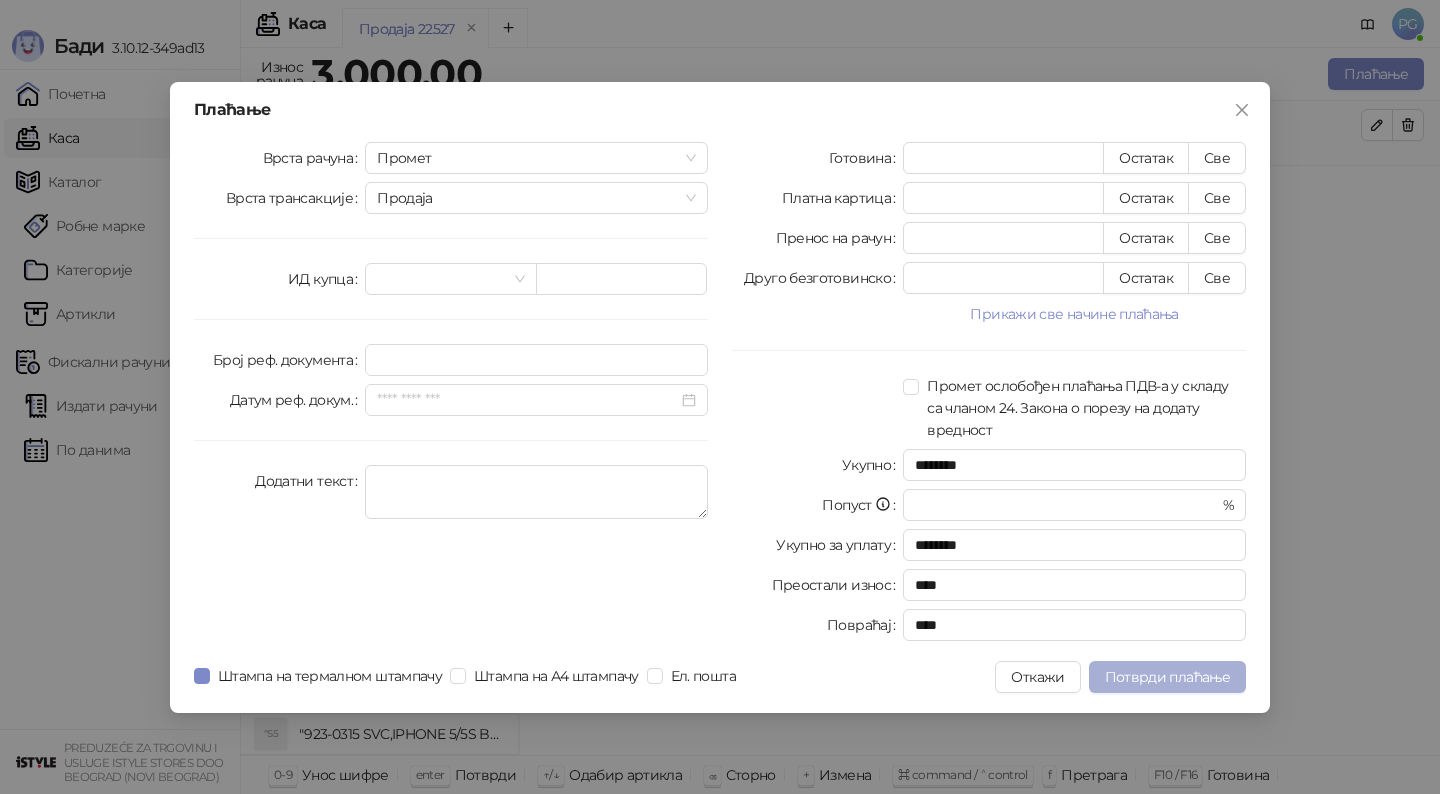 click on "Потврди плаћање" at bounding box center (1167, 677) 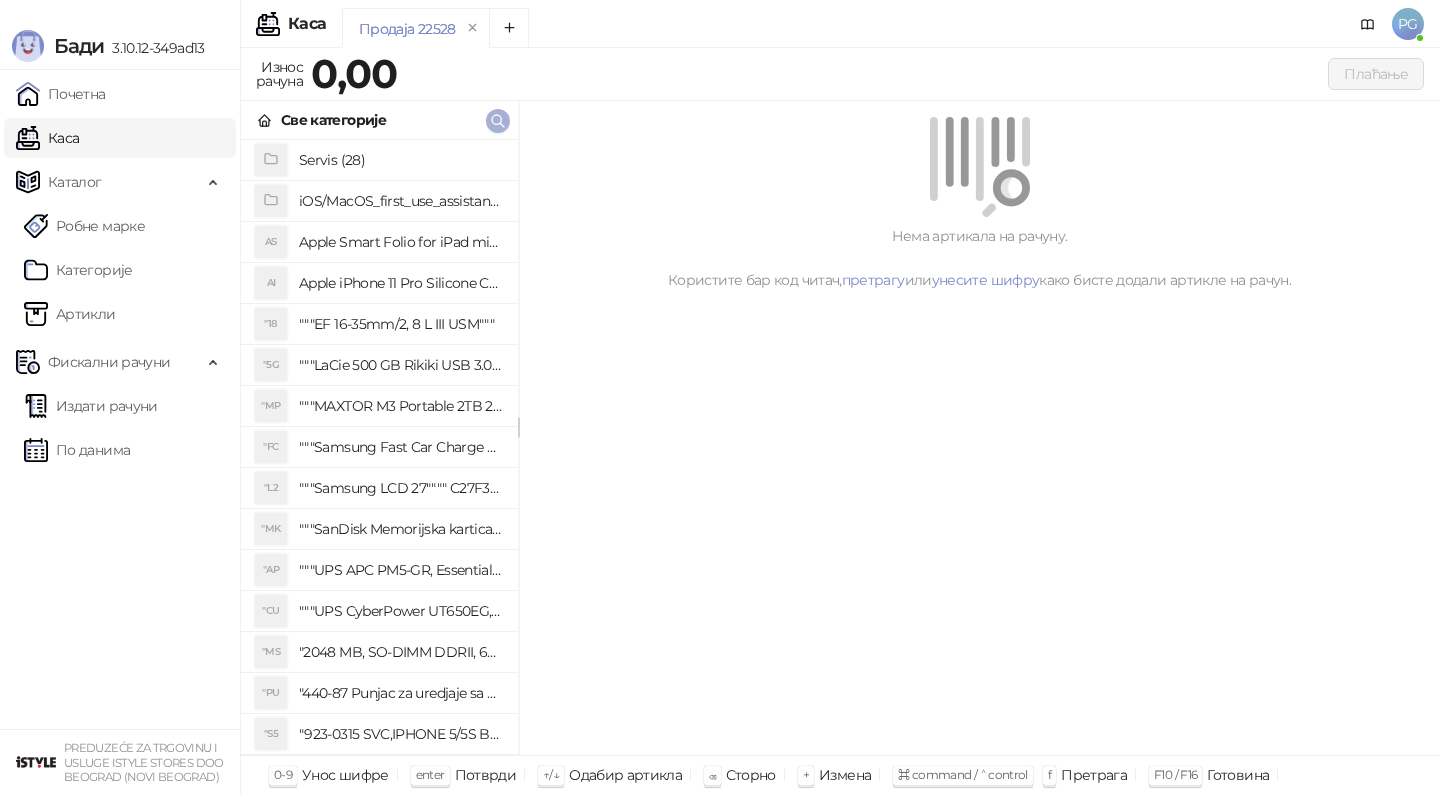 click at bounding box center (498, 121) 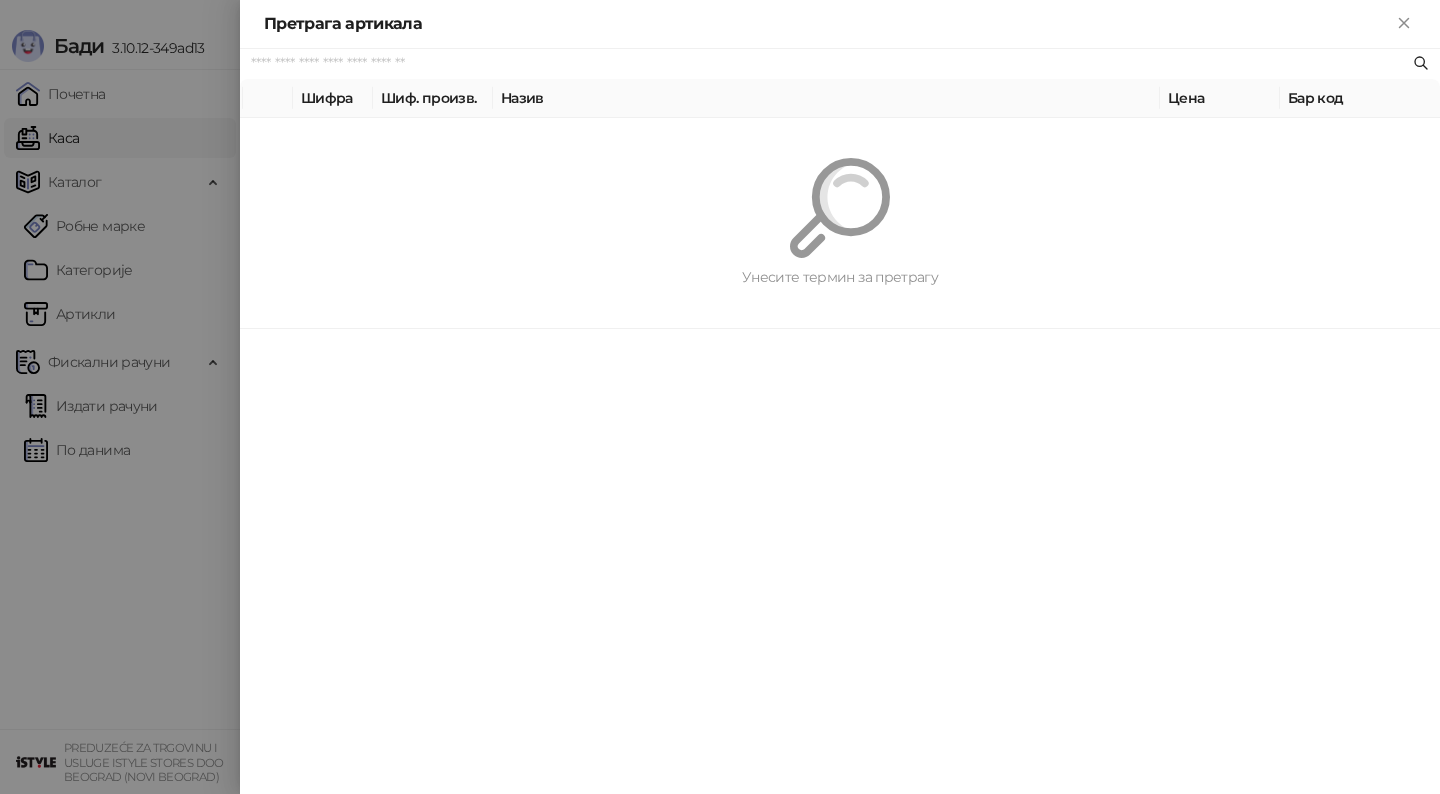 paste on "*********" 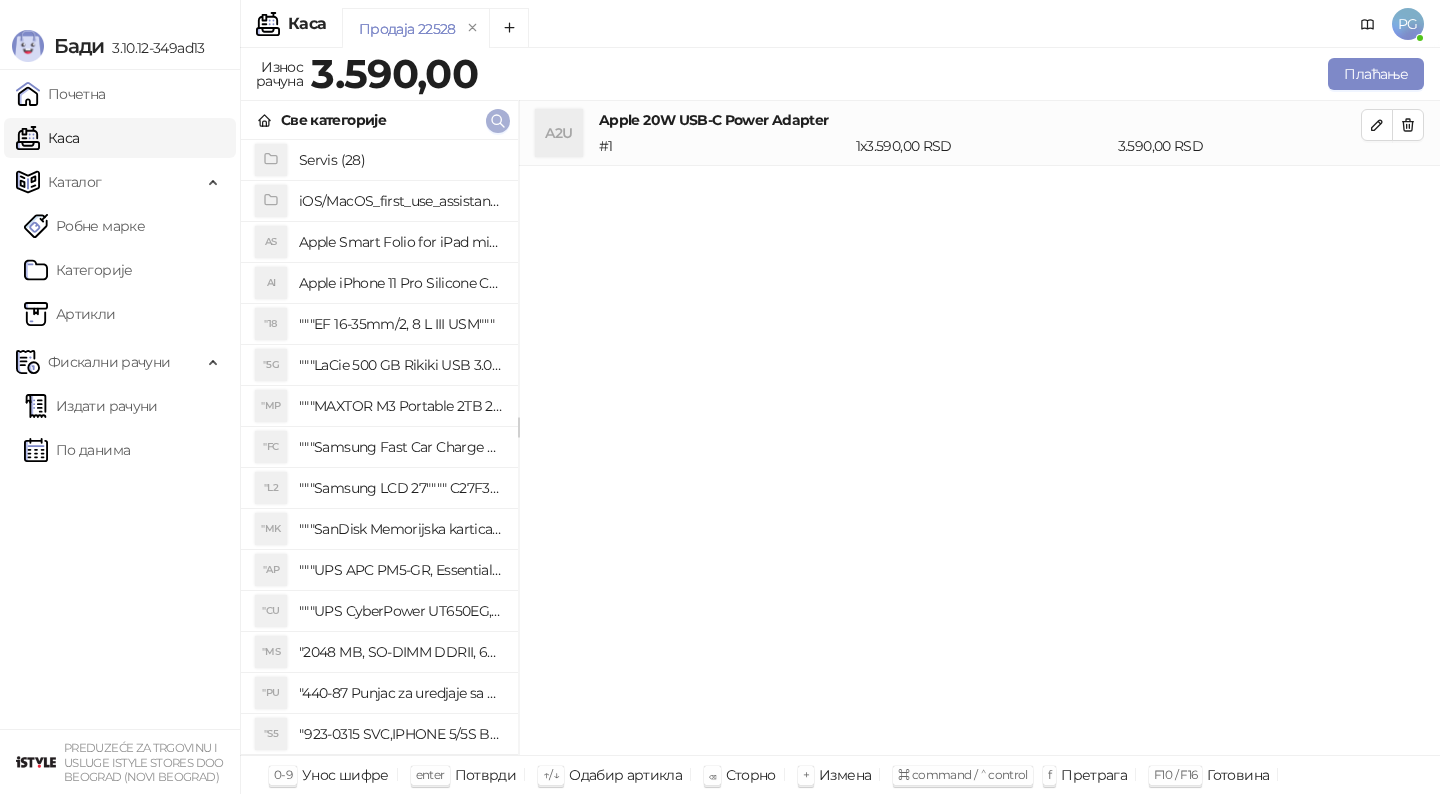 click 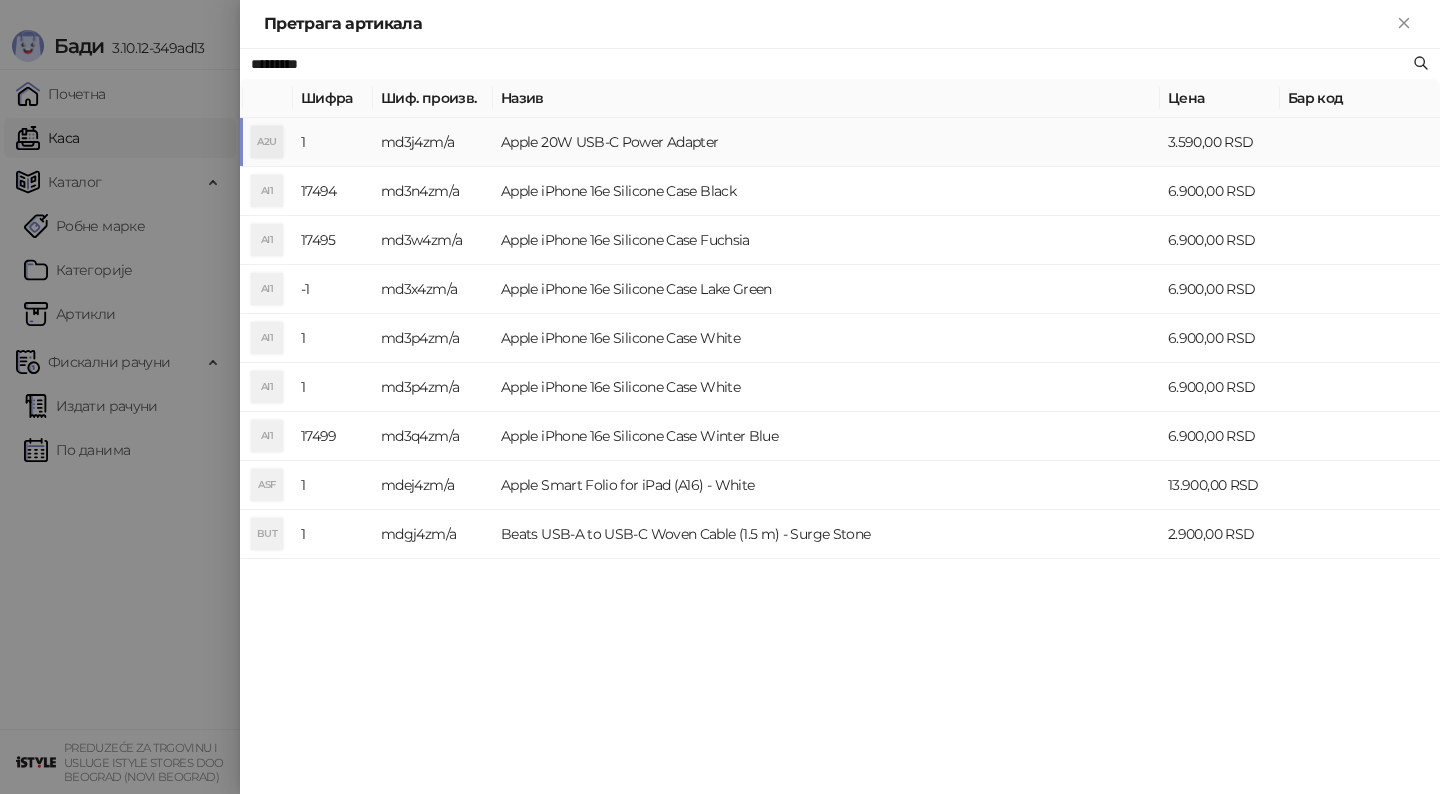 paste 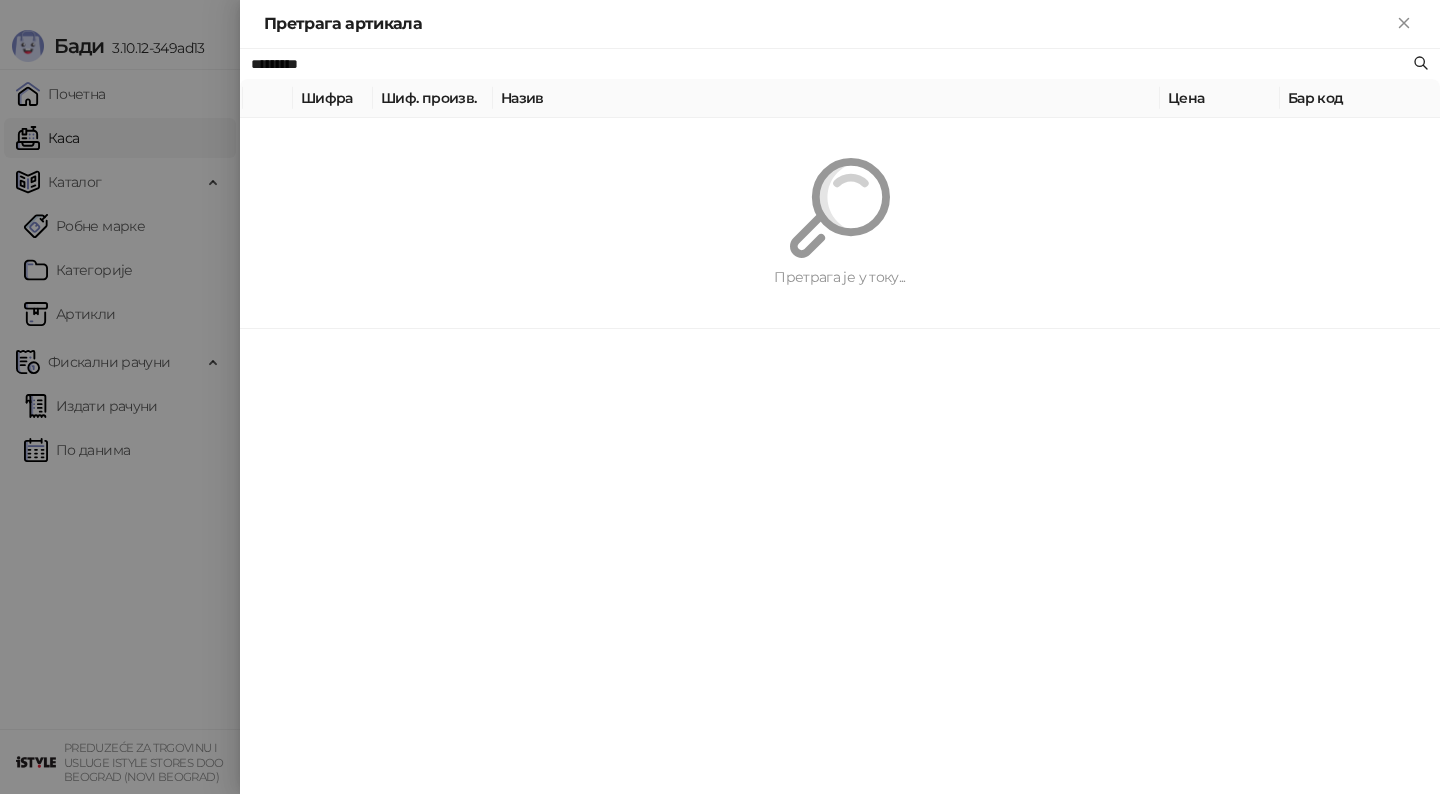 type on "*********" 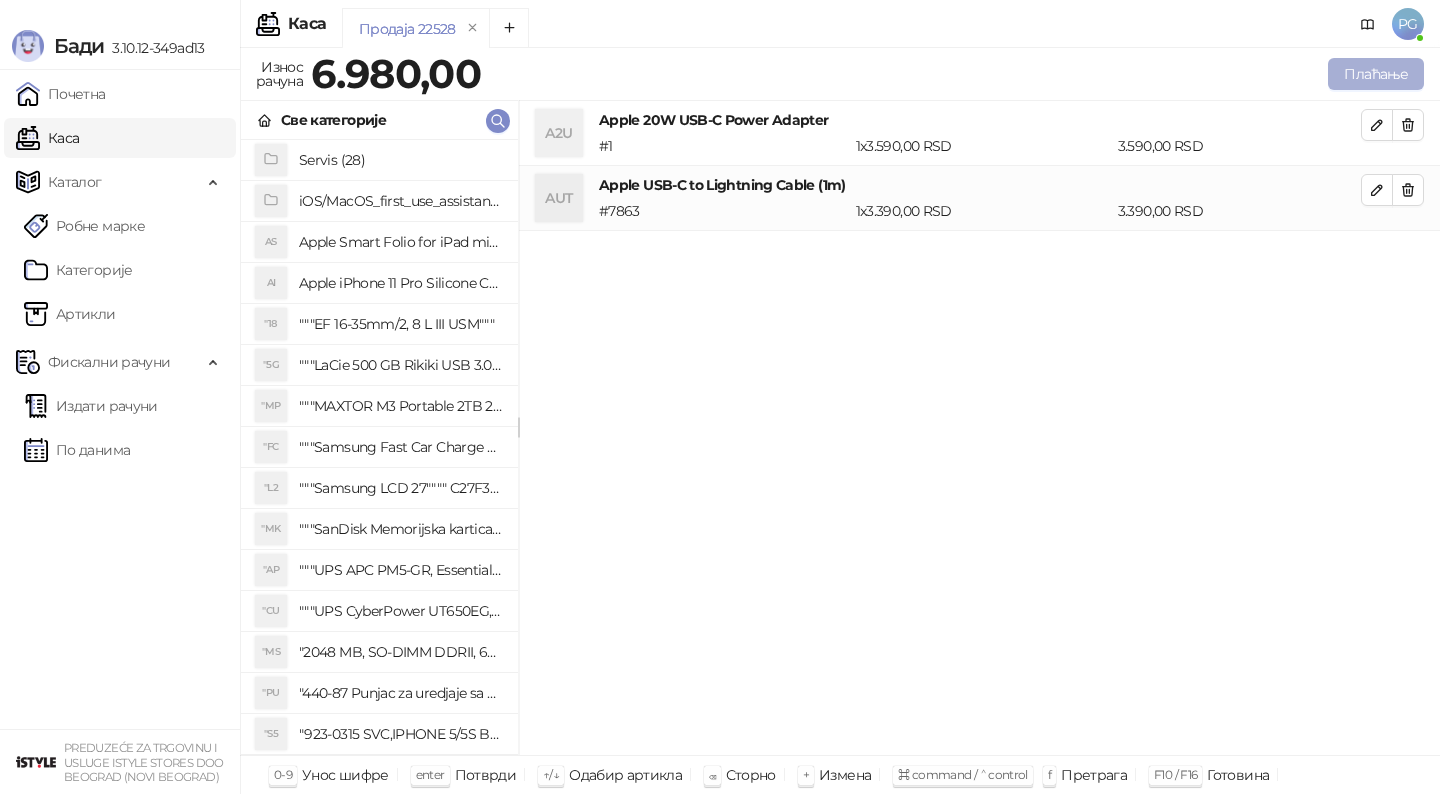 click on "Плаћање" at bounding box center [1376, 74] 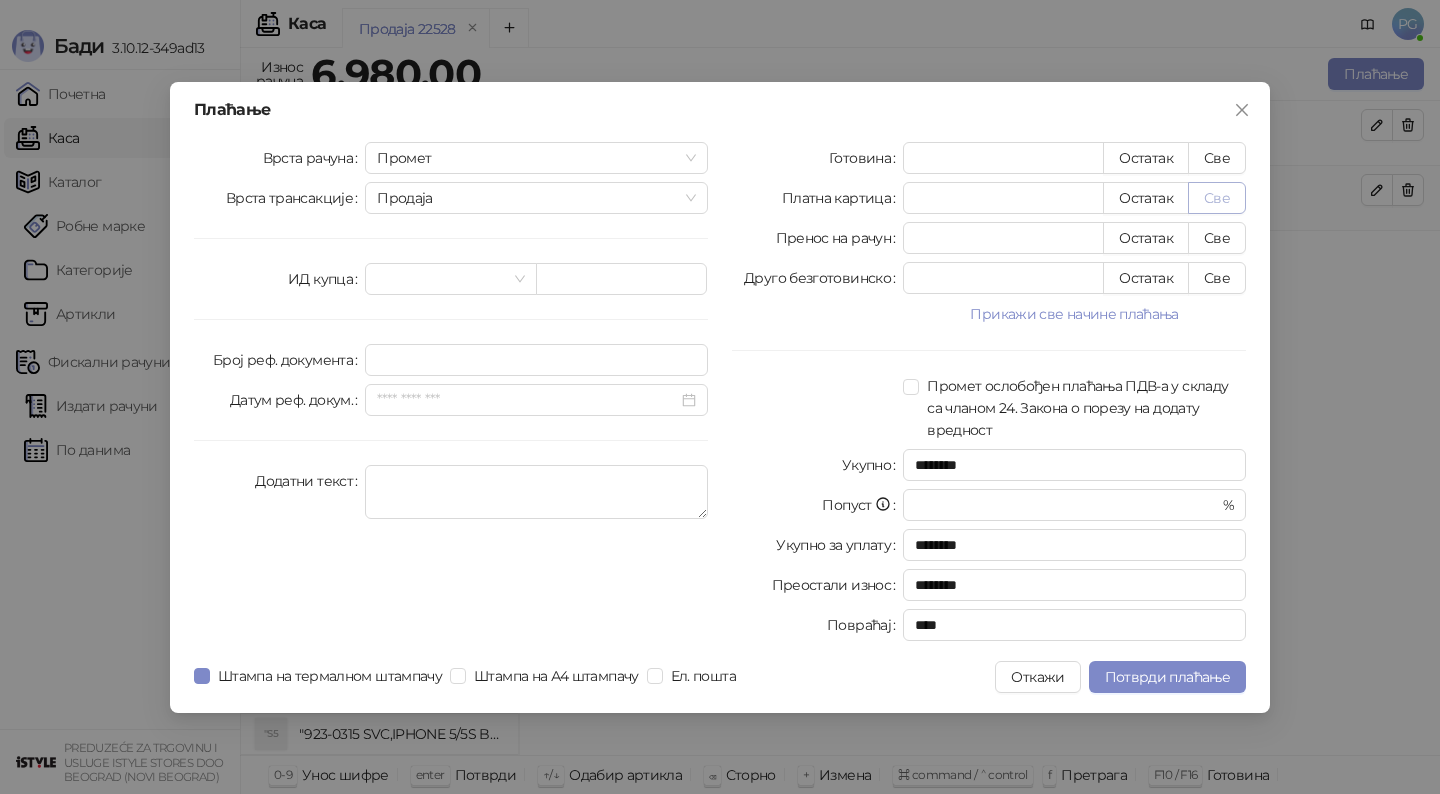 click on "Све" at bounding box center [1217, 198] 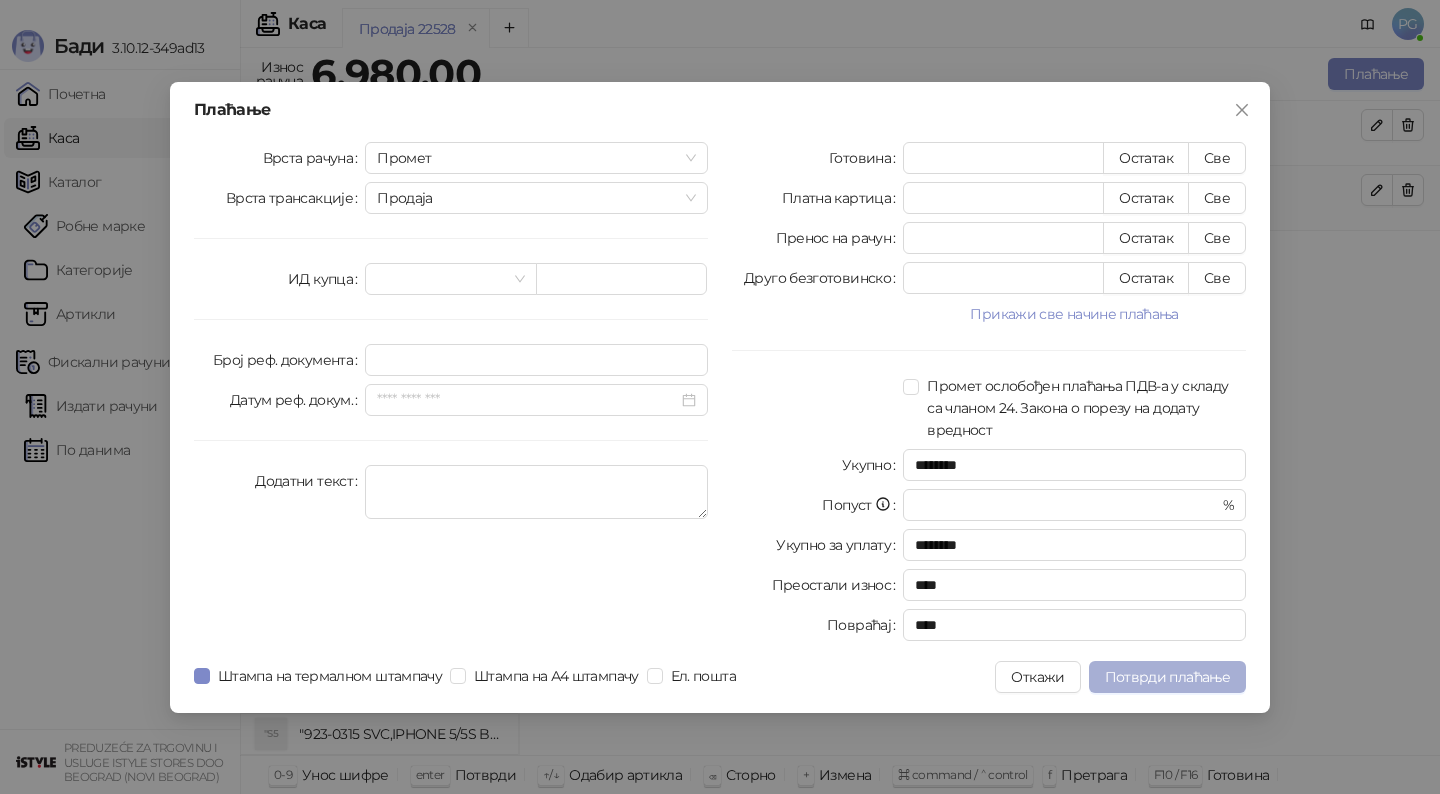 click on "Потврди плаћање" at bounding box center (1167, 677) 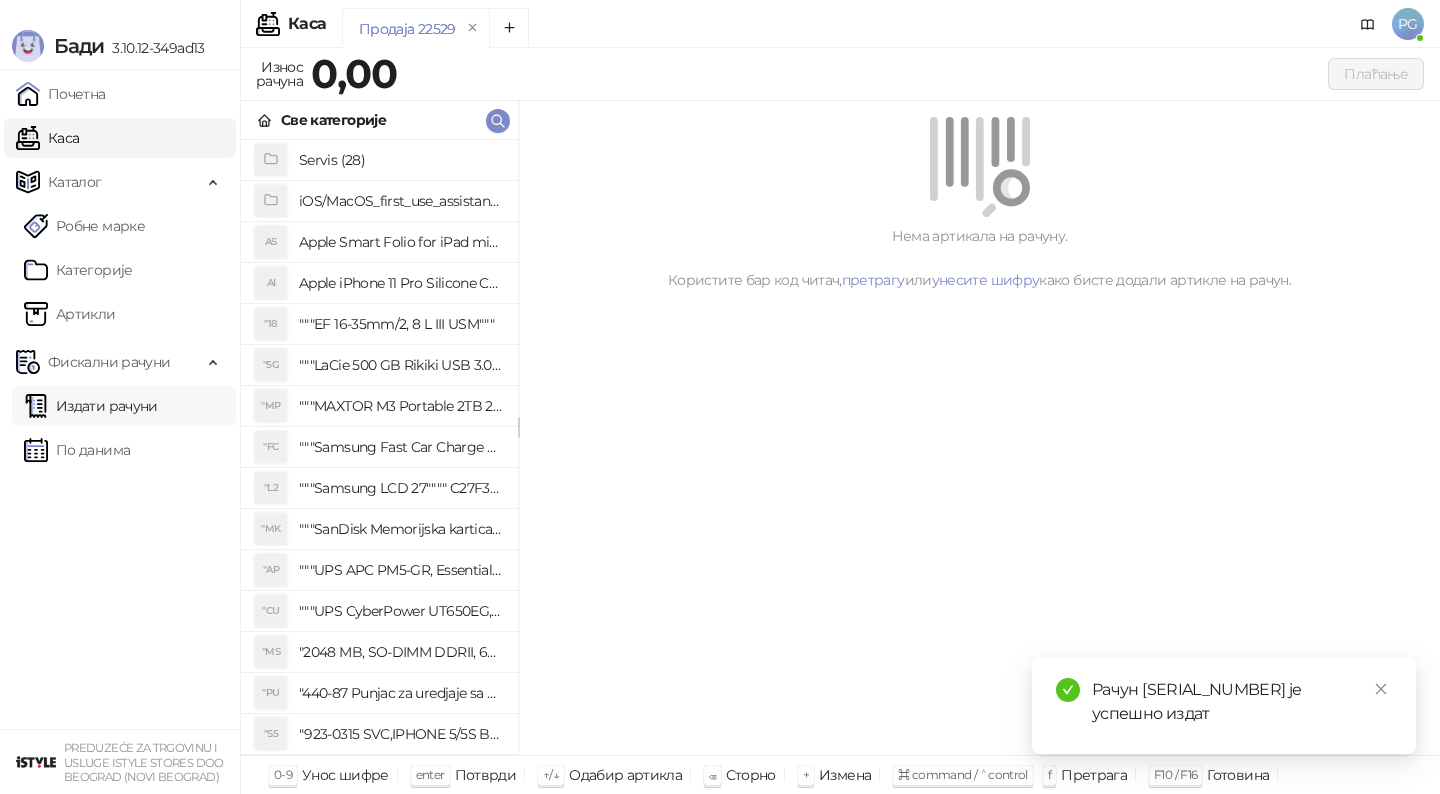 click on "Издати рачуни" at bounding box center [91, 406] 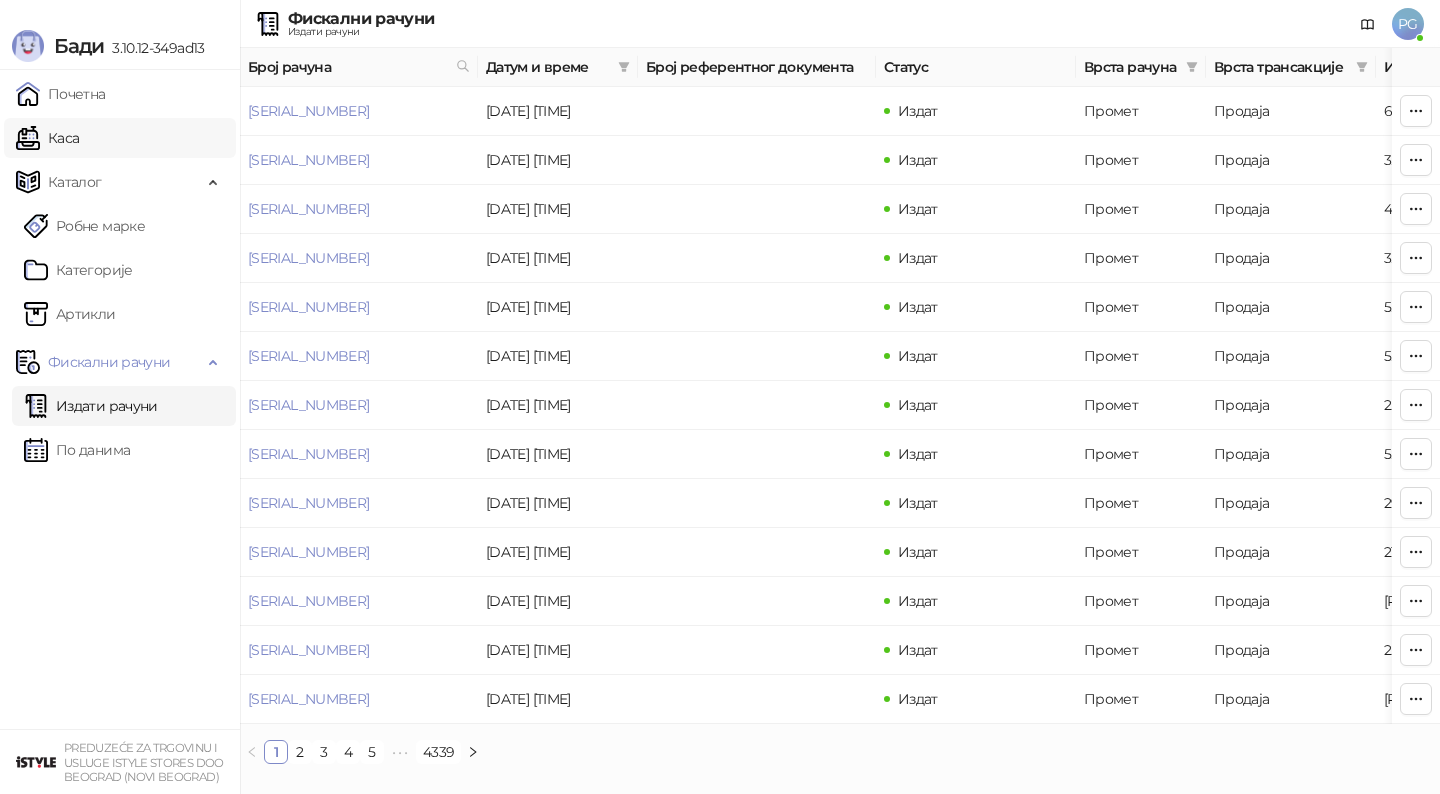 click on "Каса" at bounding box center (47, 138) 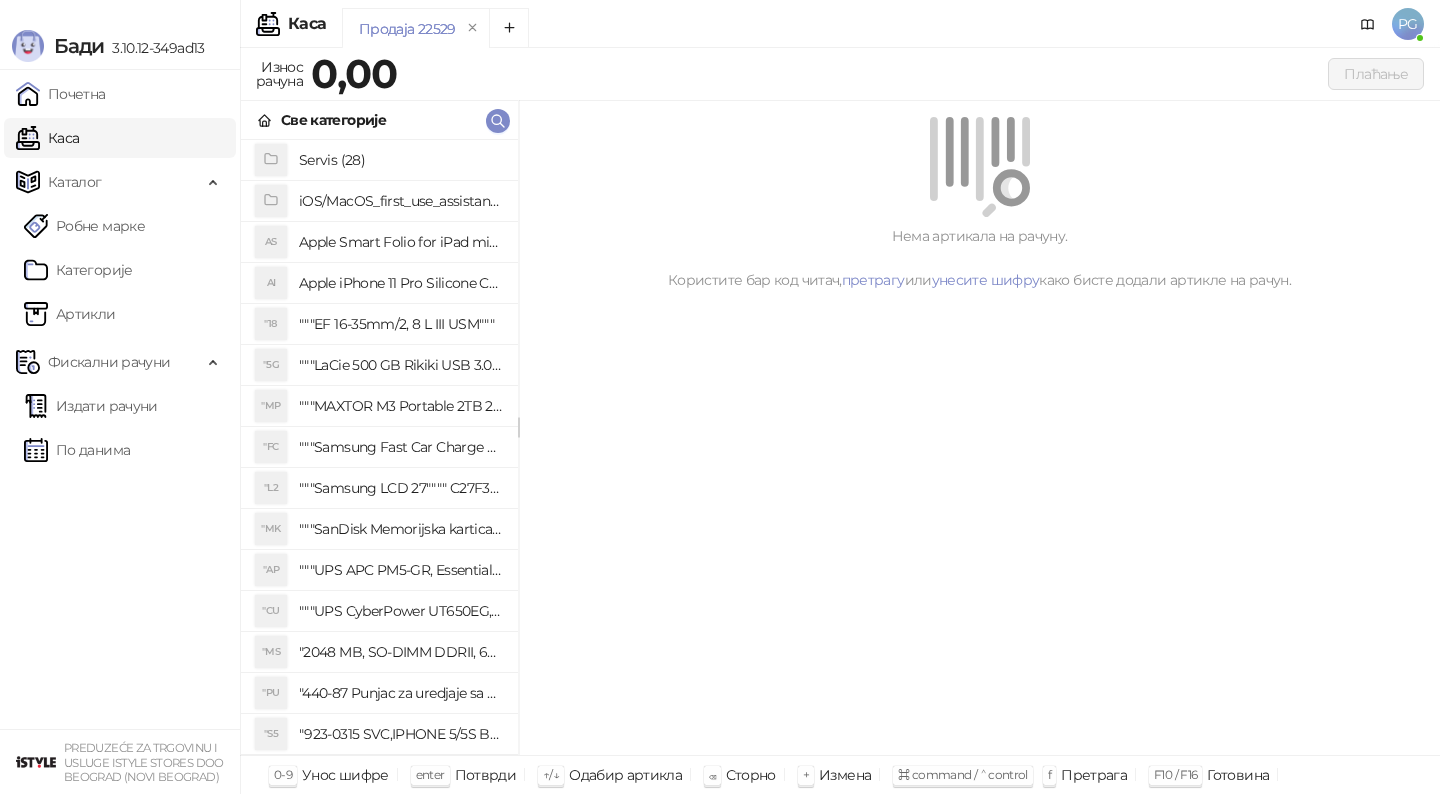 click on "Све категорије" at bounding box center (379, 120) 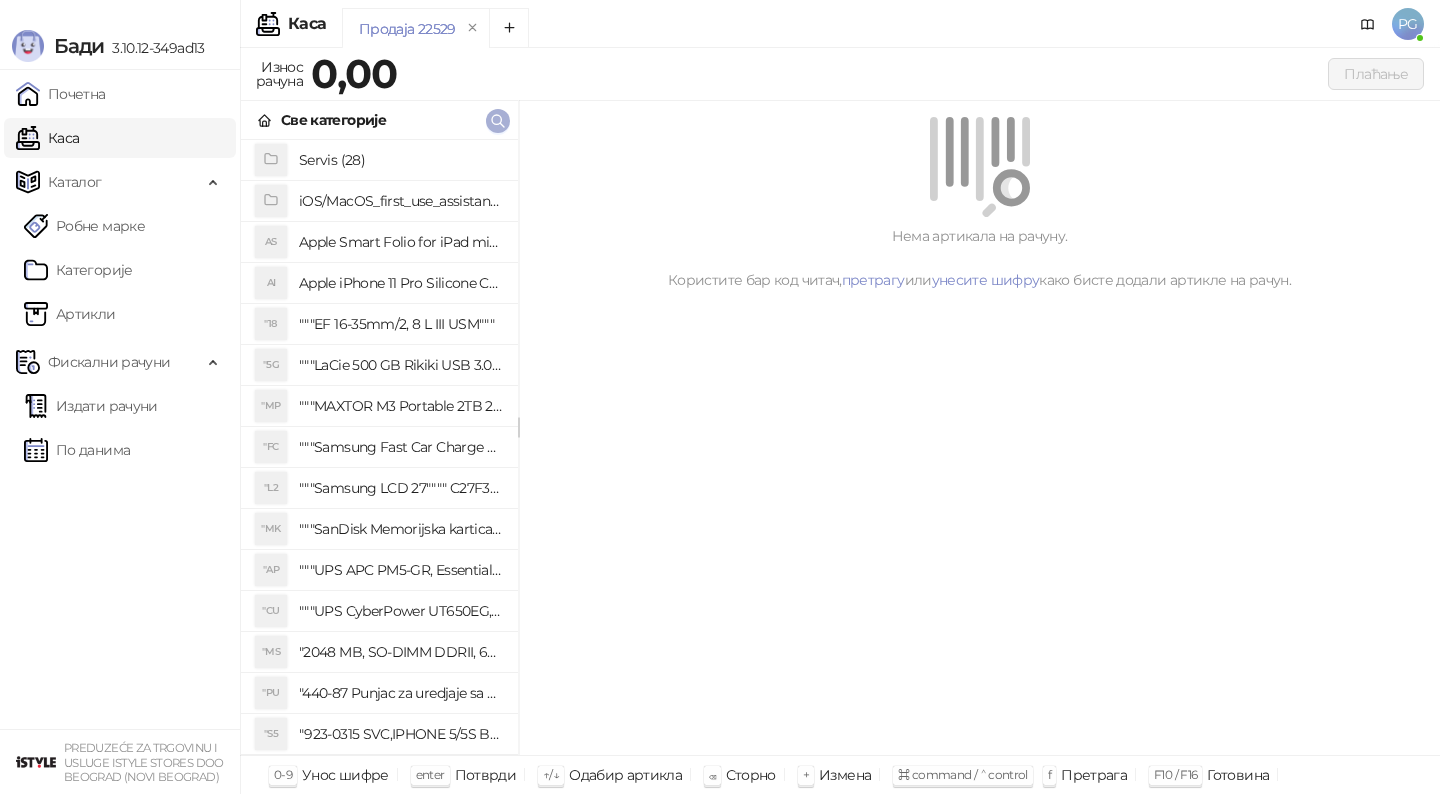 click 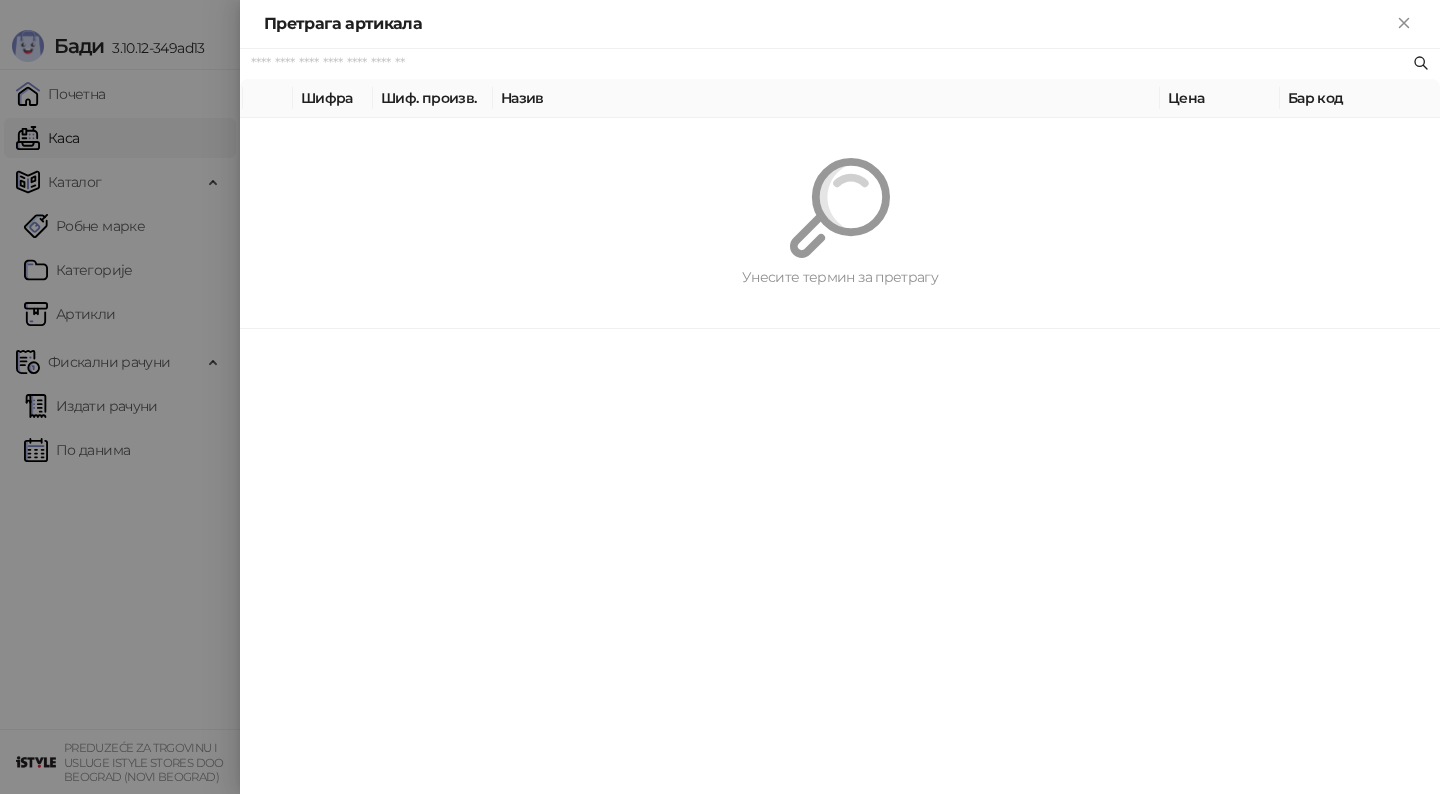 paste on "**********" 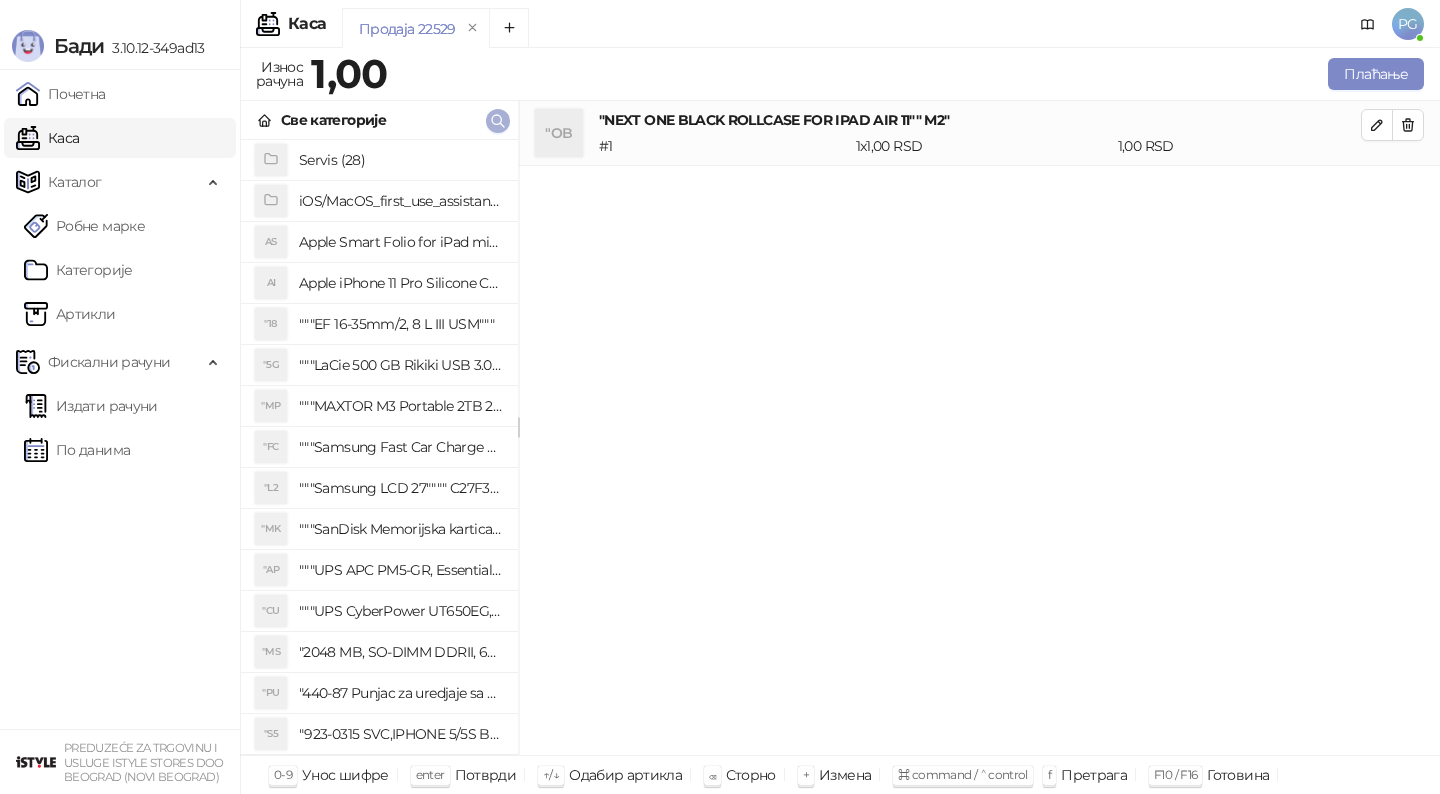 click 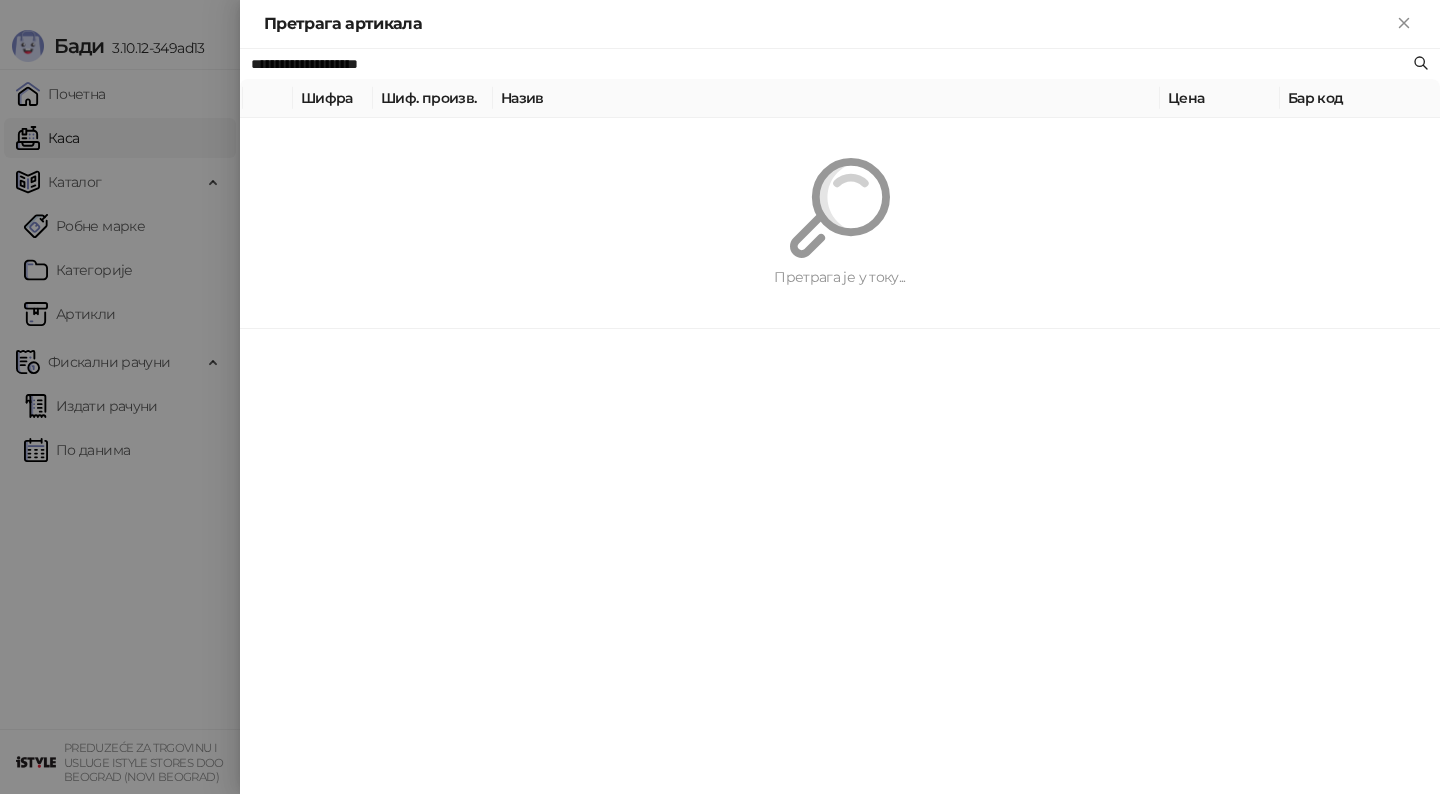 paste on "**" 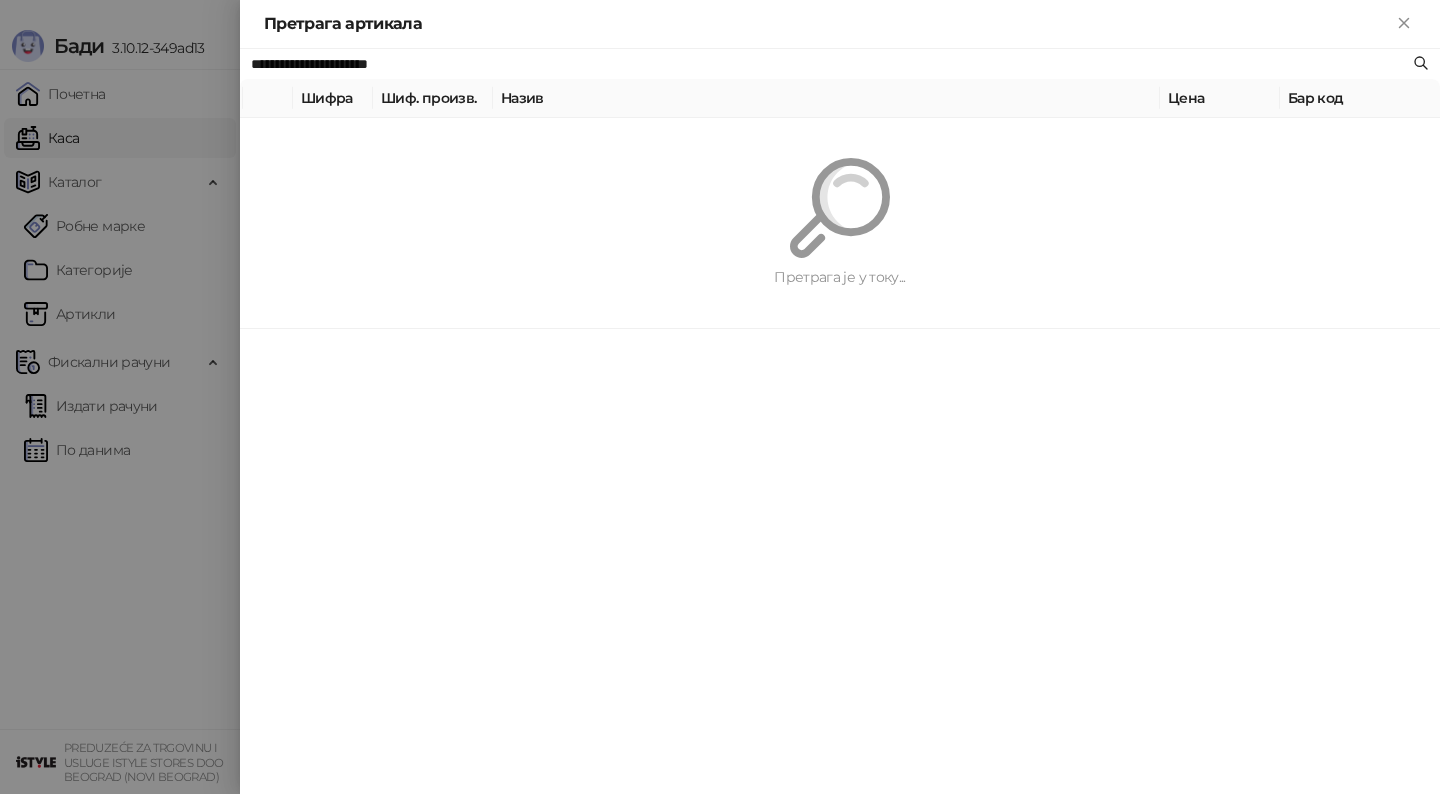 type on "**********" 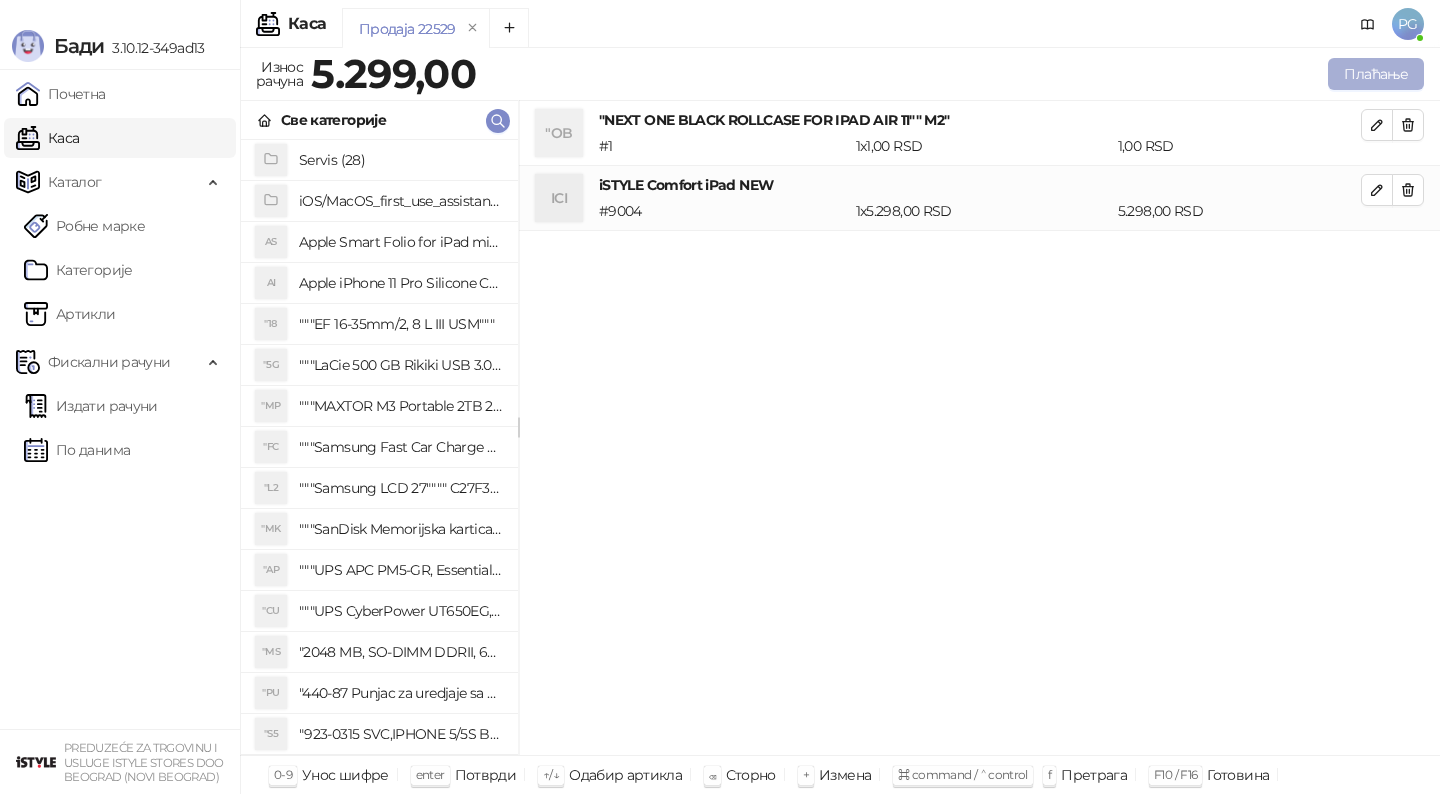 click on "Плаћање" at bounding box center [1376, 74] 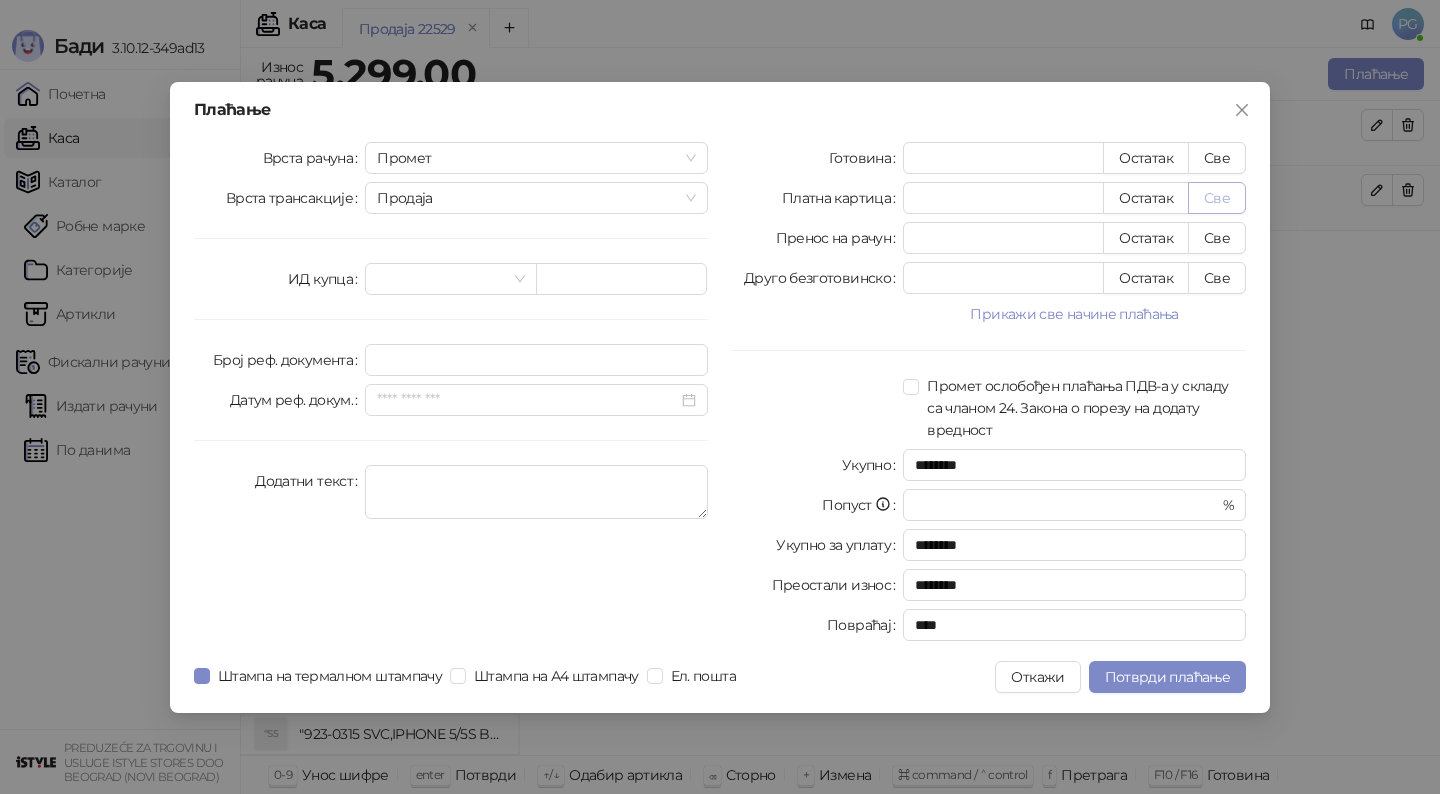 click on "Све" at bounding box center [1217, 198] 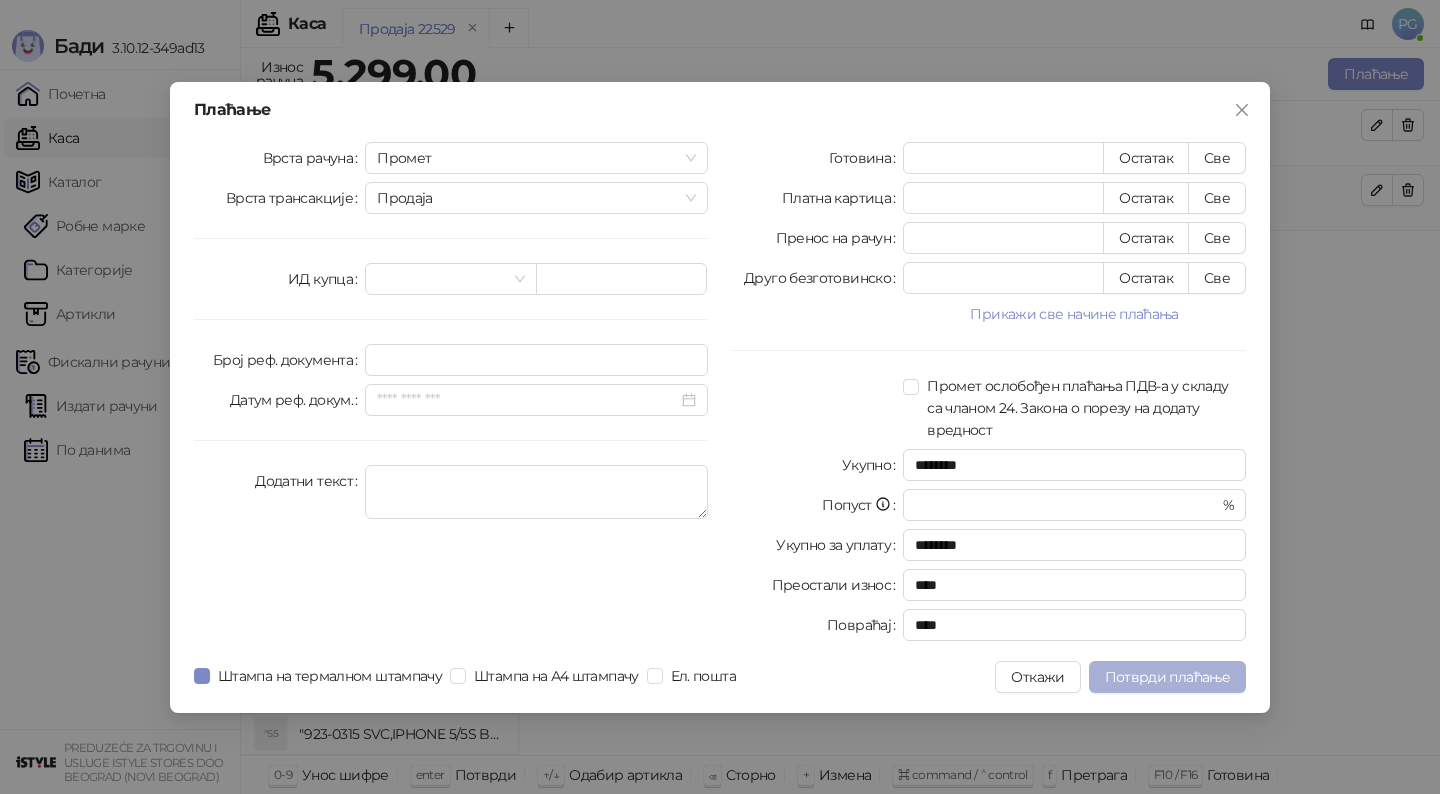 click on "Потврди плаћање" at bounding box center (1167, 677) 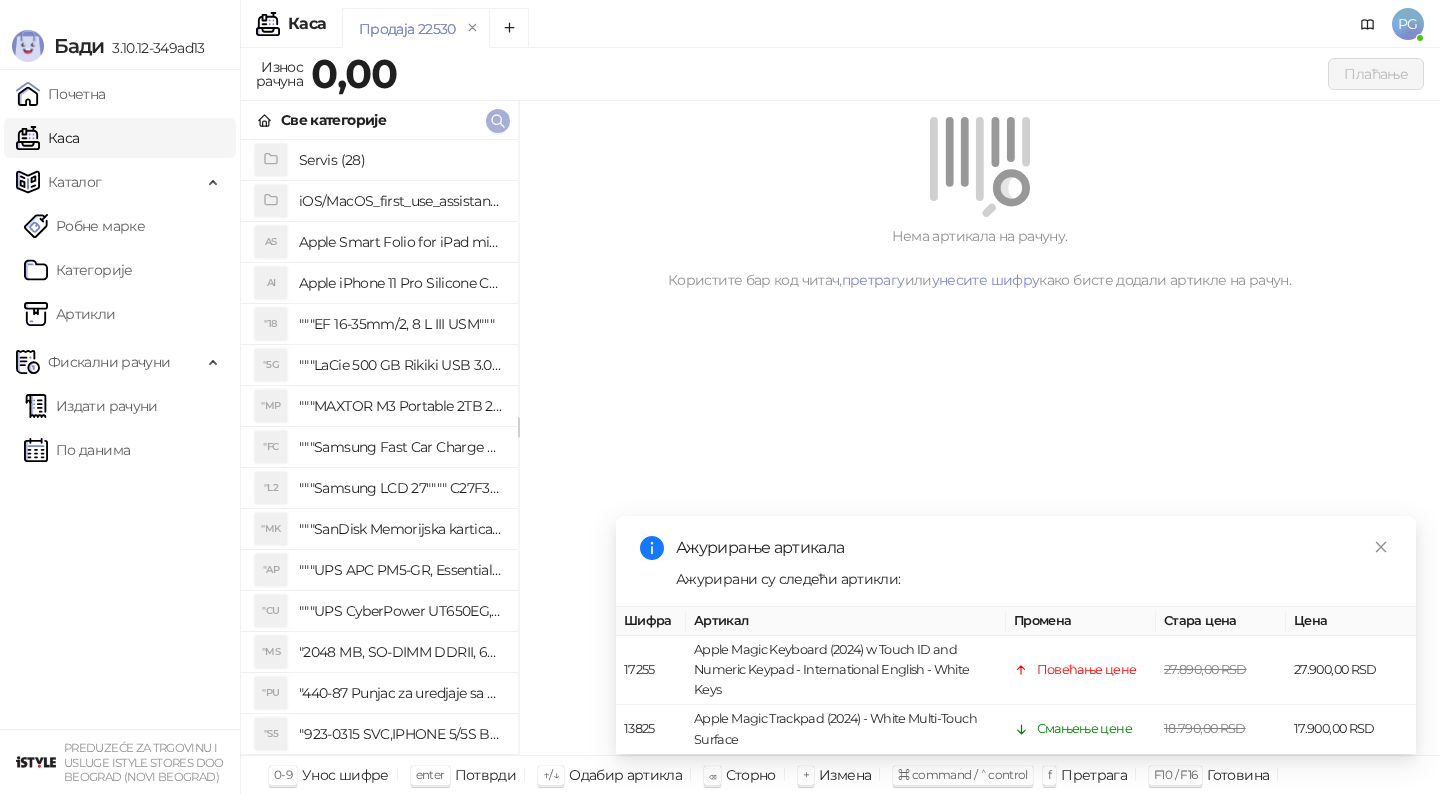 click 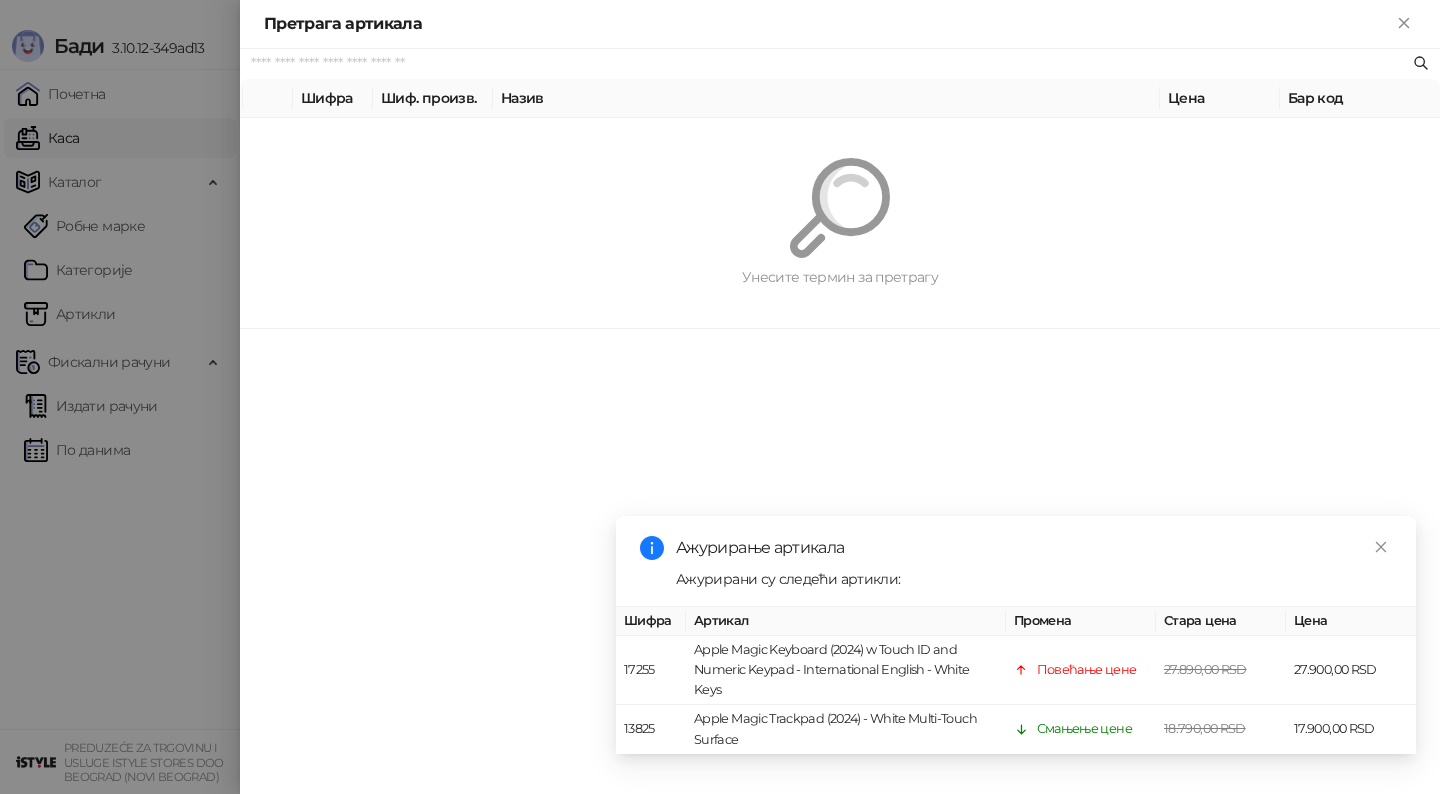 paste on "*********" 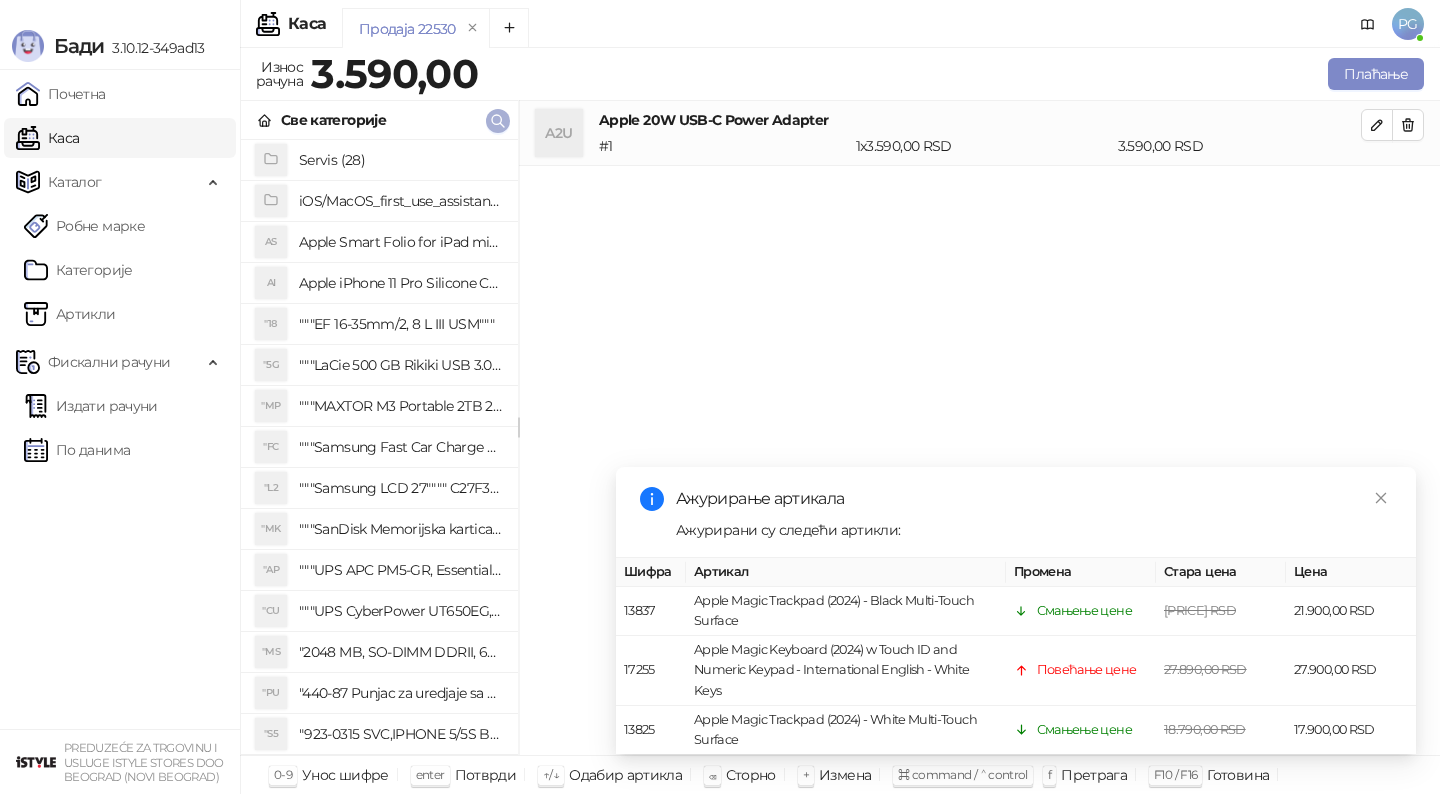 click at bounding box center [498, 121] 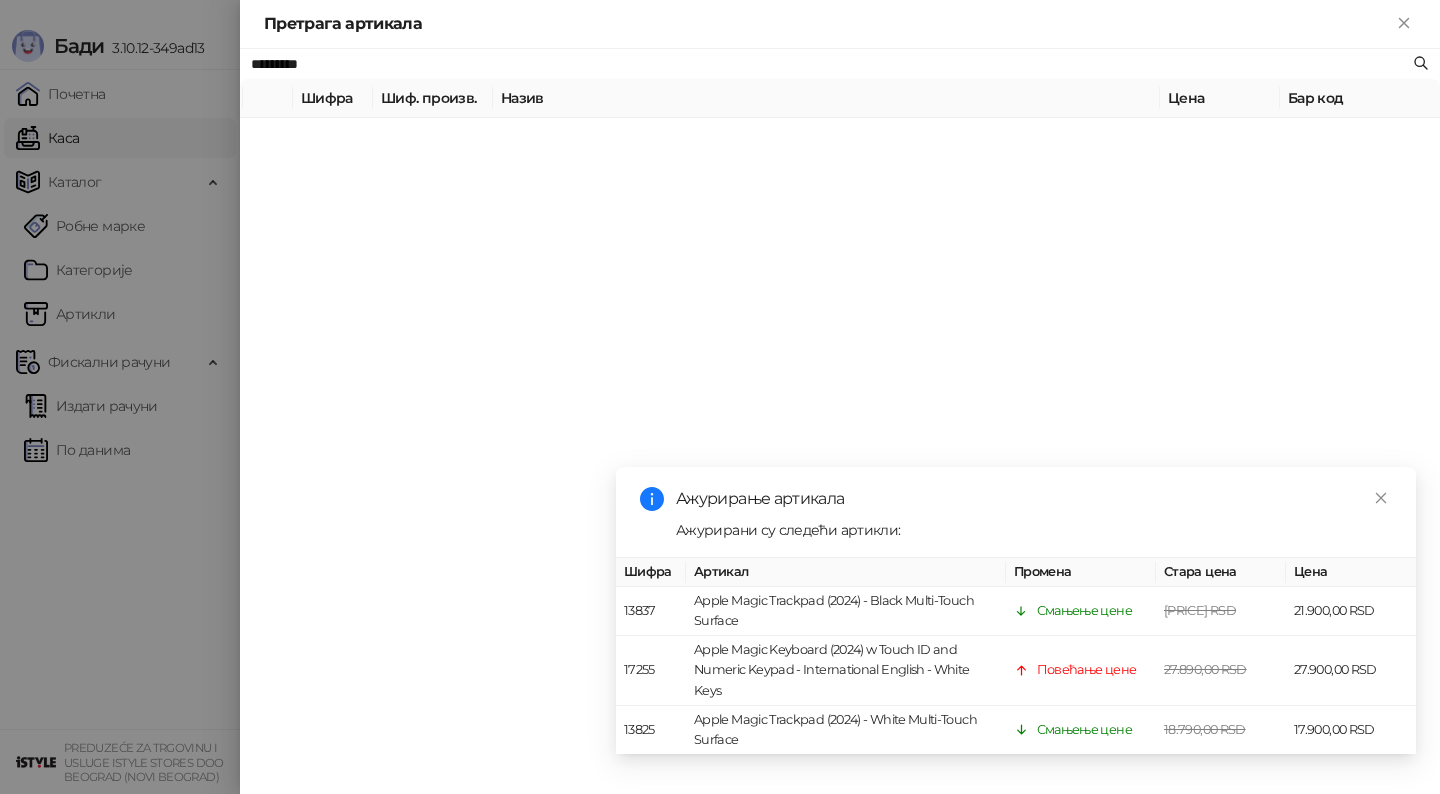 paste on "***" 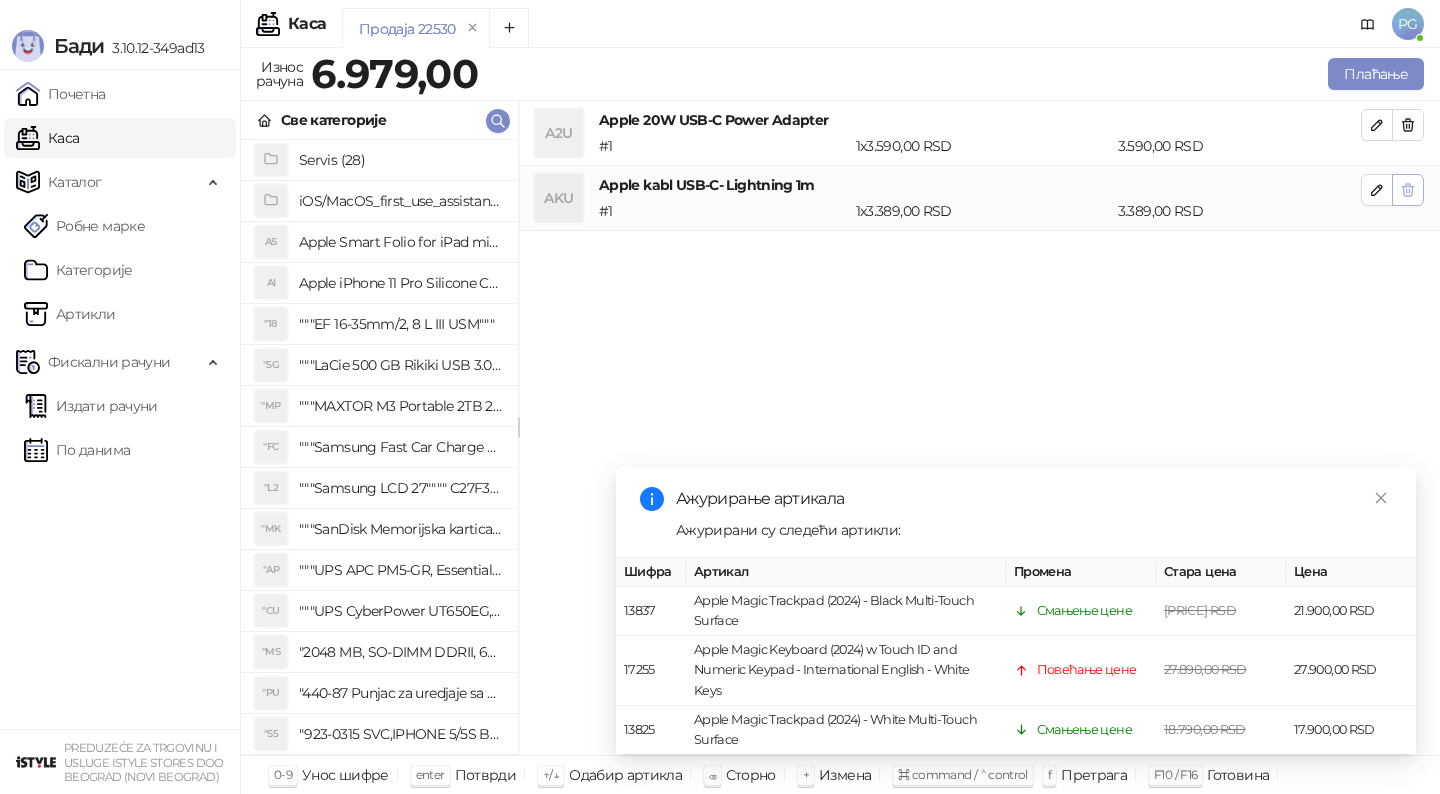 click at bounding box center [1408, 190] 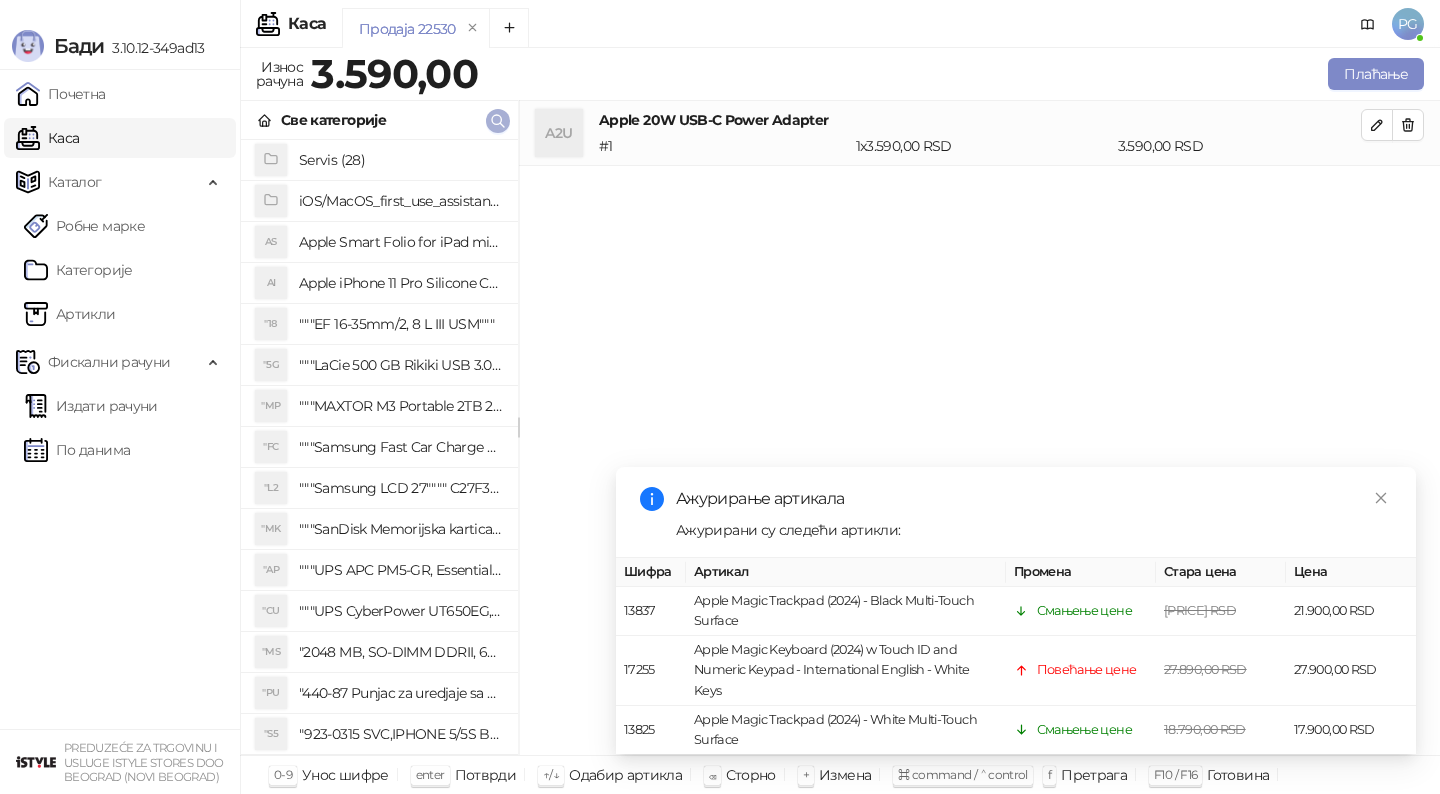 click 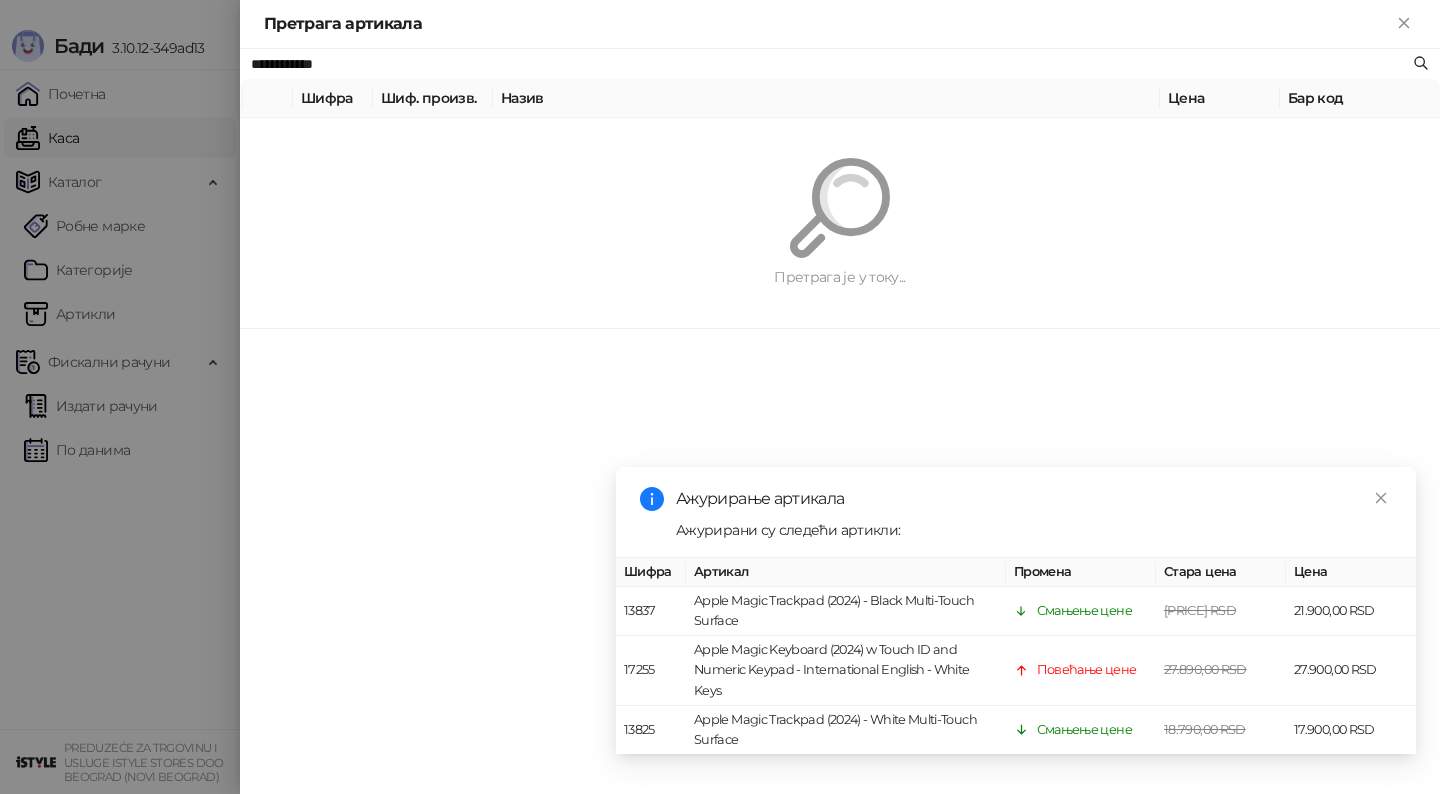 paste 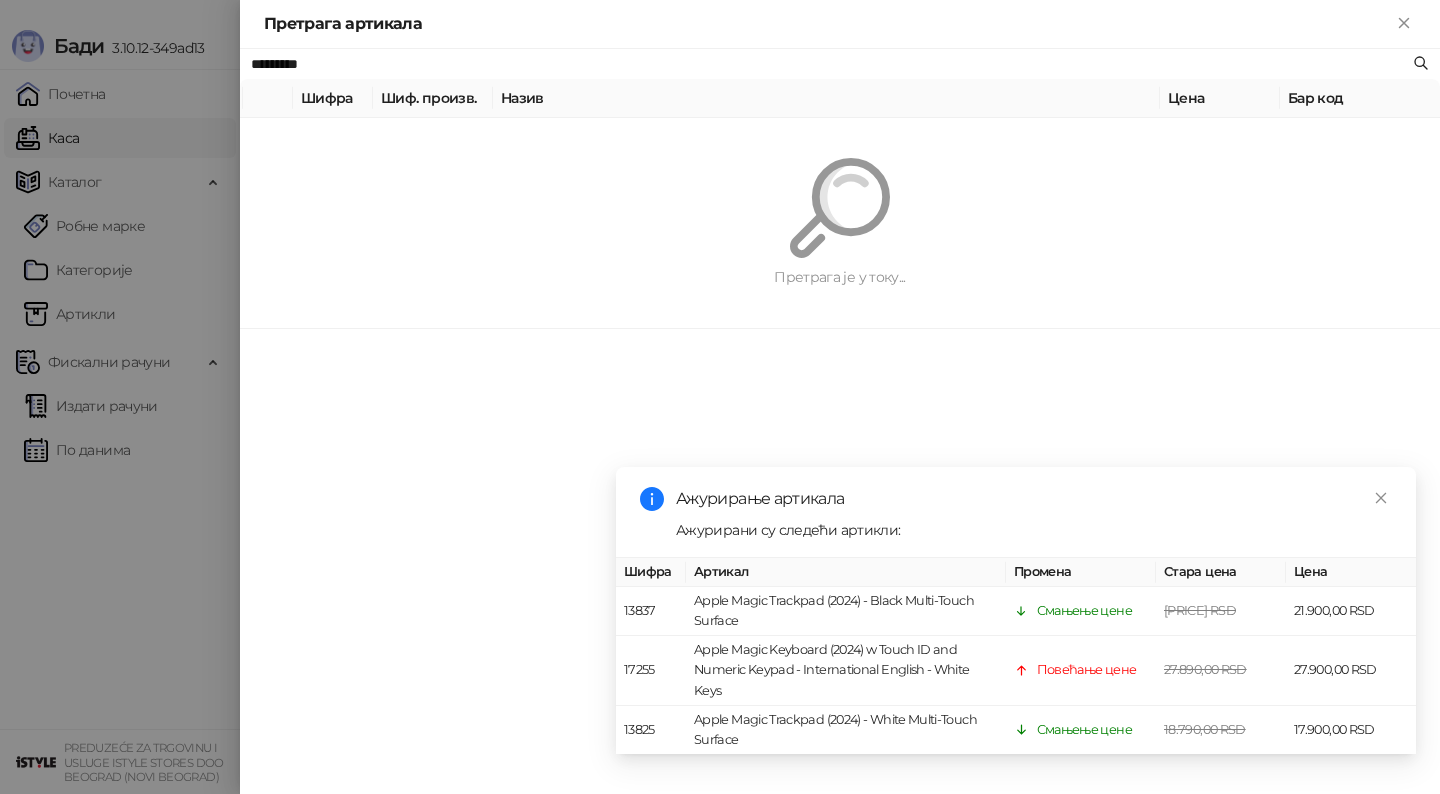 type on "*********" 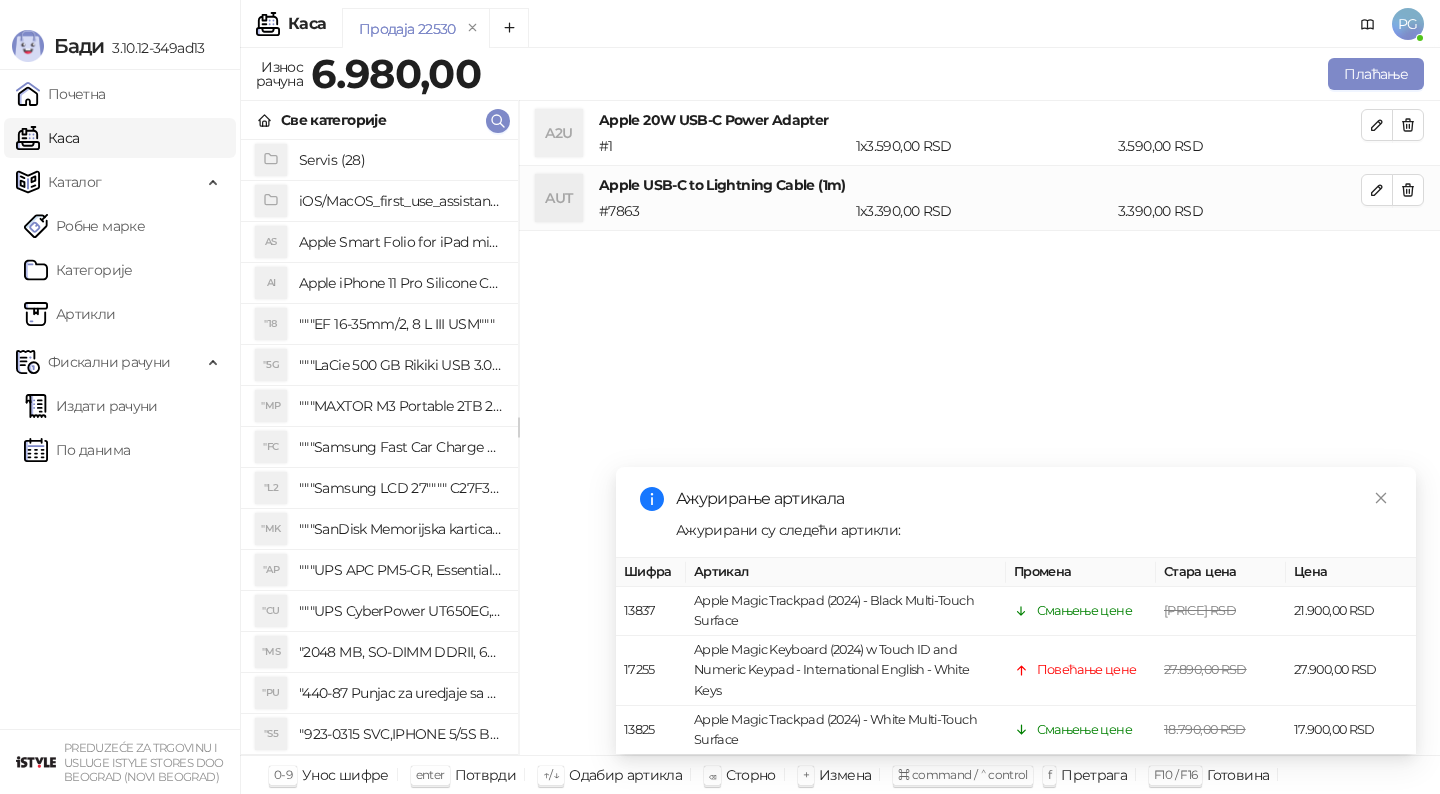 click on "Плаћање" at bounding box center [956, 74] 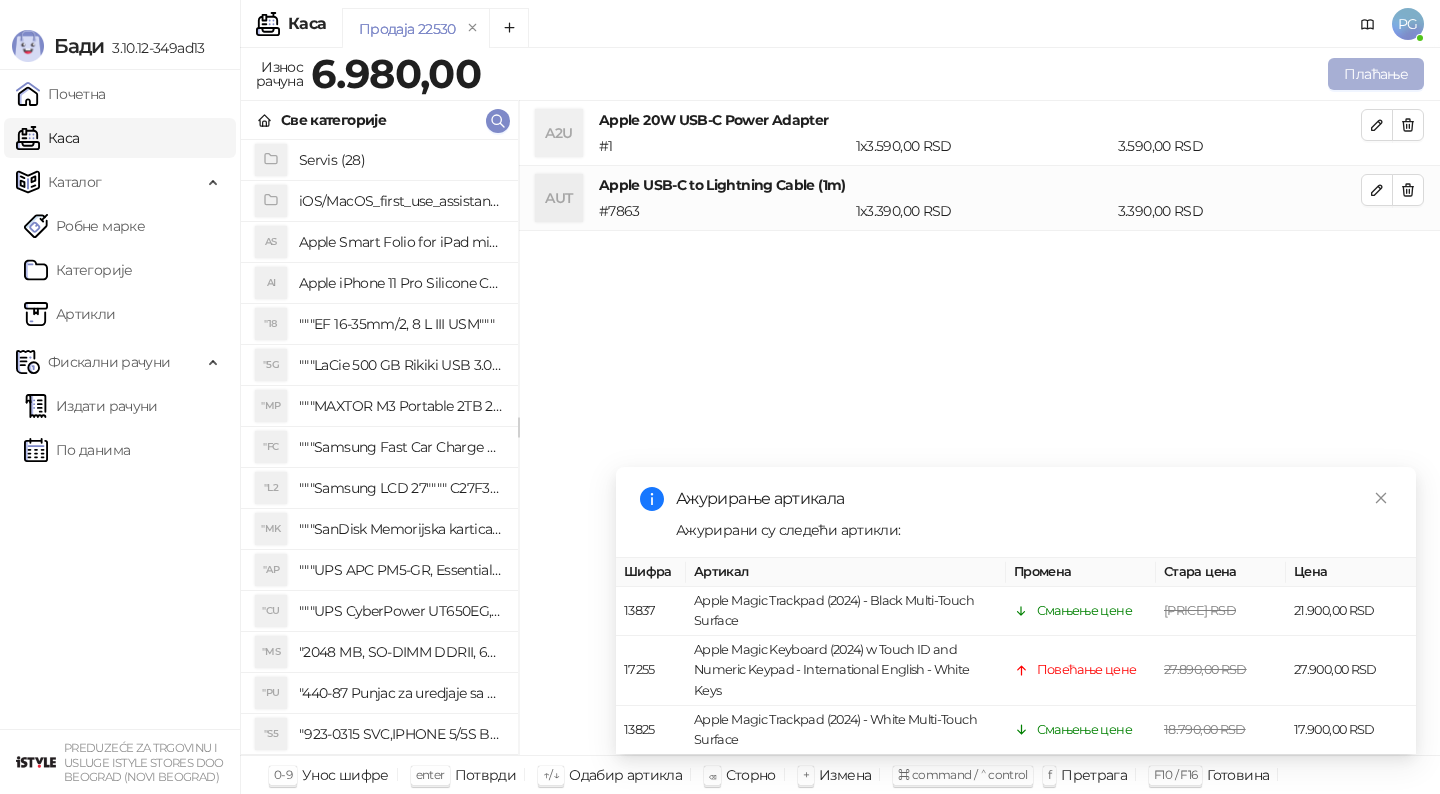 click on "Плаћање" at bounding box center [1376, 74] 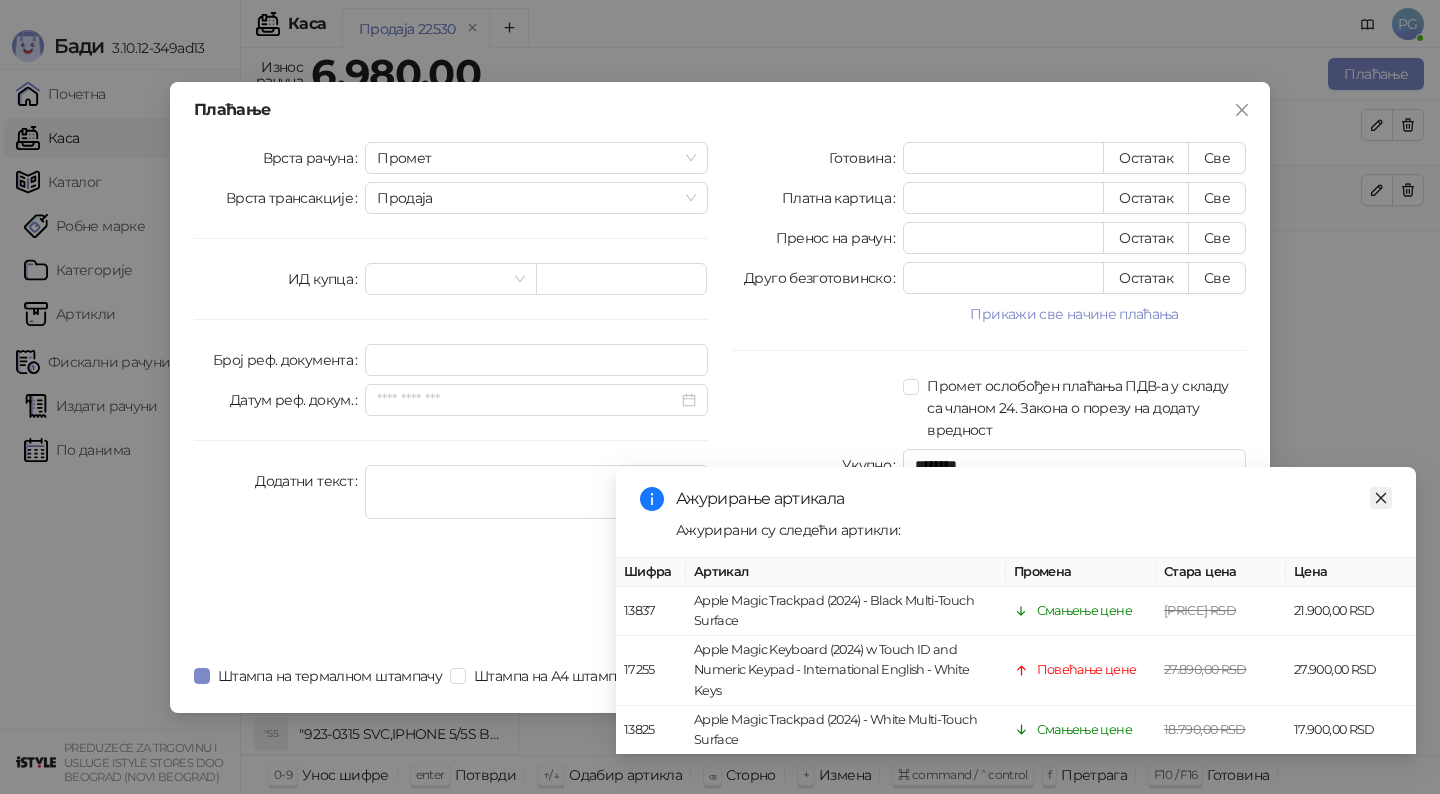 click at bounding box center [1381, 498] 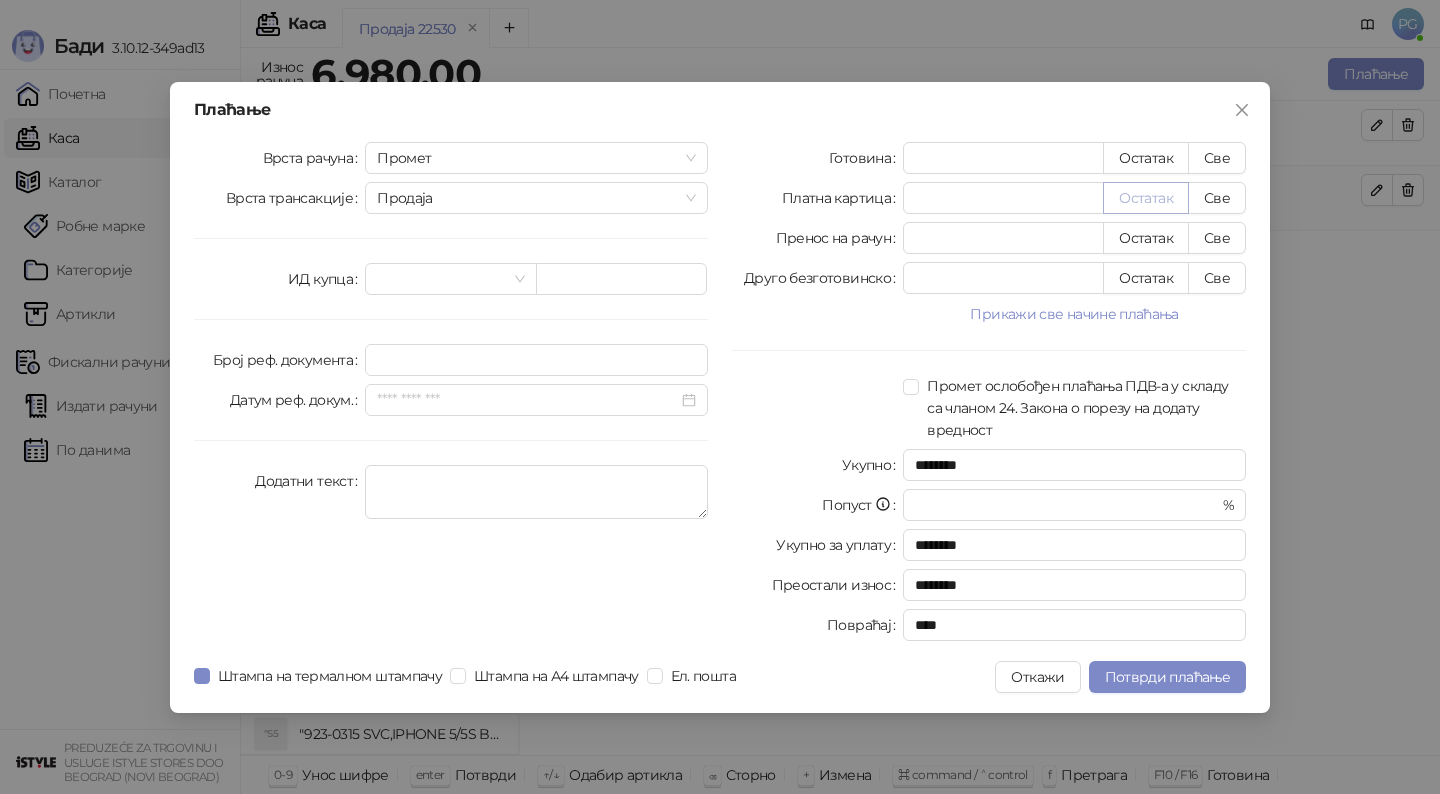 click on "Остатак" at bounding box center [1146, 198] 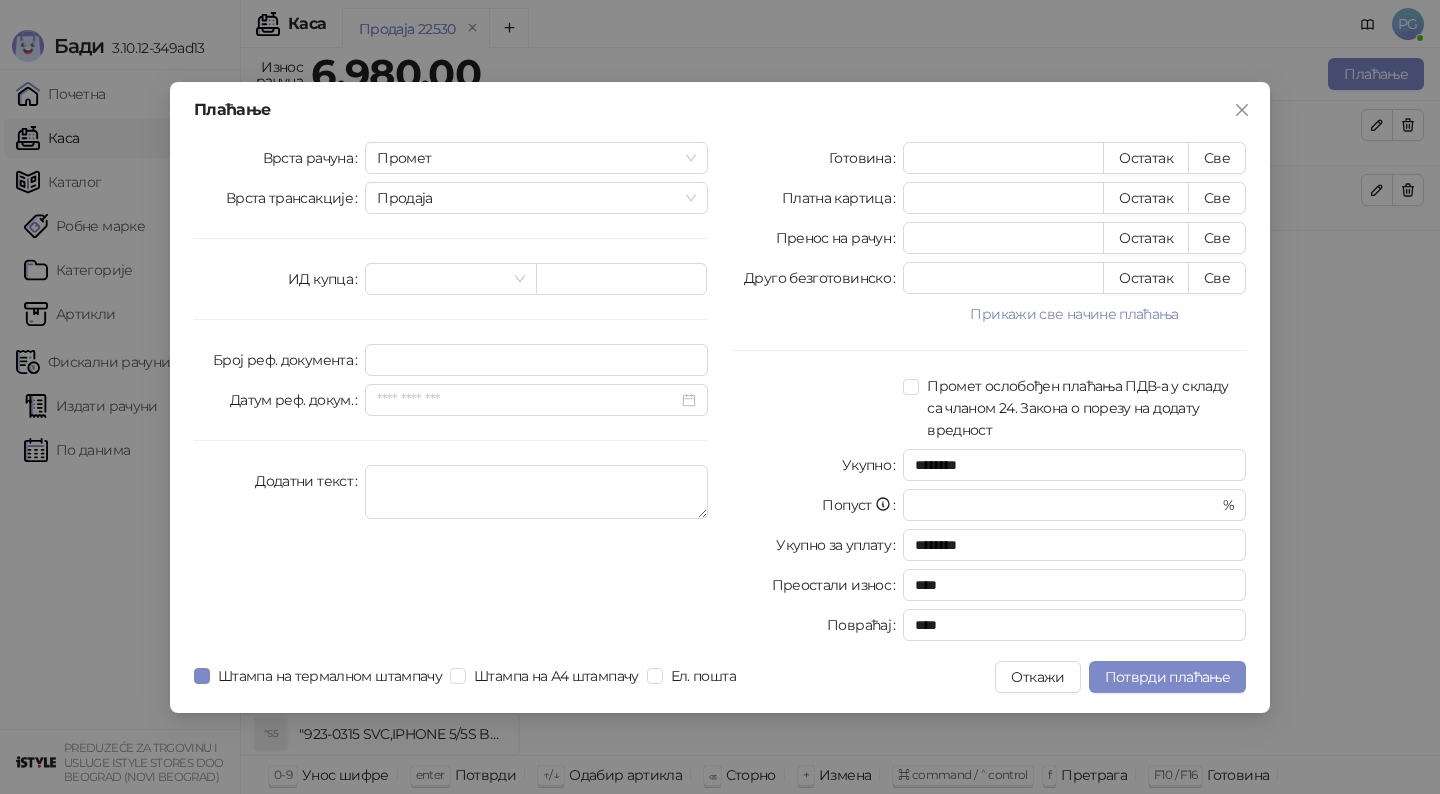 click on "Плаћање Врста рачуна Промет Врста трансакције Продаја ИД купца Број реф. документа Датум реф. докум. Додатни текст Готовина * Остатак Све Платна картица **** Остатак Све Пренос на рачун * Остатак Све Друго безготовинско * Остатак Све Прикажи све начине плаћања Чек * Остатак Све Ваучер * Остатак Све Инстант плаћање * Остатак Све   Промет ослобођен плаћања ПДВ-а у складу са чланом 24. Закона о порезу на додату вредност Укупно ******** Попуст   * % Укупно за уплату ******** Преостали износ **** Повраћај **** Штампа на термалном штампачу Штампа на А4 штампачу Ел. пошта Откажи" at bounding box center [720, 397] 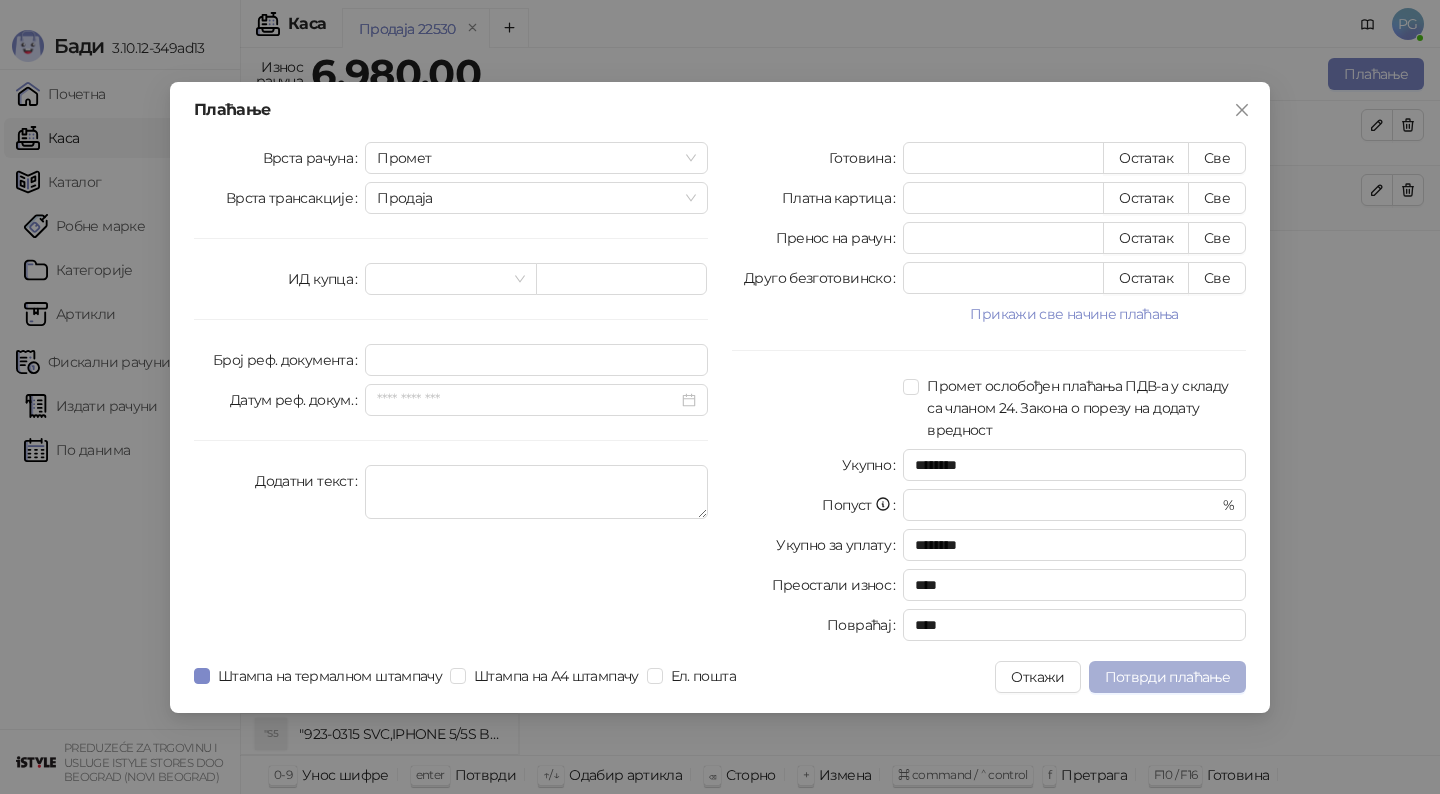 click on "Потврди плаћање" at bounding box center (1167, 677) 